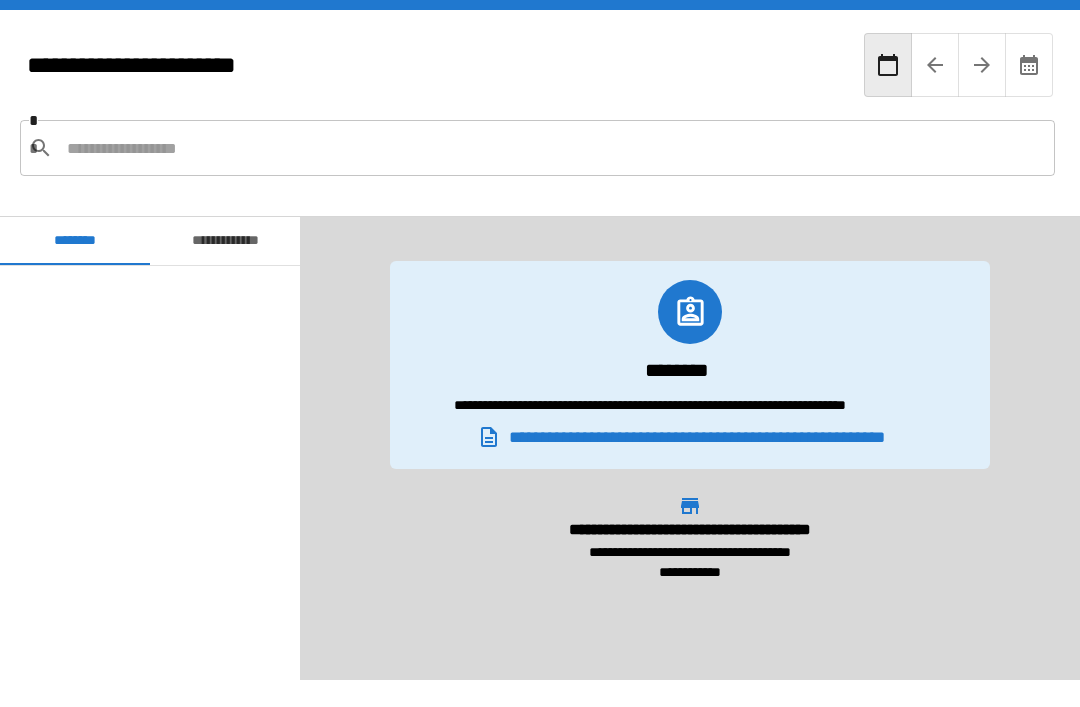 scroll, scrollTop: 64, scrollLeft: 0, axis: vertical 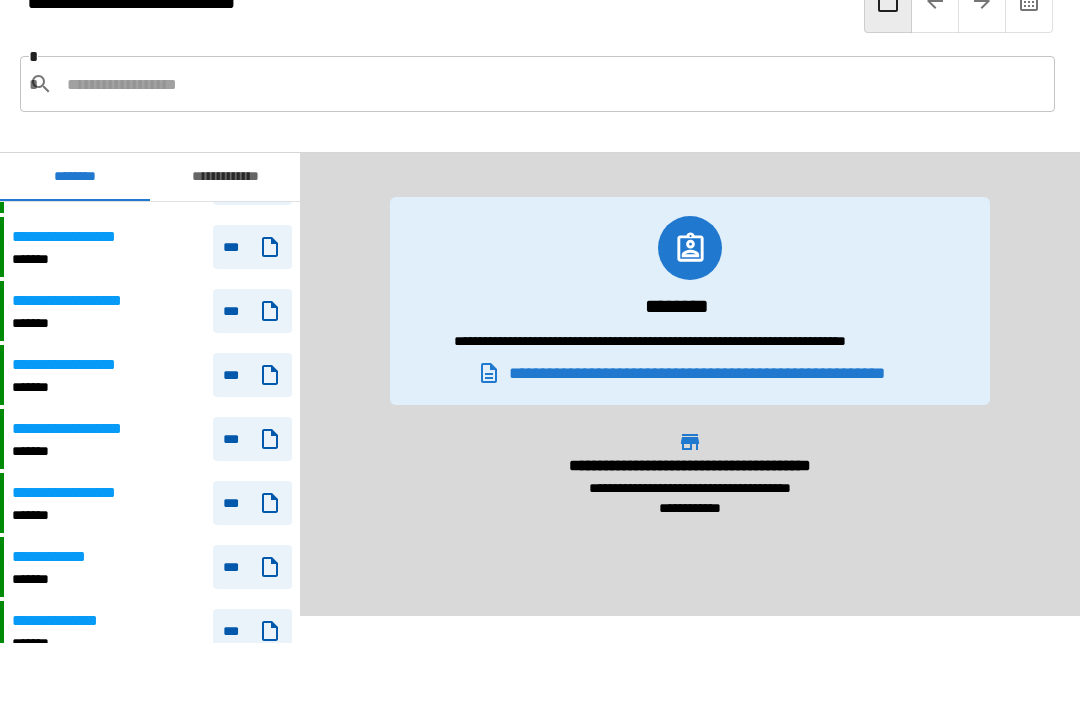 click on "***" at bounding box center [252, 567] 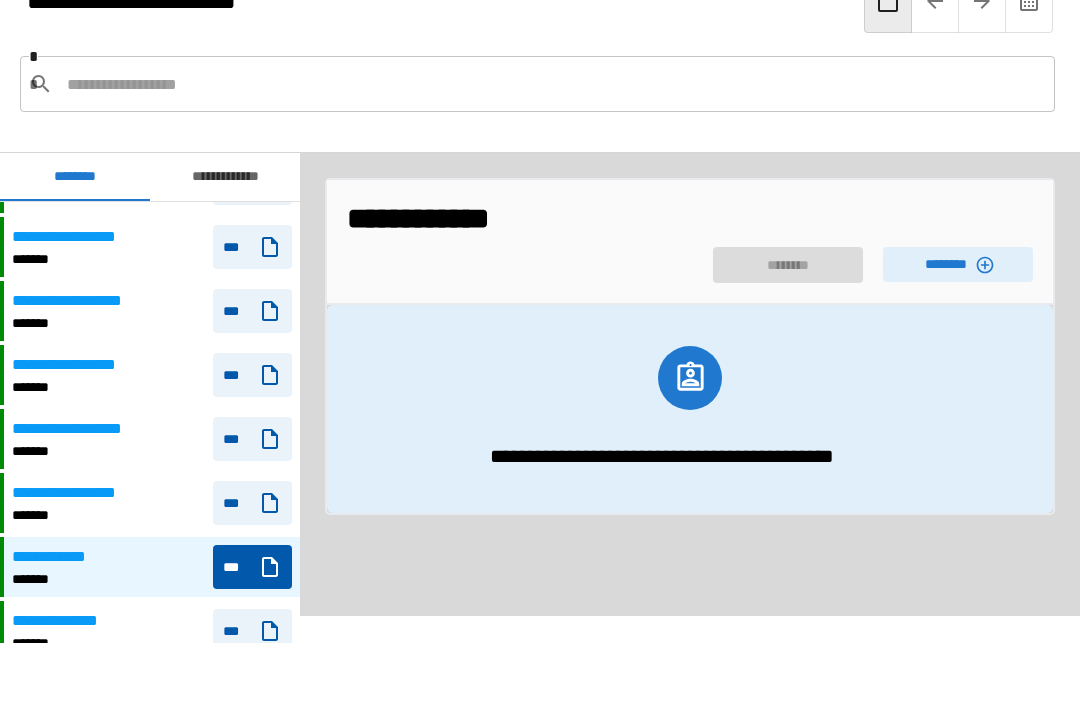 click on "********" at bounding box center [958, 264] 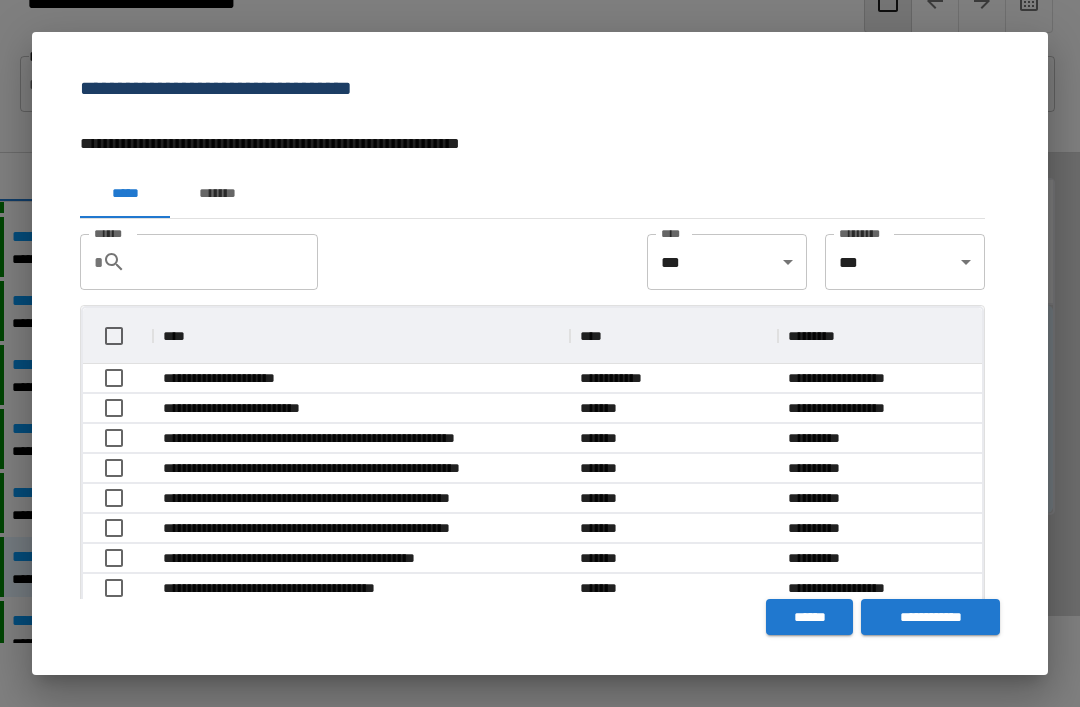 scroll, scrollTop: 356, scrollLeft: 899, axis: both 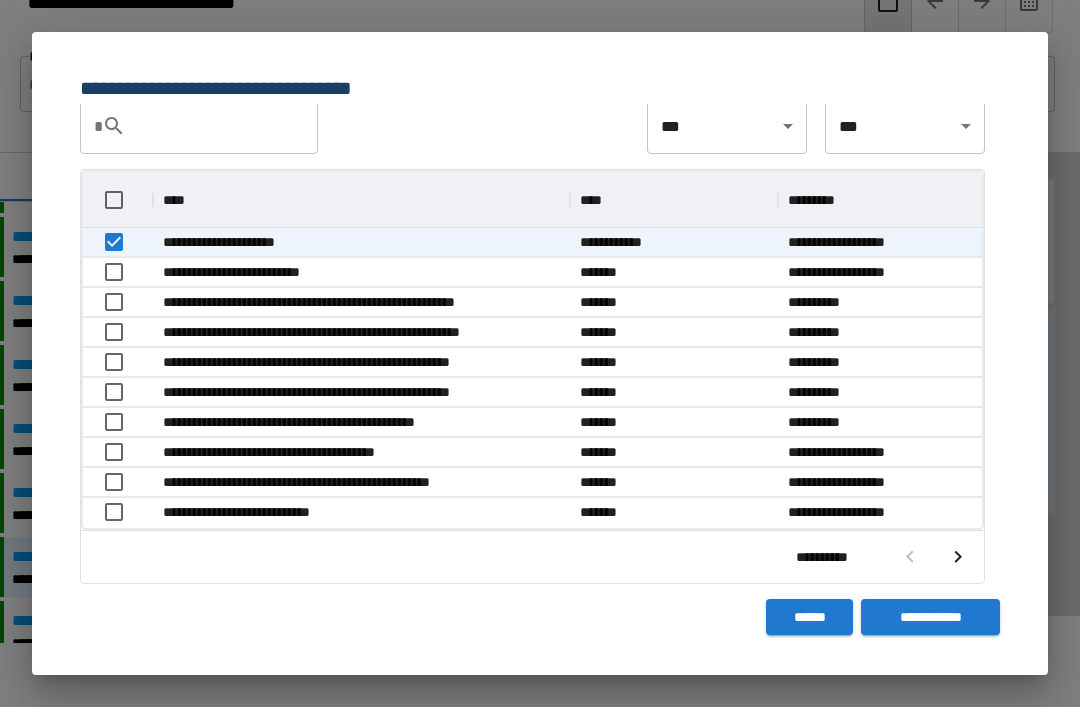 click 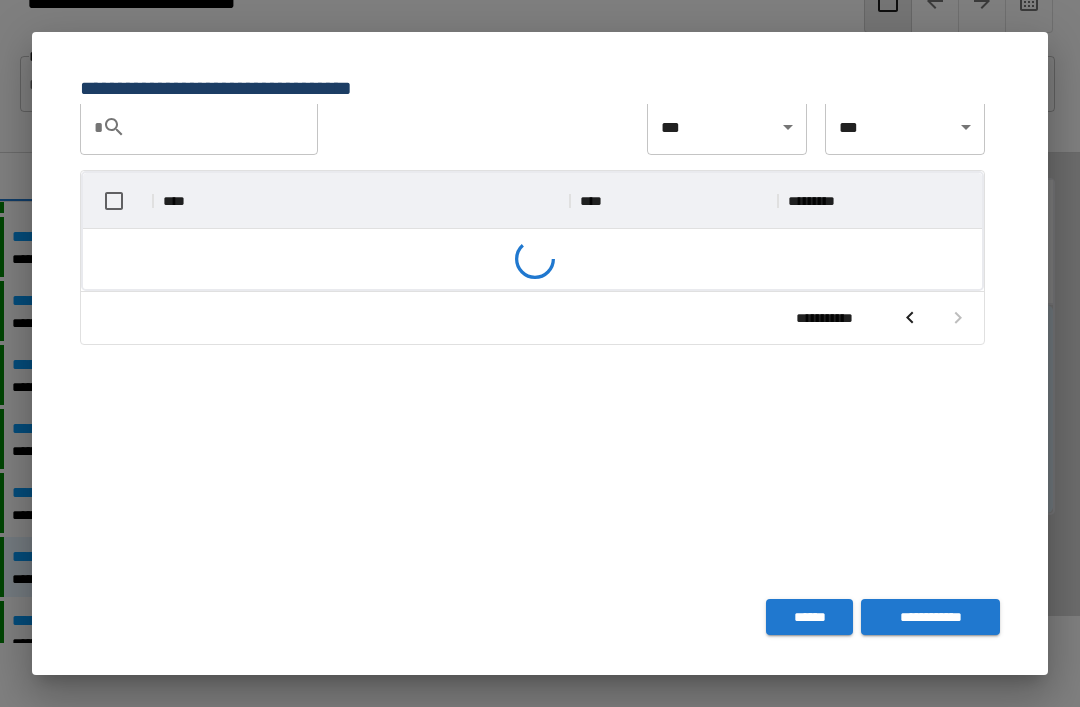 scroll, scrollTop: 236, scrollLeft: 899, axis: both 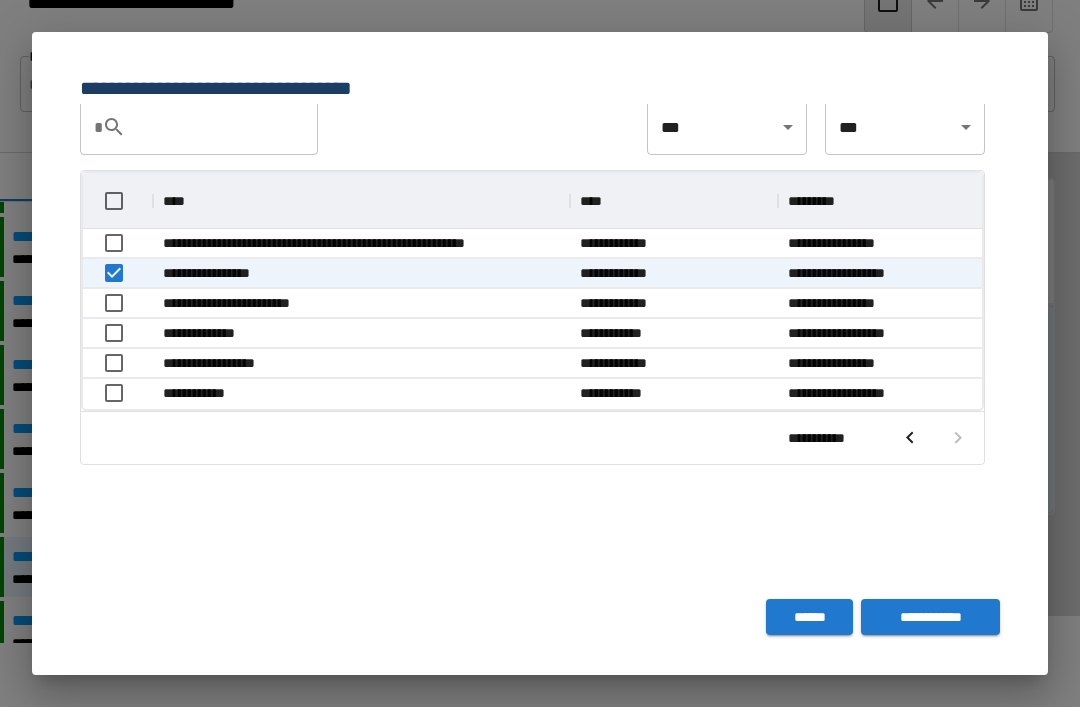 click on "**********" at bounding box center (930, 617) 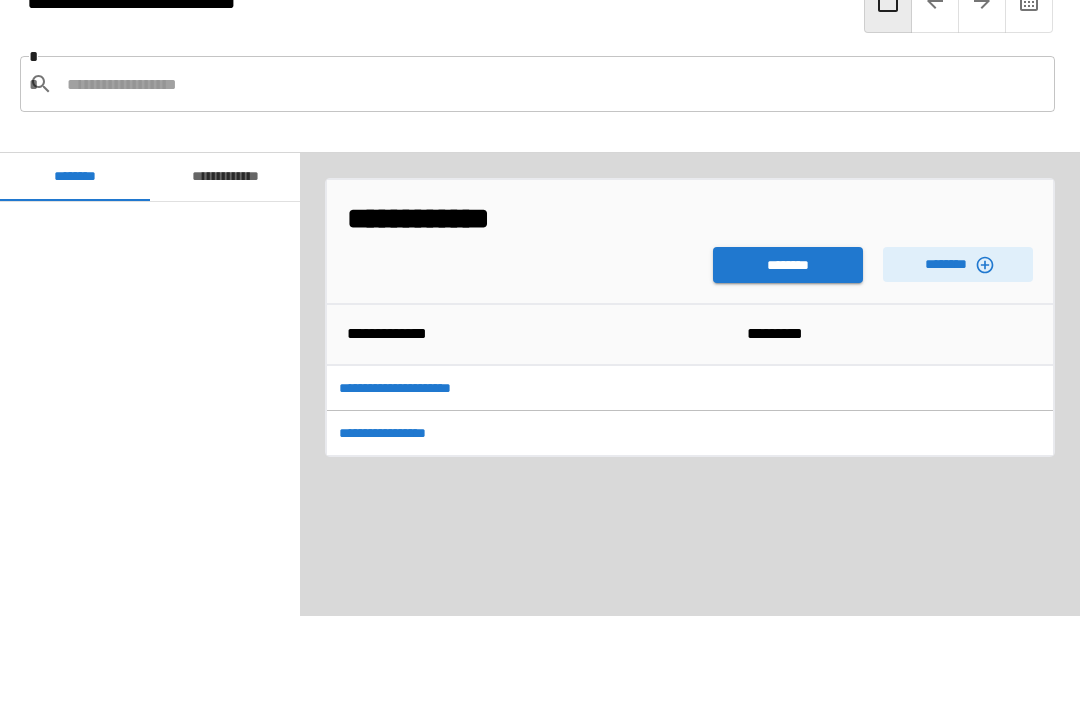 scroll, scrollTop: 2071, scrollLeft: 0, axis: vertical 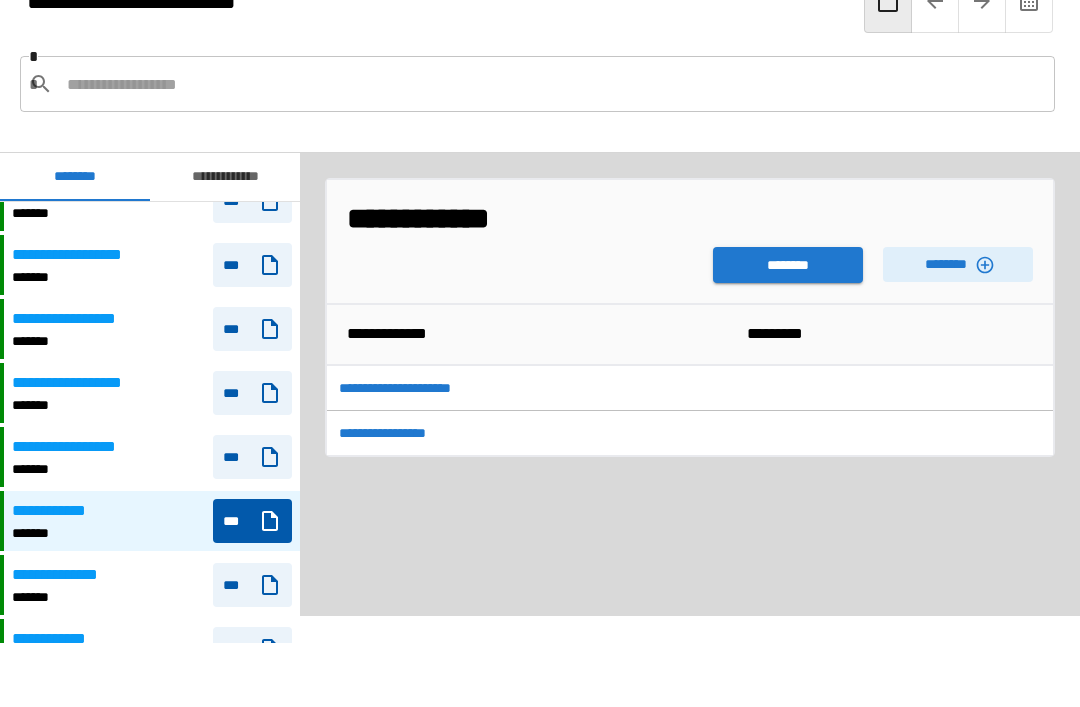 click on "********" at bounding box center (788, 265) 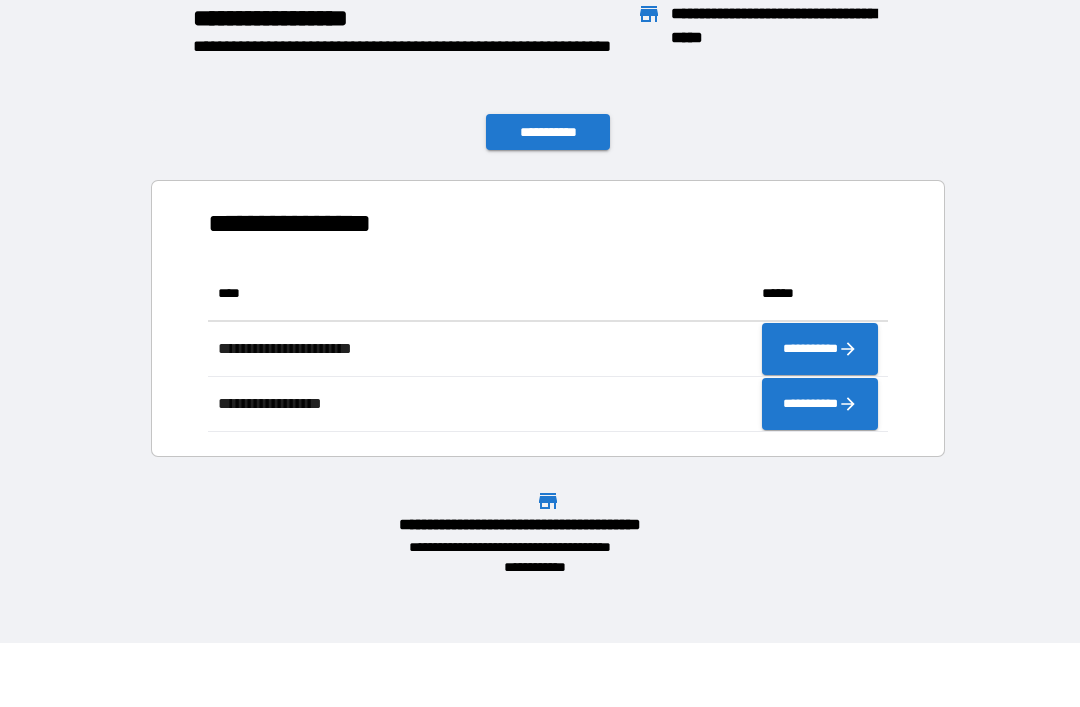 scroll, scrollTop: 1, scrollLeft: 1, axis: both 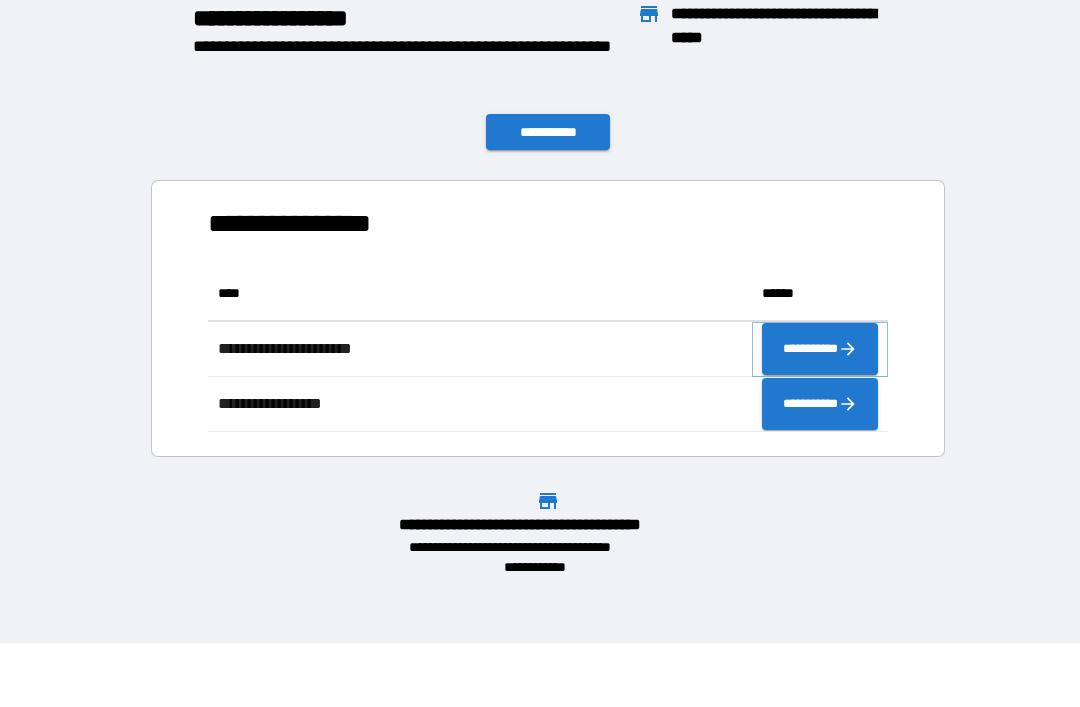 click on "**********" at bounding box center (820, 349) 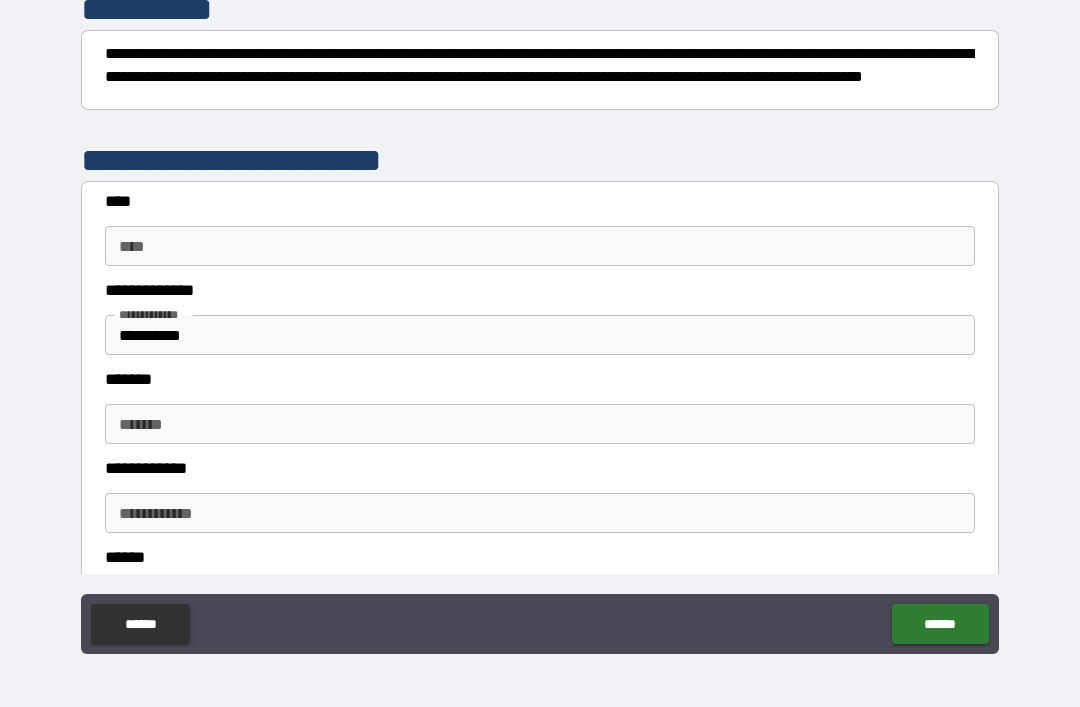 scroll, scrollTop: 279, scrollLeft: 0, axis: vertical 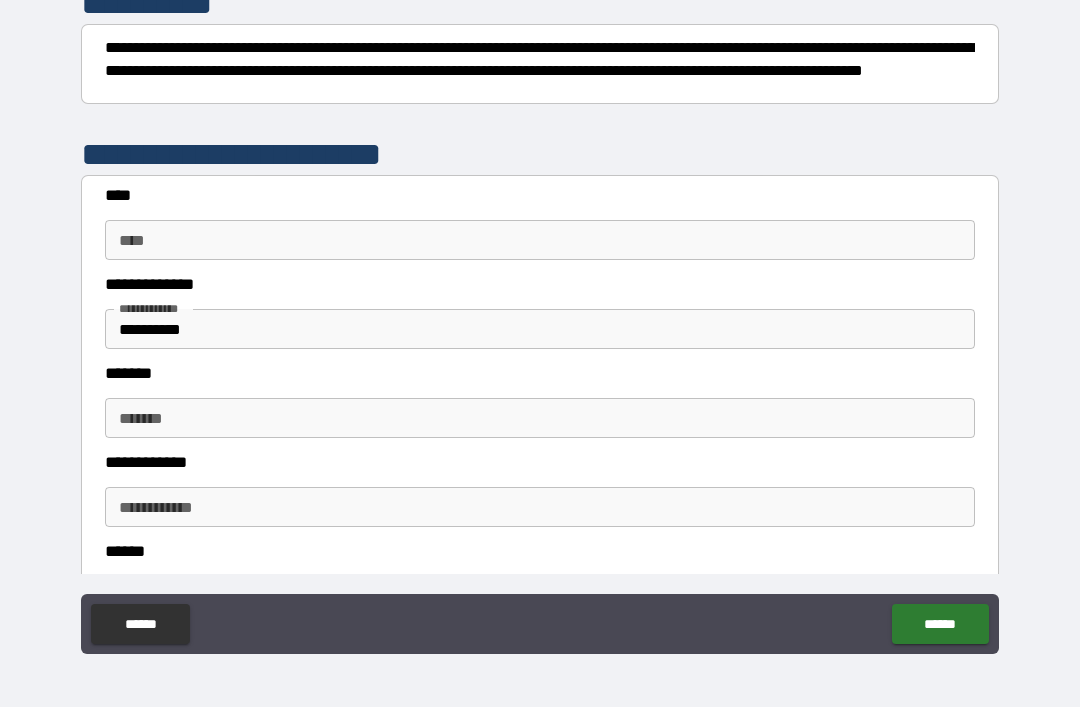click on "****" at bounding box center (540, 240) 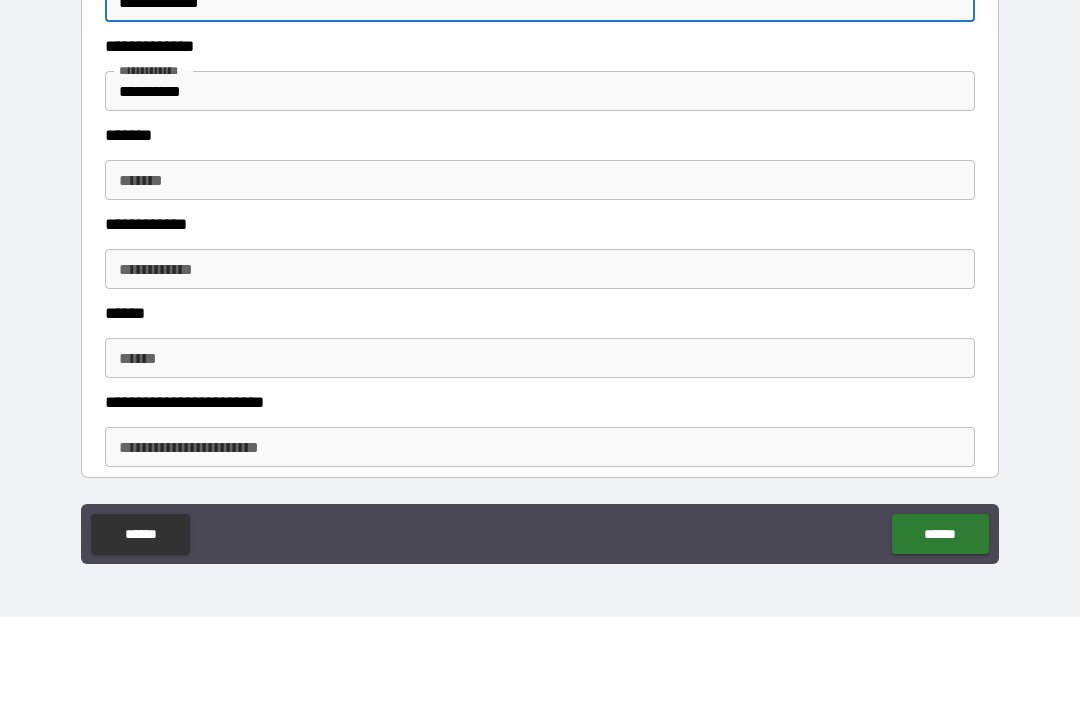 scroll, scrollTop: 431, scrollLeft: 0, axis: vertical 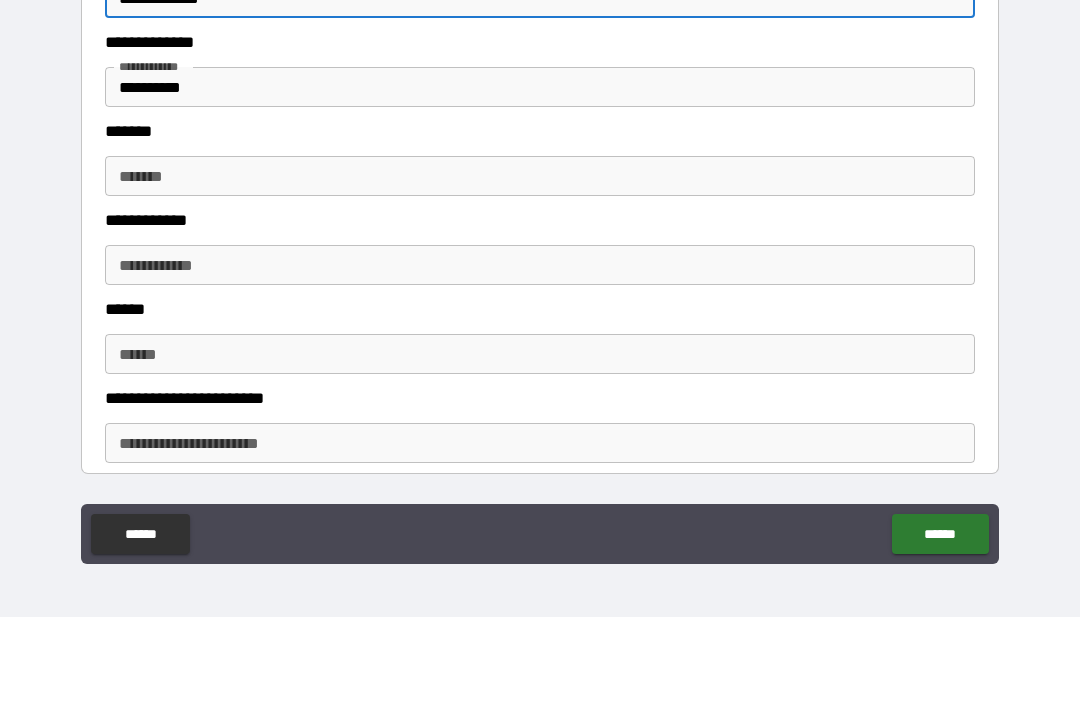 type on "**********" 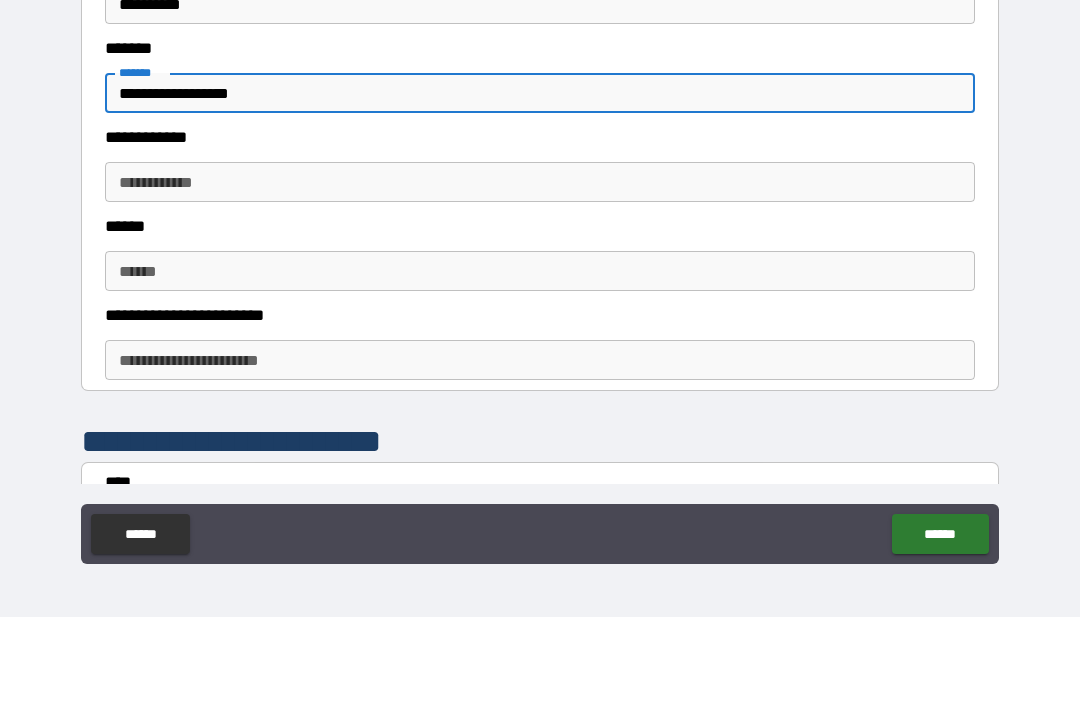 scroll, scrollTop: 515, scrollLeft: 0, axis: vertical 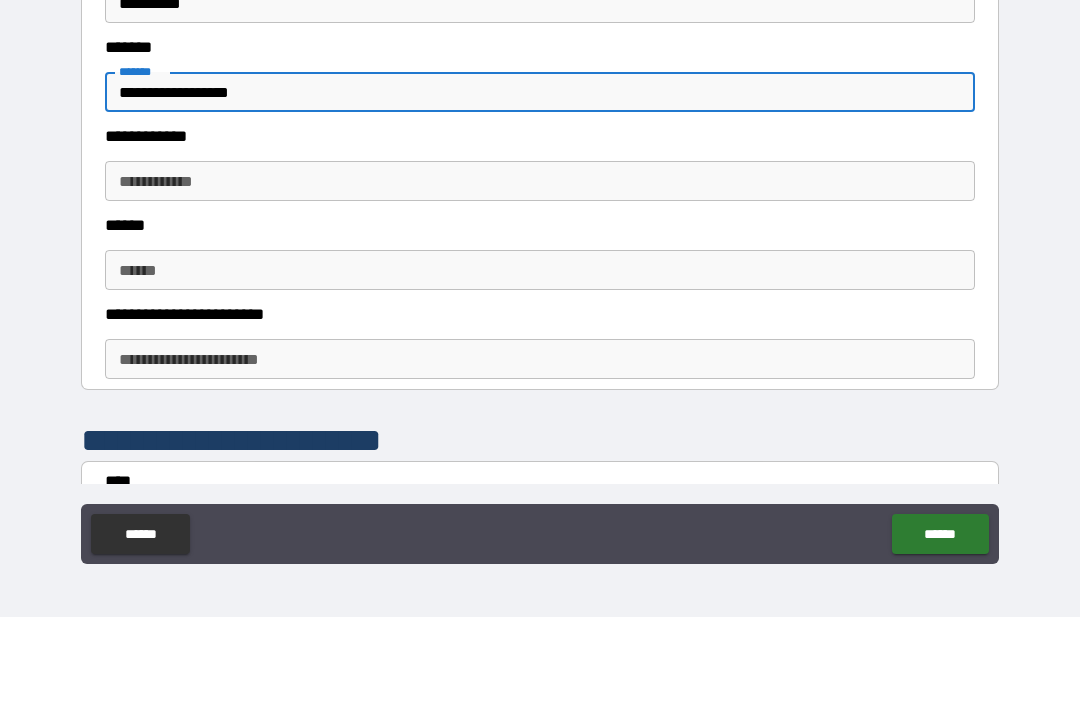 type on "**********" 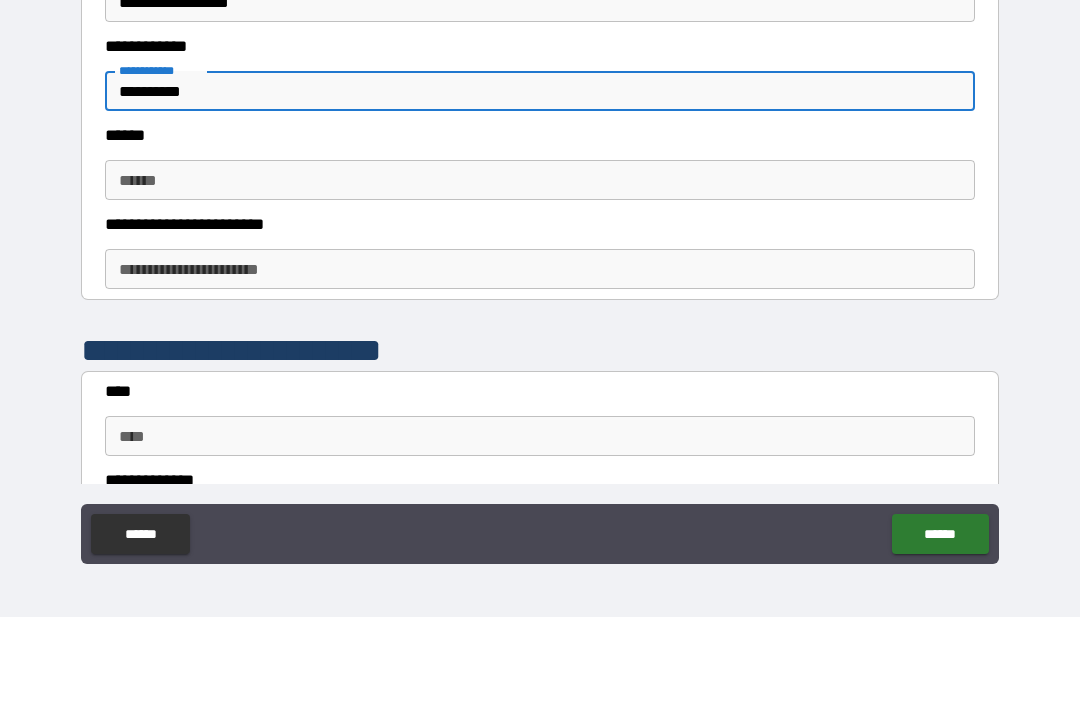 scroll, scrollTop: 606, scrollLeft: 0, axis: vertical 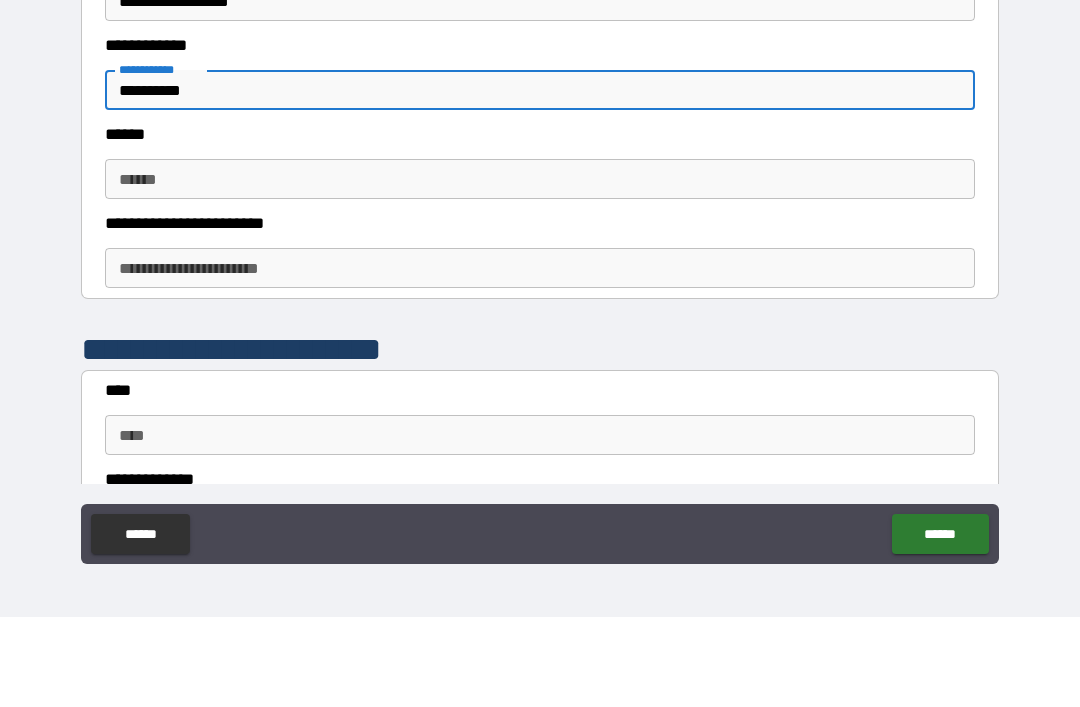 type on "**********" 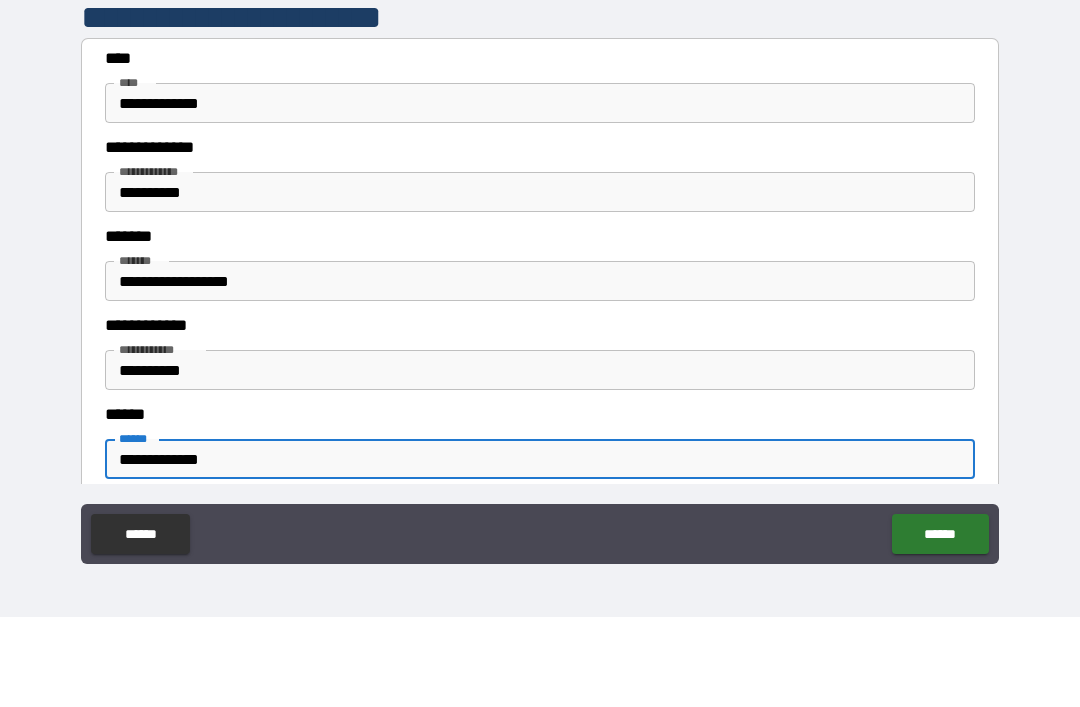 scroll, scrollTop: 325, scrollLeft: 0, axis: vertical 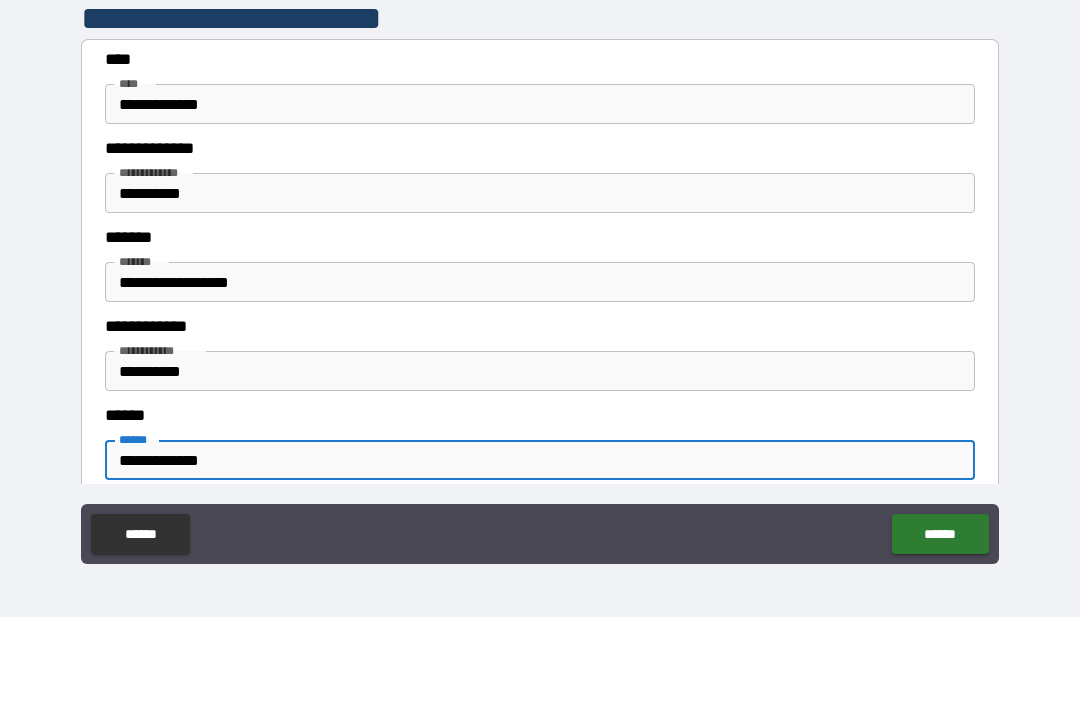type on "**********" 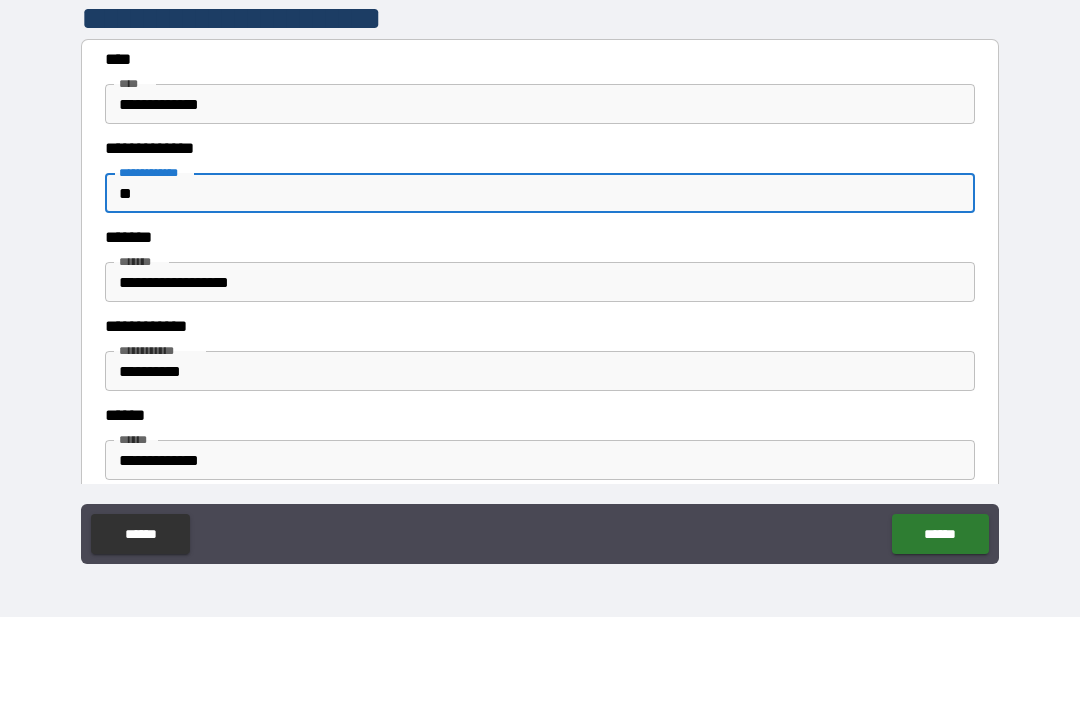 type on "*" 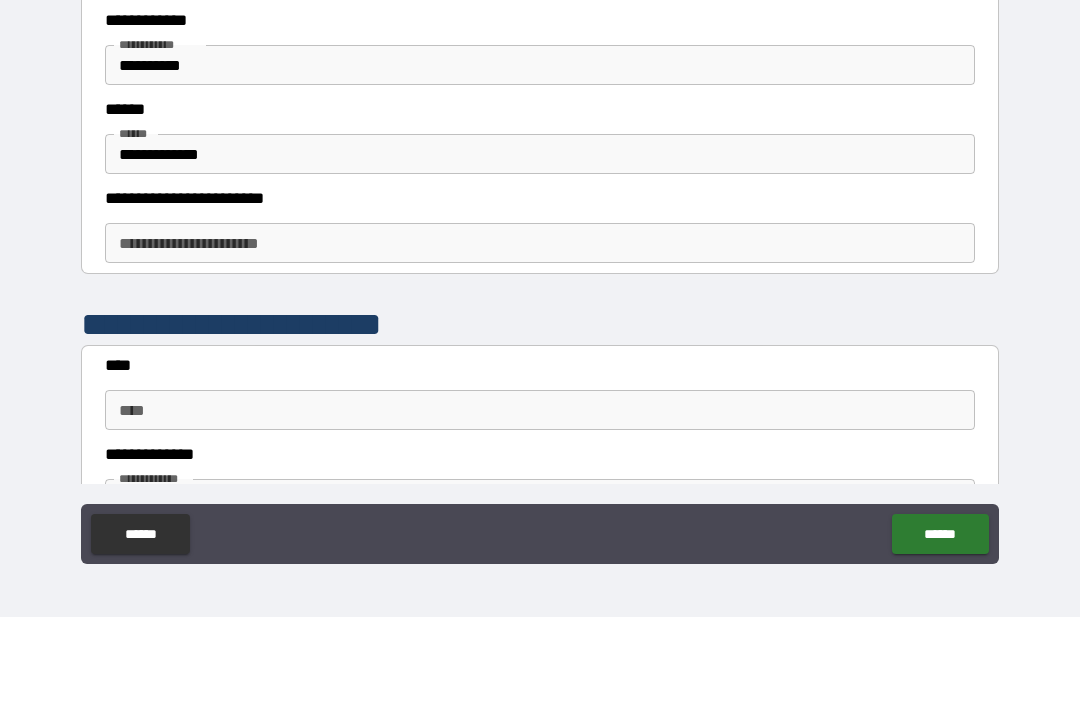scroll, scrollTop: 641, scrollLeft: 0, axis: vertical 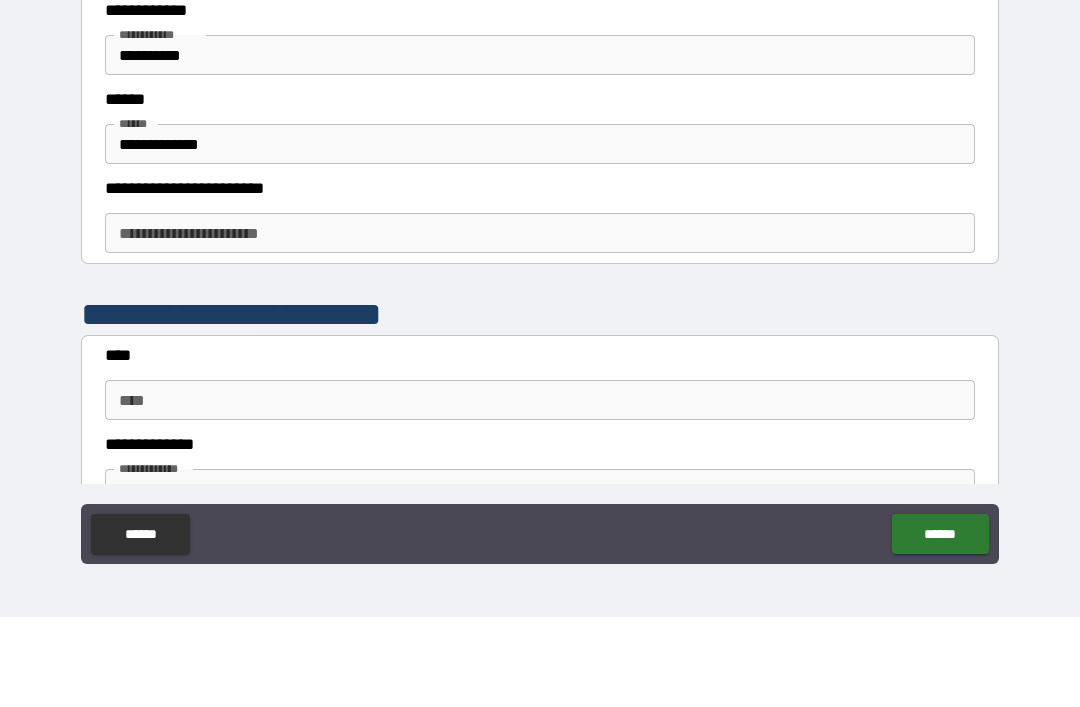 type on "********" 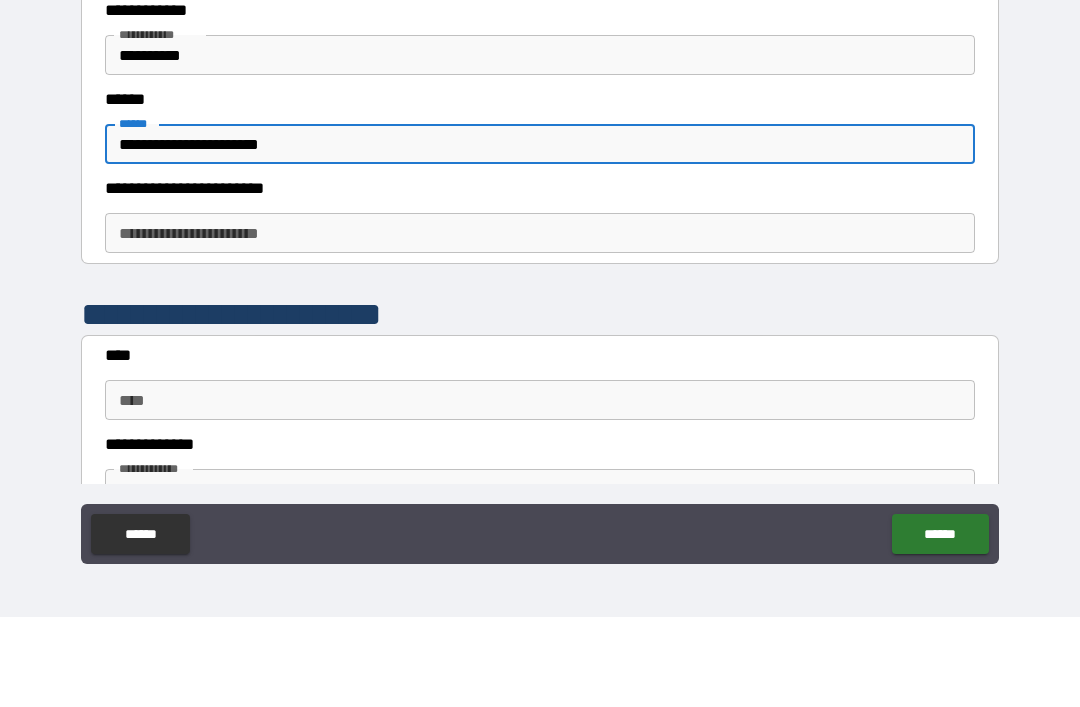 type on "**********" 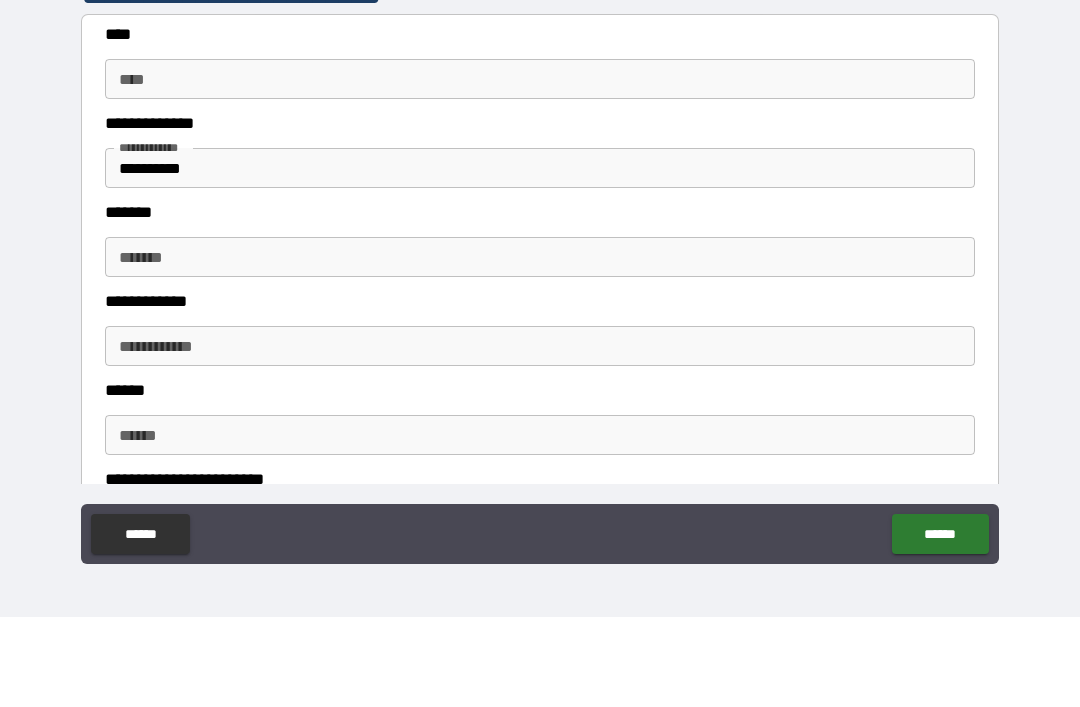 scroll, scrollTop: 942, scrollLeft: 0, axis: vertical 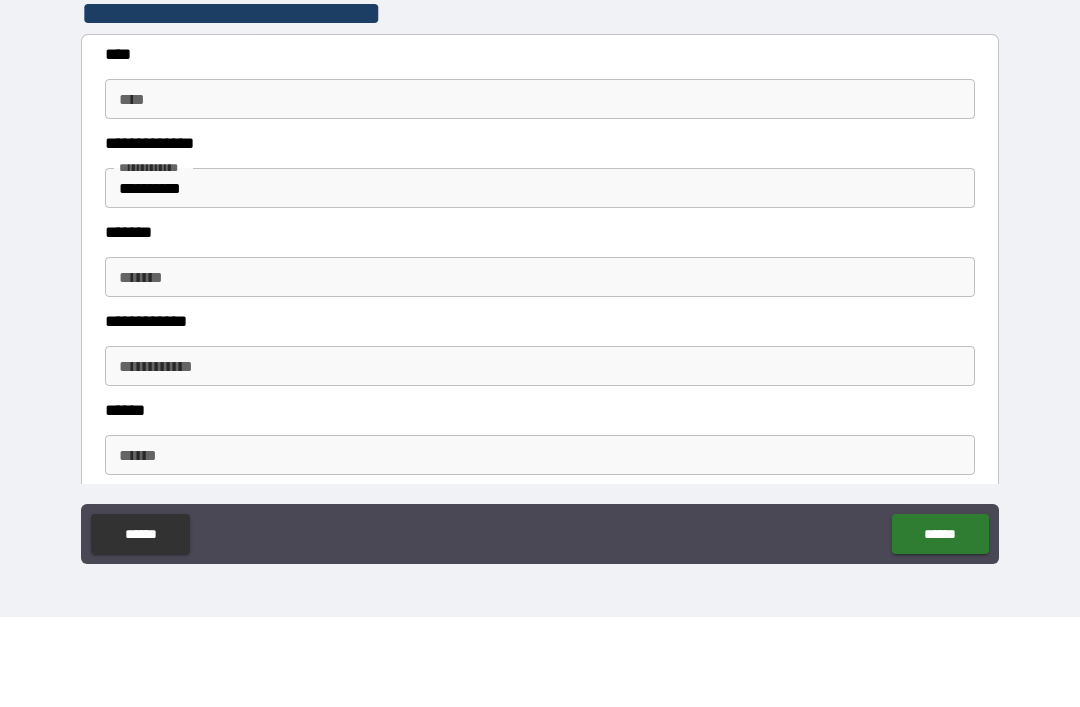 type on "******" 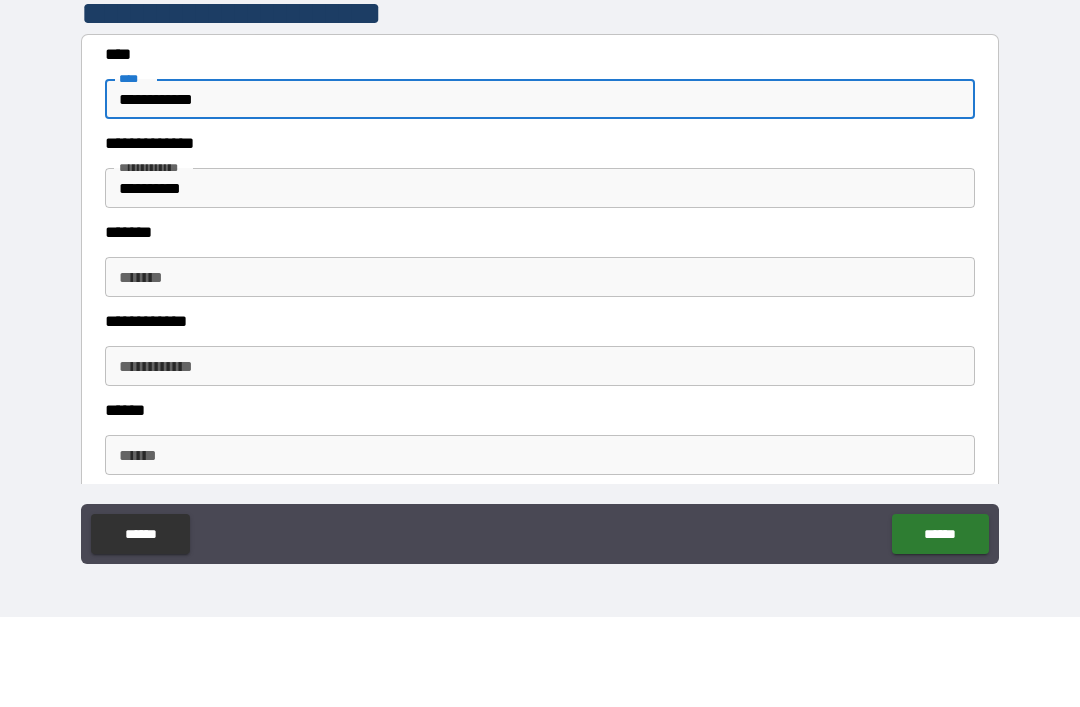 type on "**********" 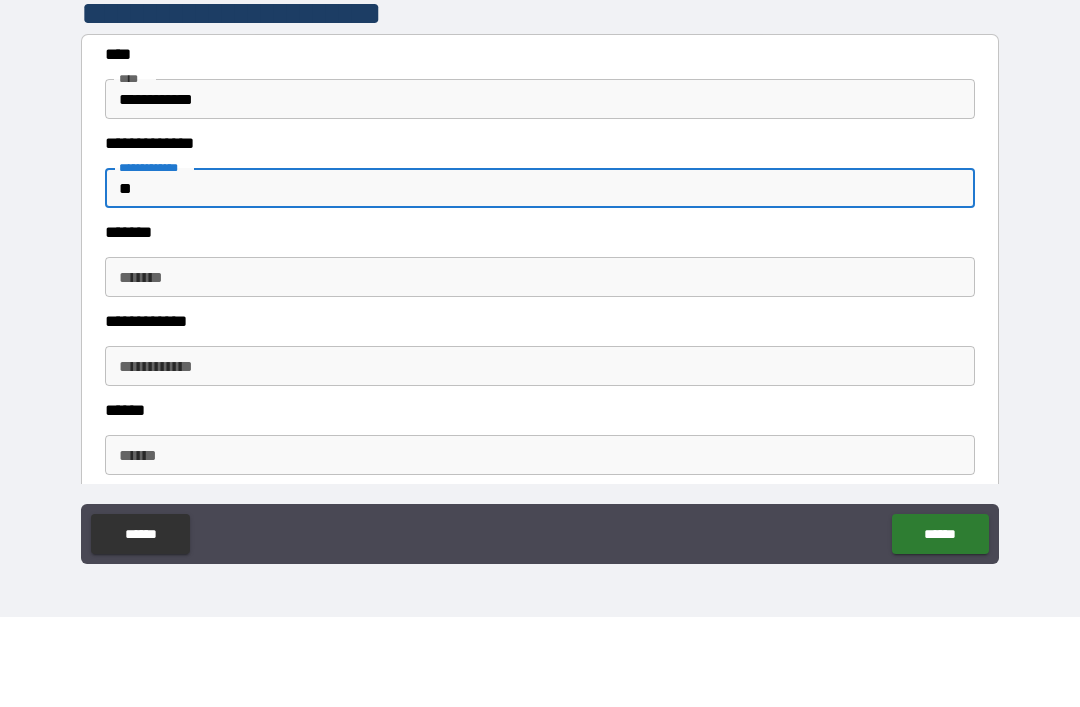 type on "*" 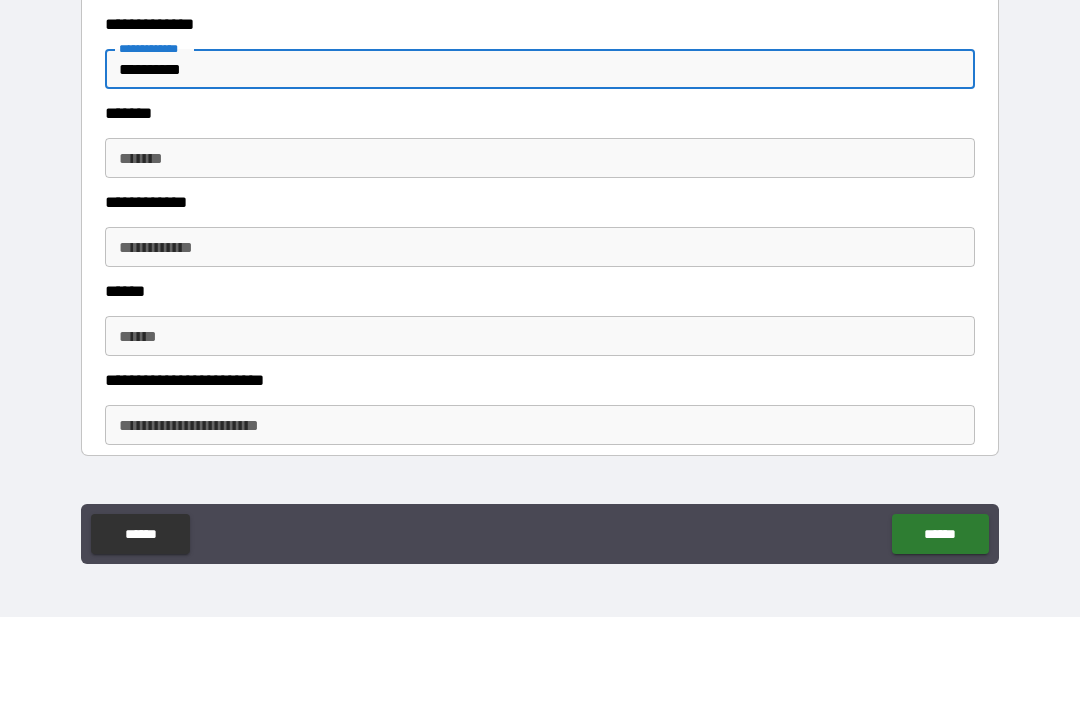 scroll, scrollTop: 1060, scrollLeft: 0, axis: vertical 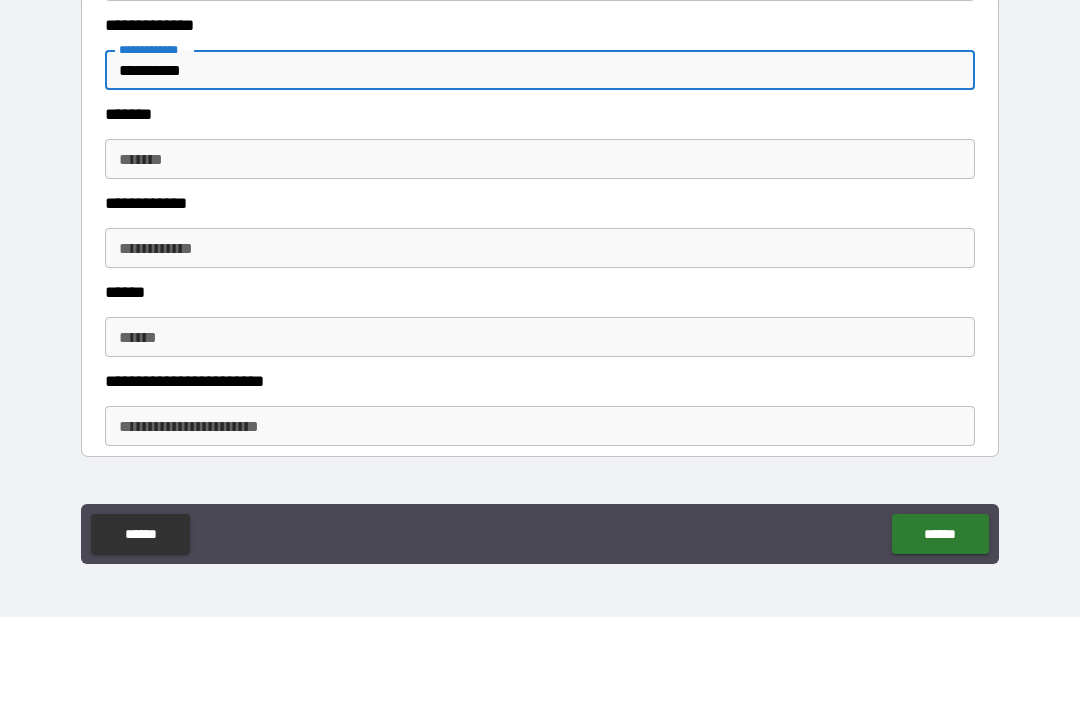 type on "**********" 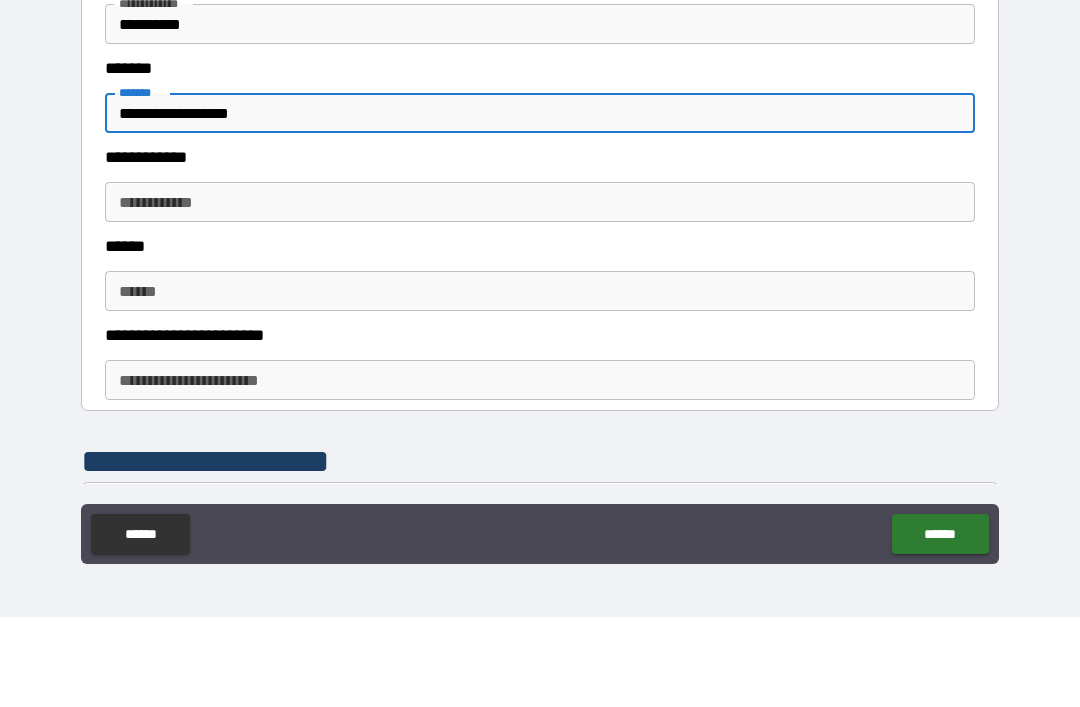 scroll, scrollTop: 1102, scrollLeft: 0, axis: vertical 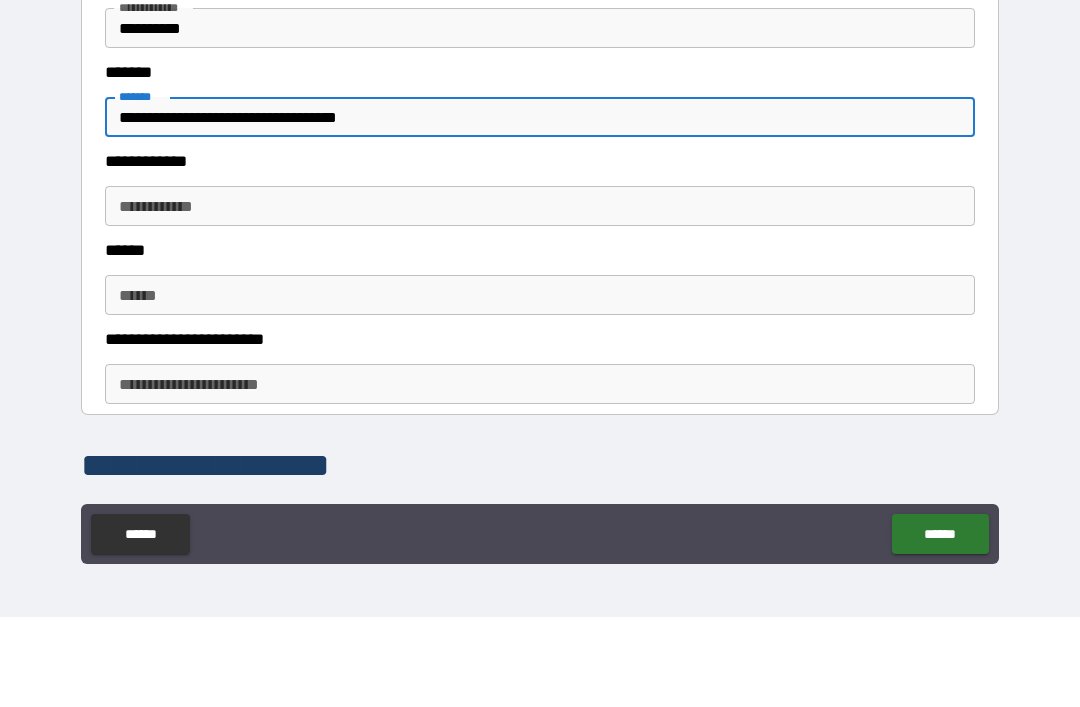 type on "**********" 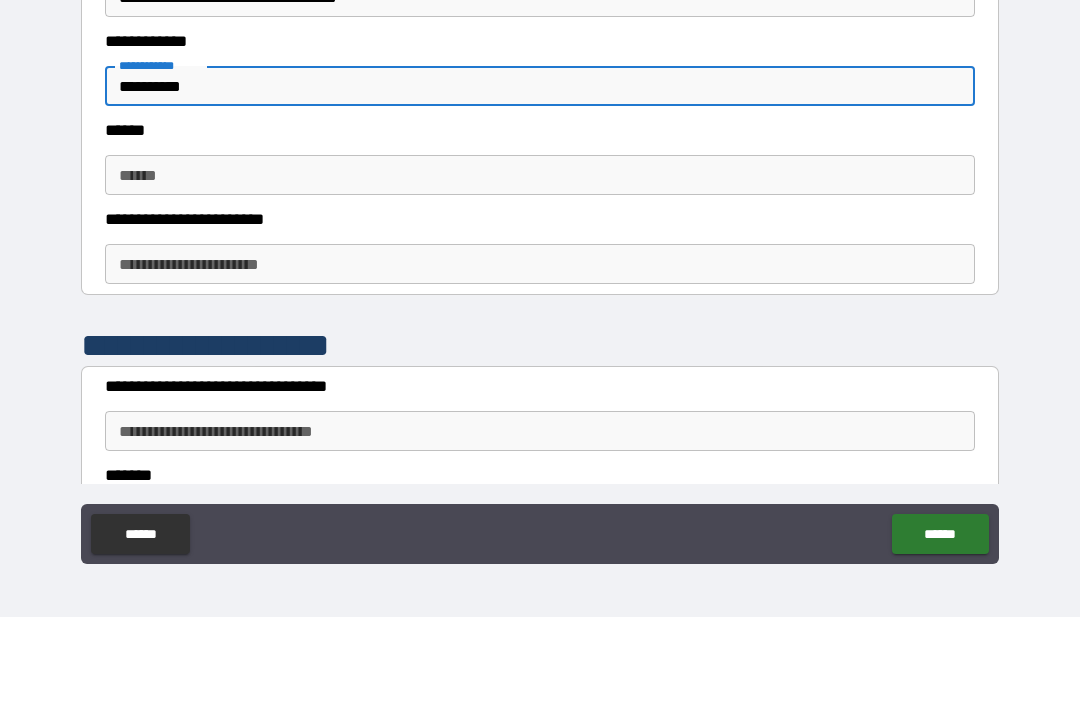 scroll, scrollTop: 1232, scrollLeft: 0, axis: vertical 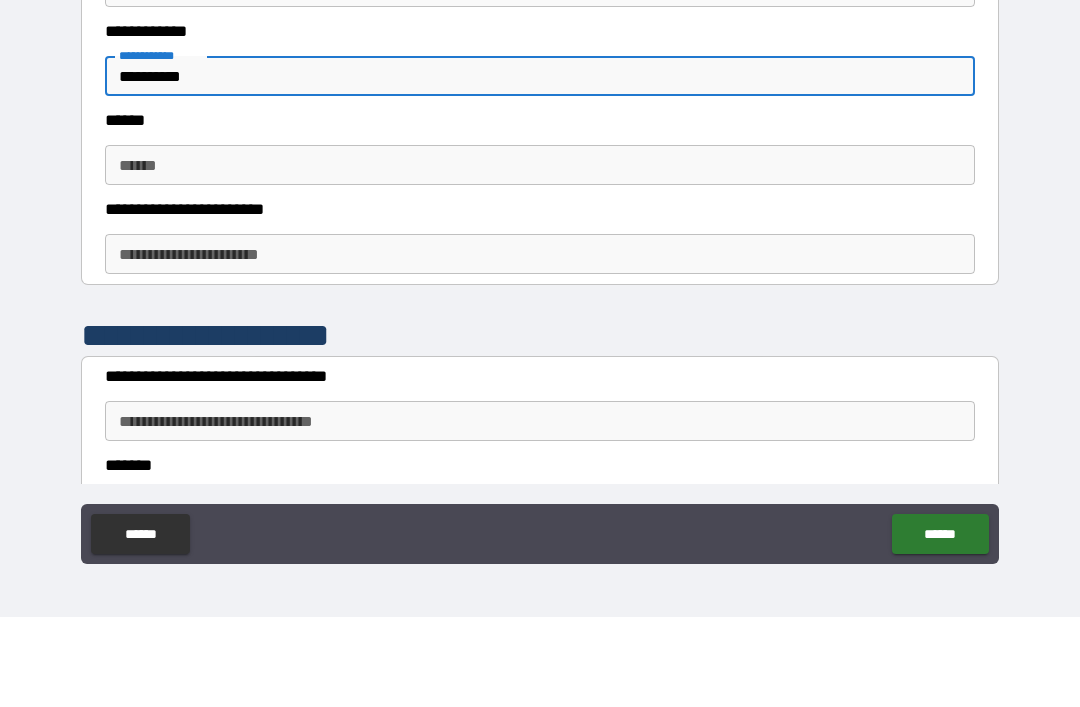 type on "**********" 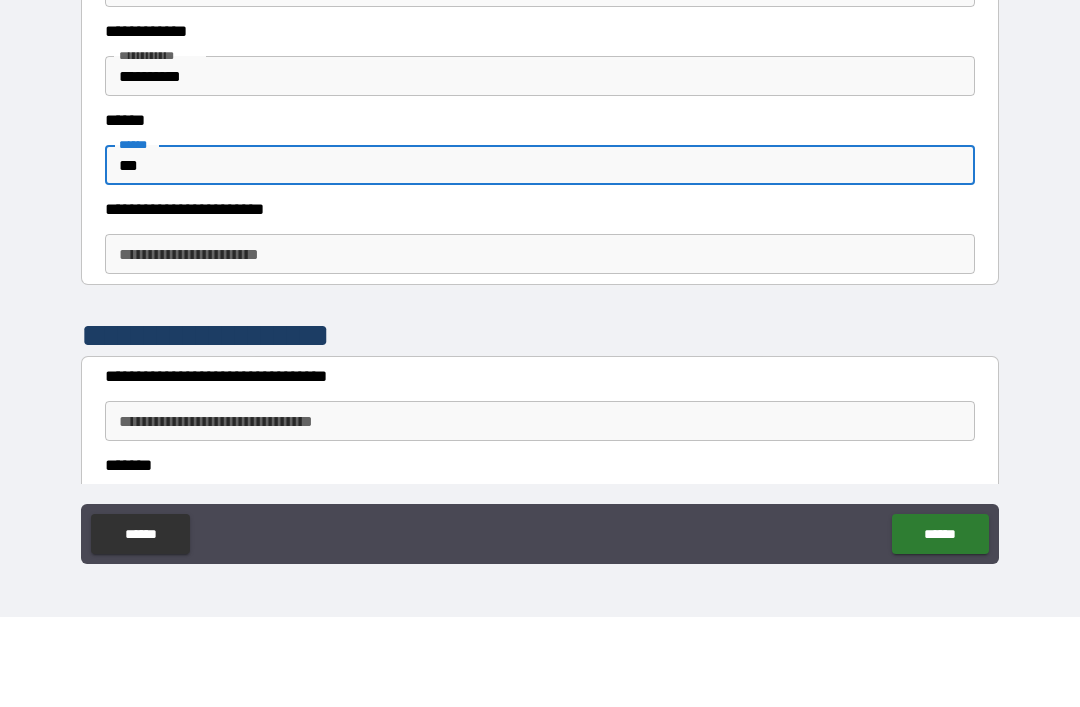 type on "***" 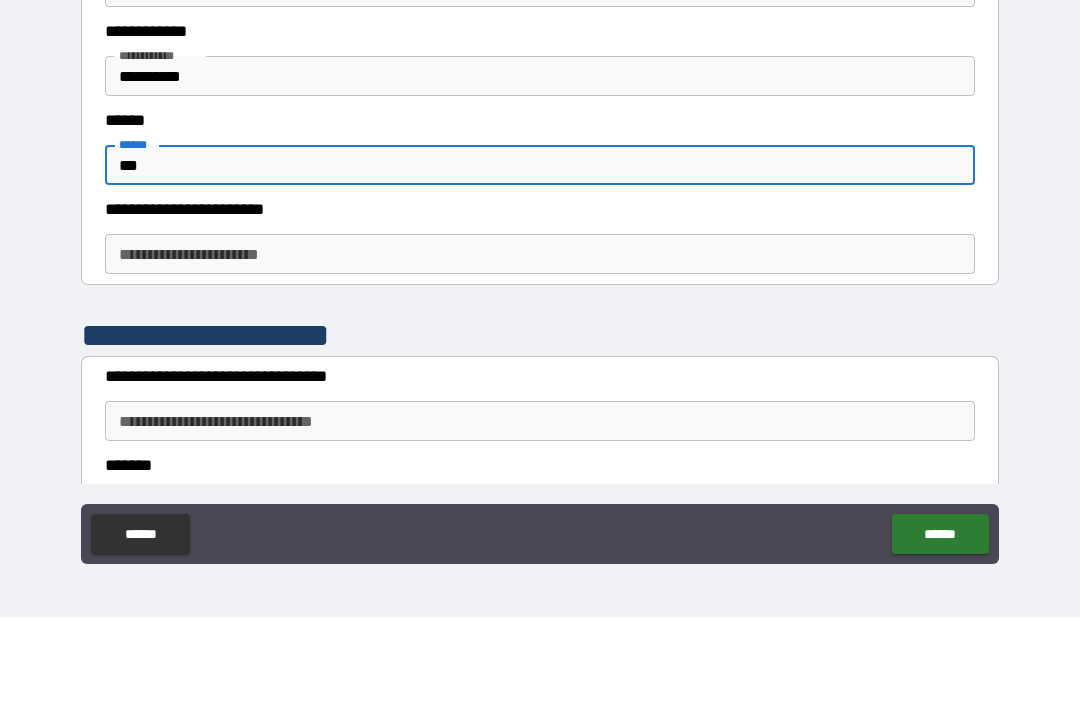 click on "**********" at bounding box center [540, 344] 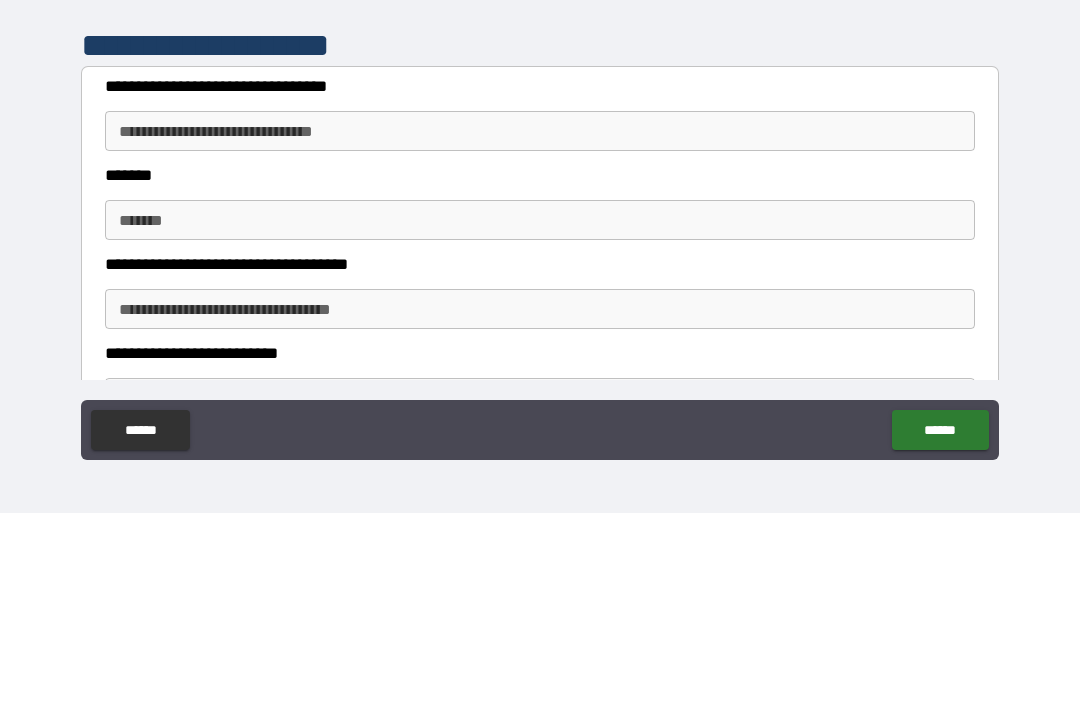 scroll, scrollTop: 1420, scrollLeft: 0, axis: vertical 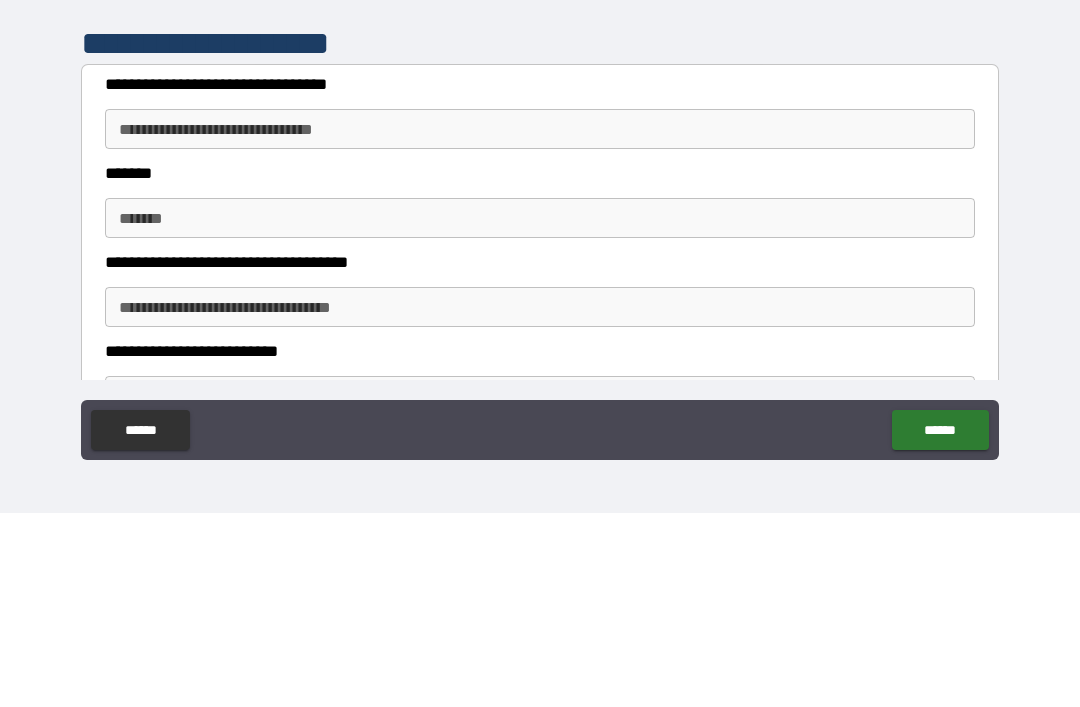 type on "******" 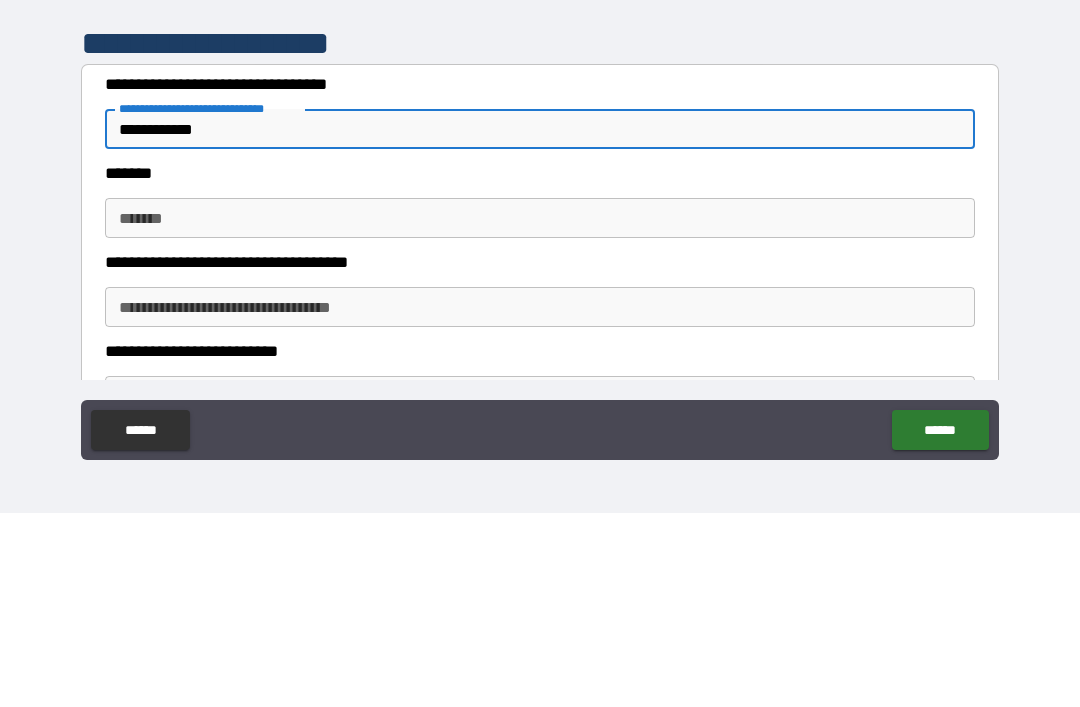 type on "**********" 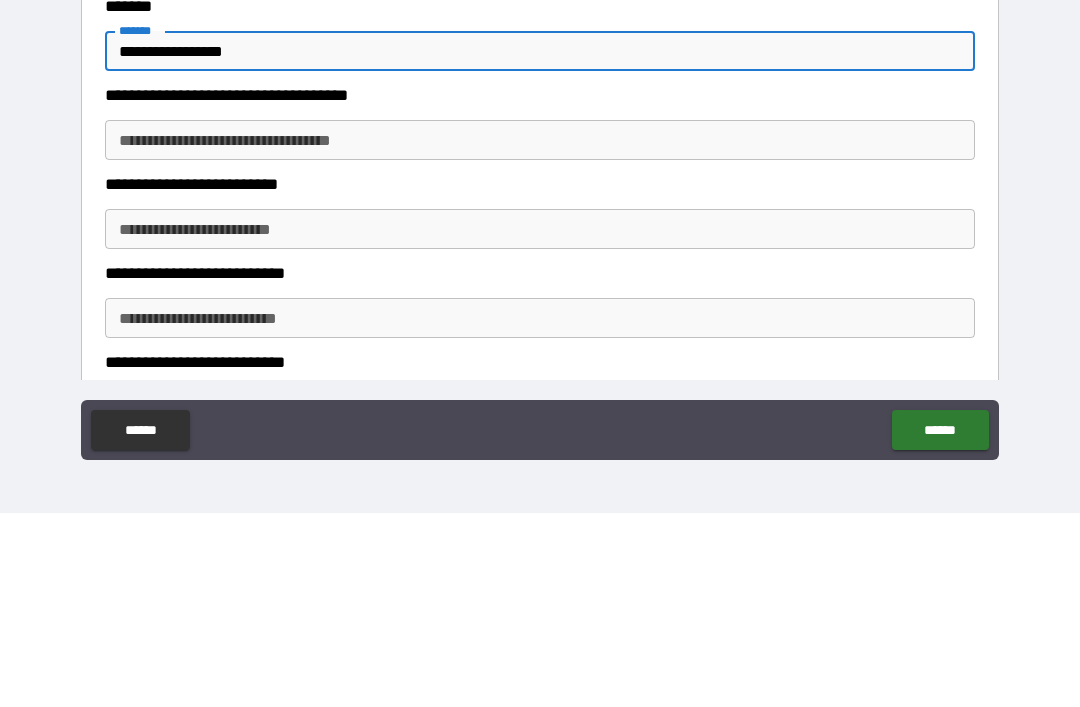 scroll, scrollTop: 1590, scrollLeft: 0, axis: vertical 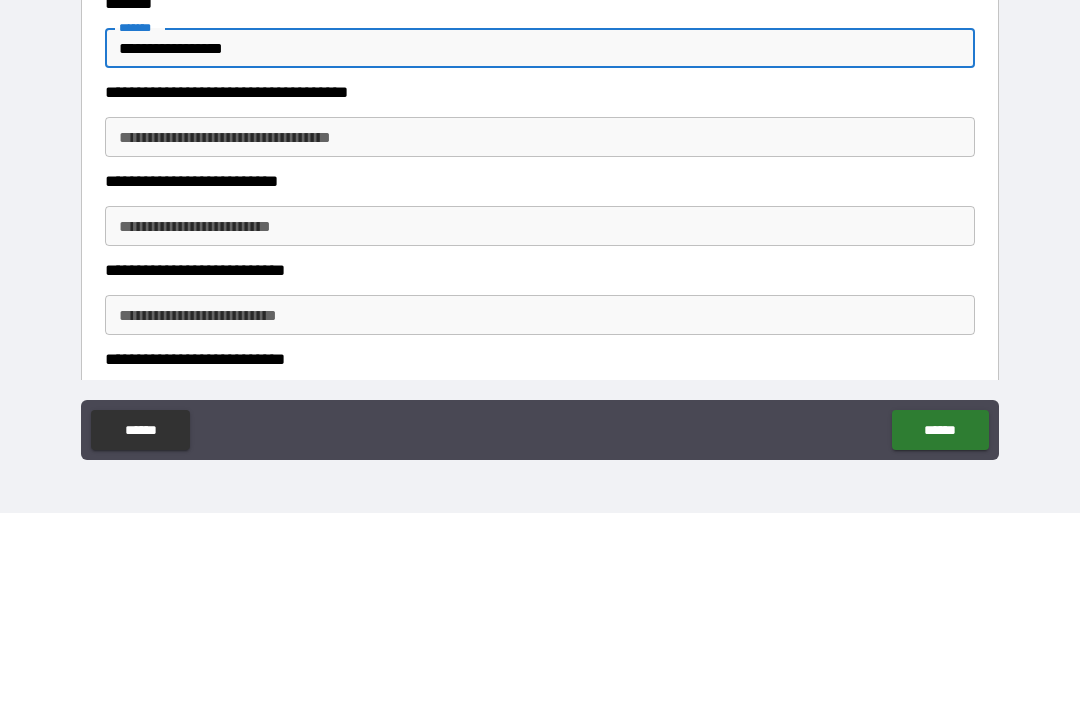 type on "**********" 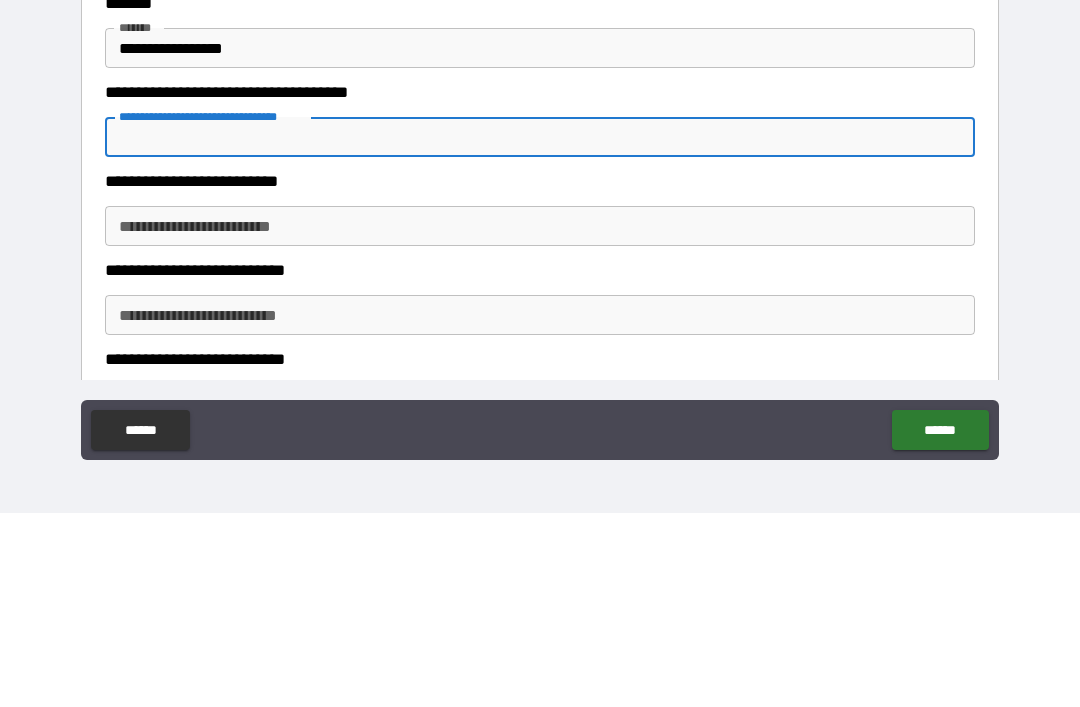 type on "*" 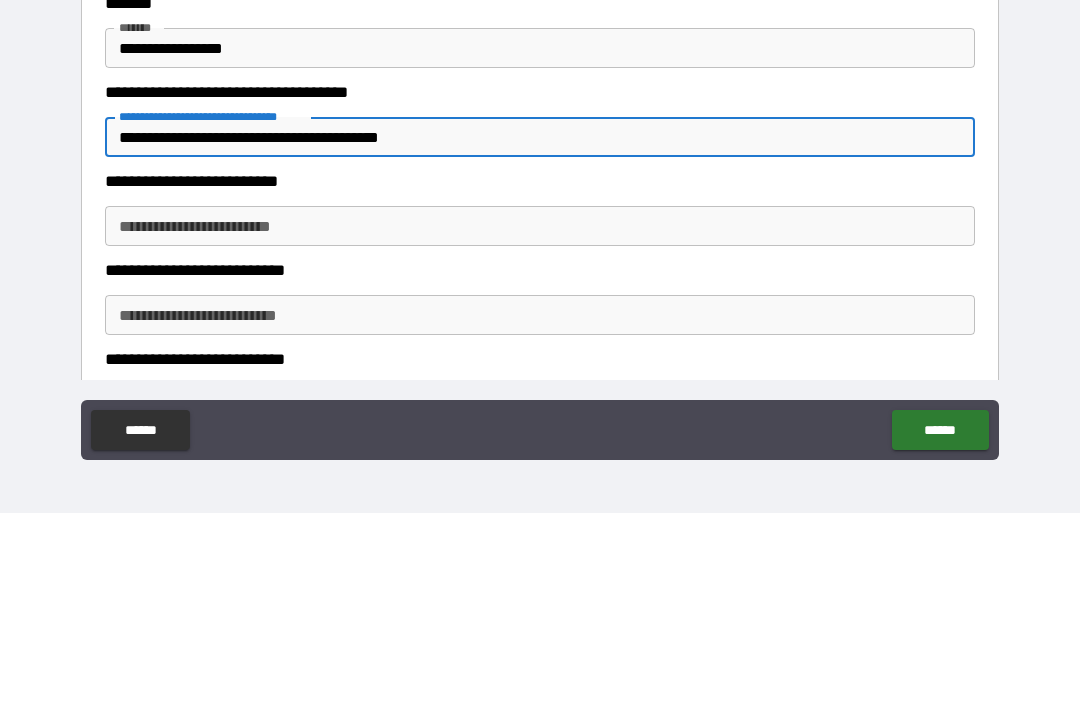 type on "**********" 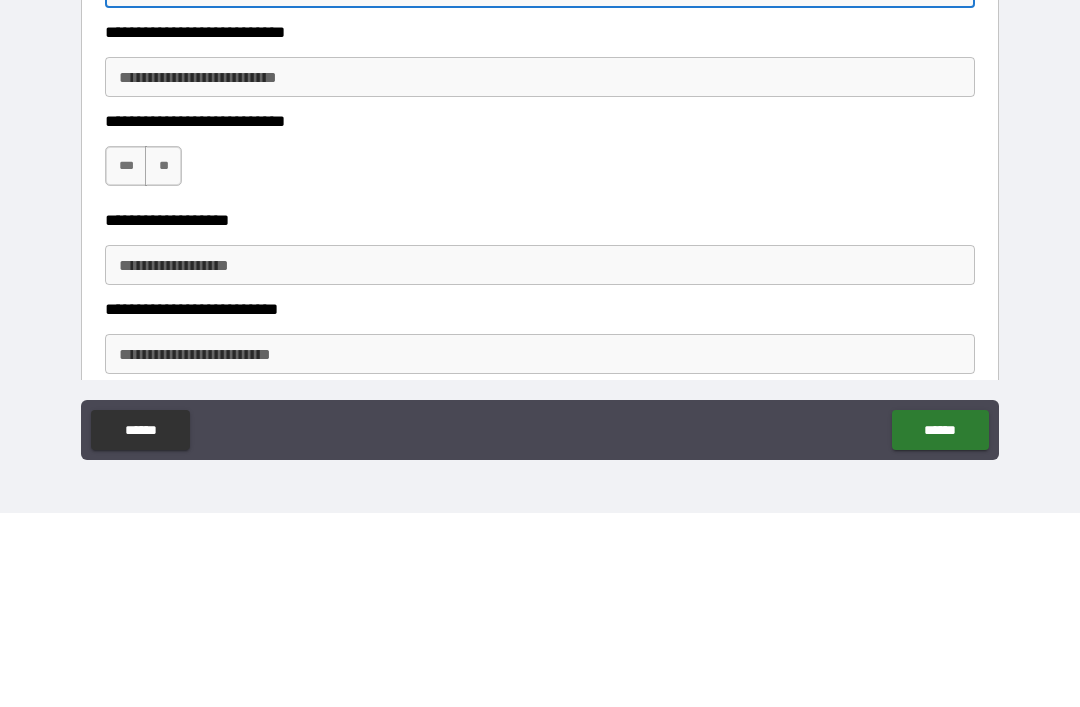scroll, scrollTop: 1829, scrollLeft: 0, axis: vertical 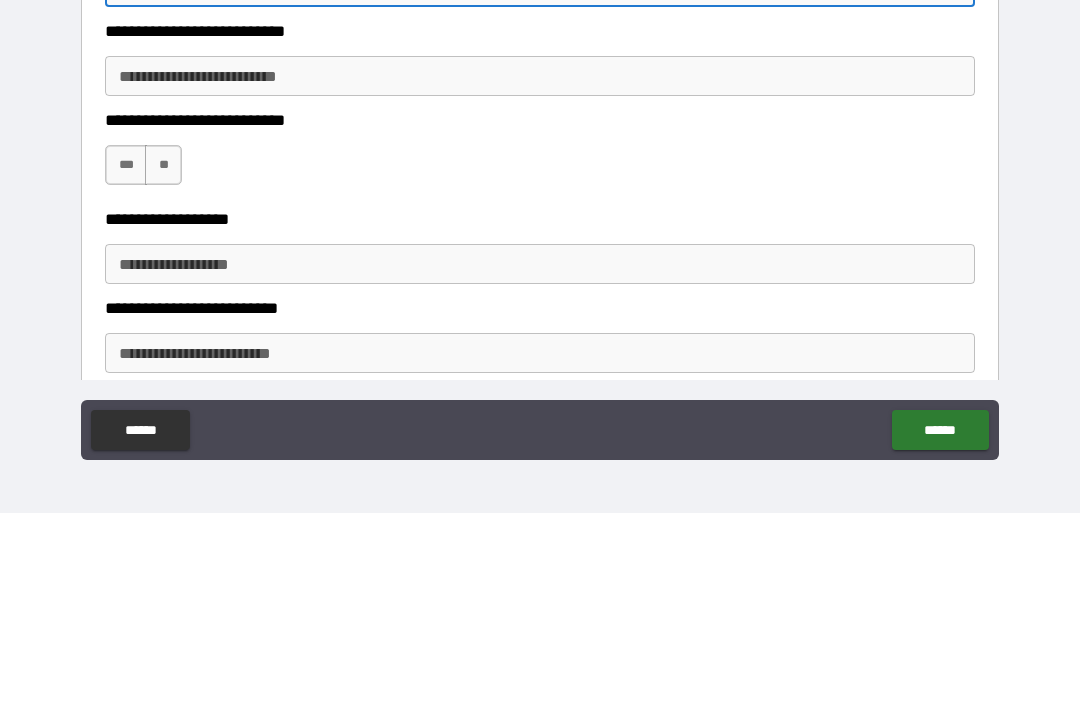 type on "********" 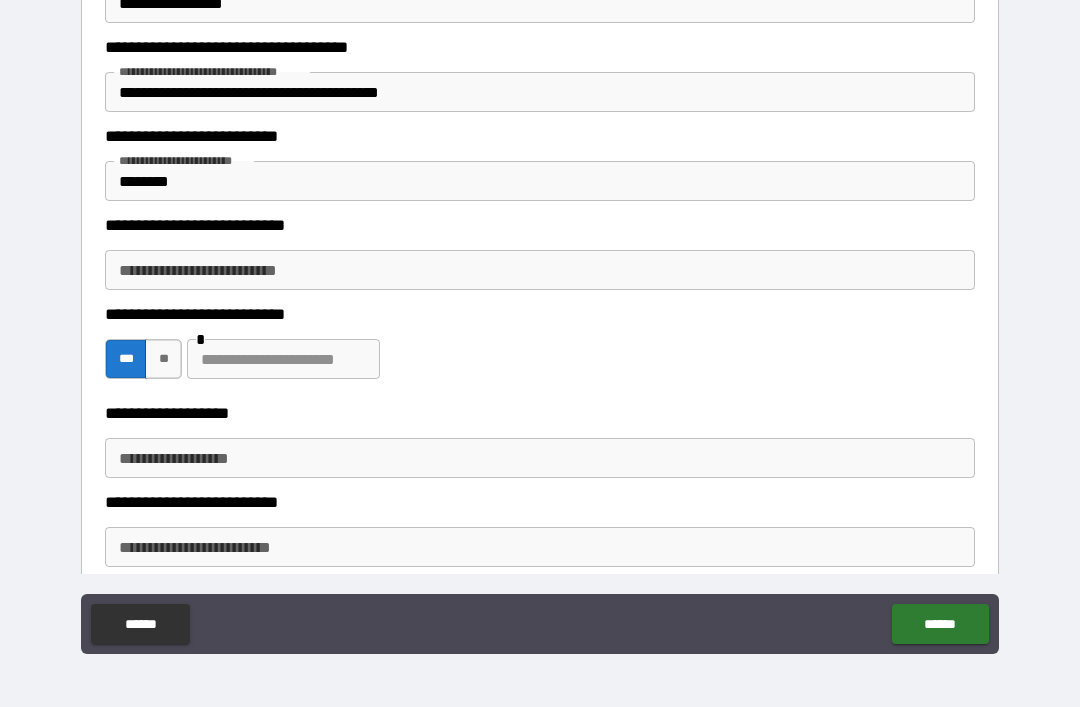 click on "**********" at bounding box center [540, 458] 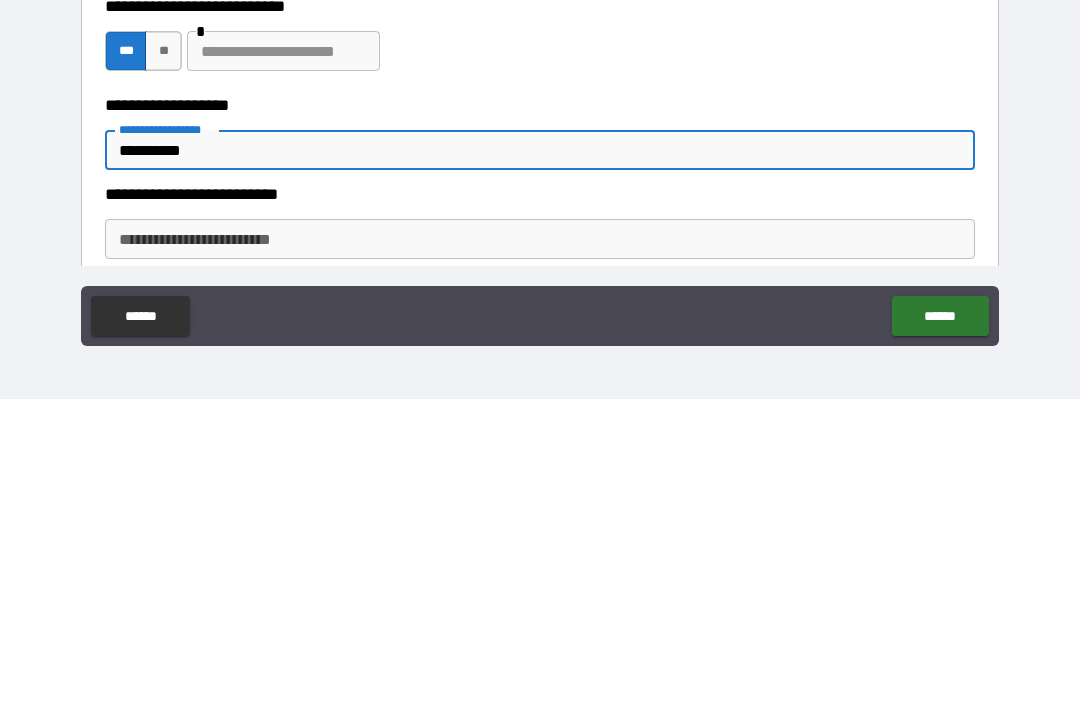 type on "*********" 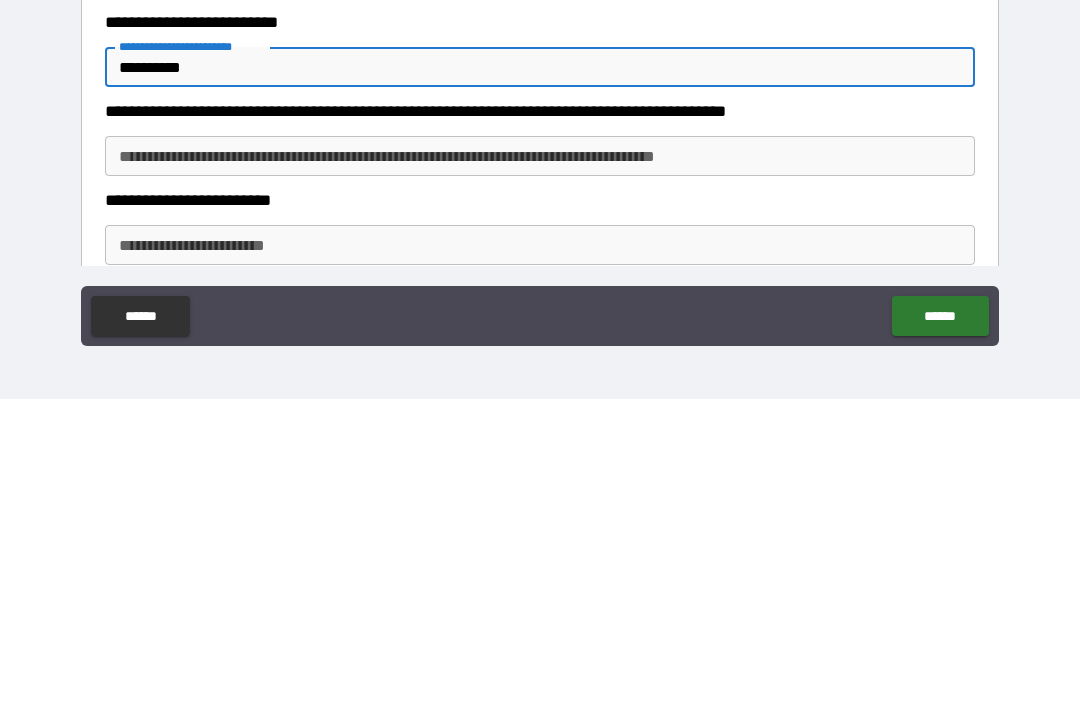 scroll, scrollTop: 2004, scrollLeft: 0, axis: vertical 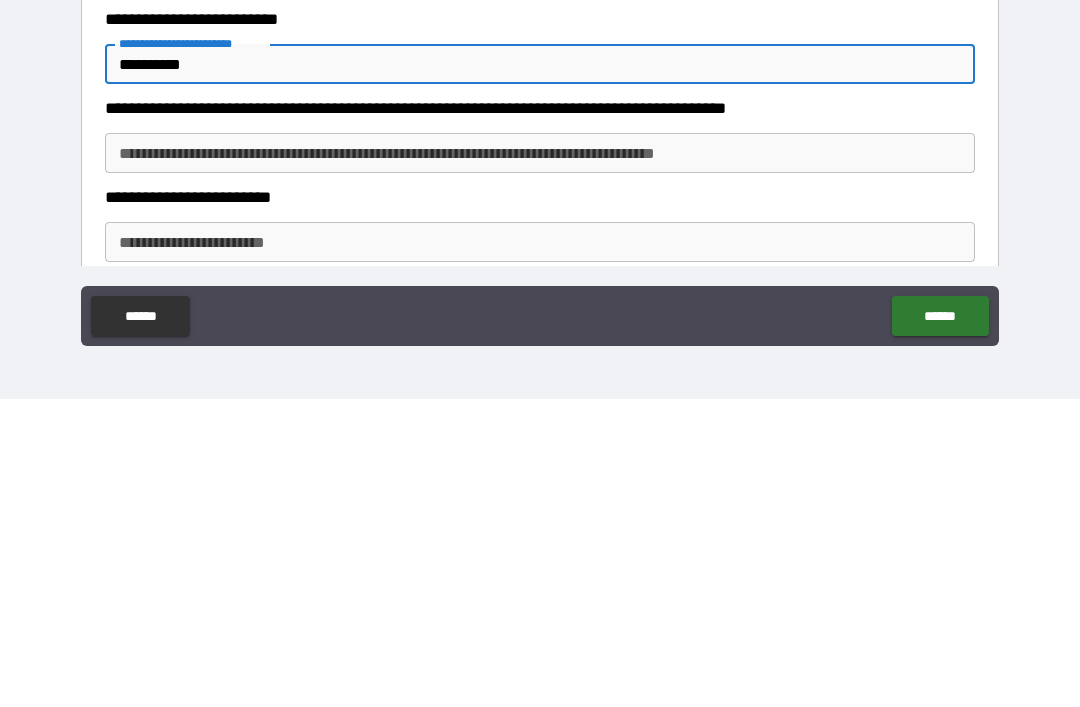 type on "**********" 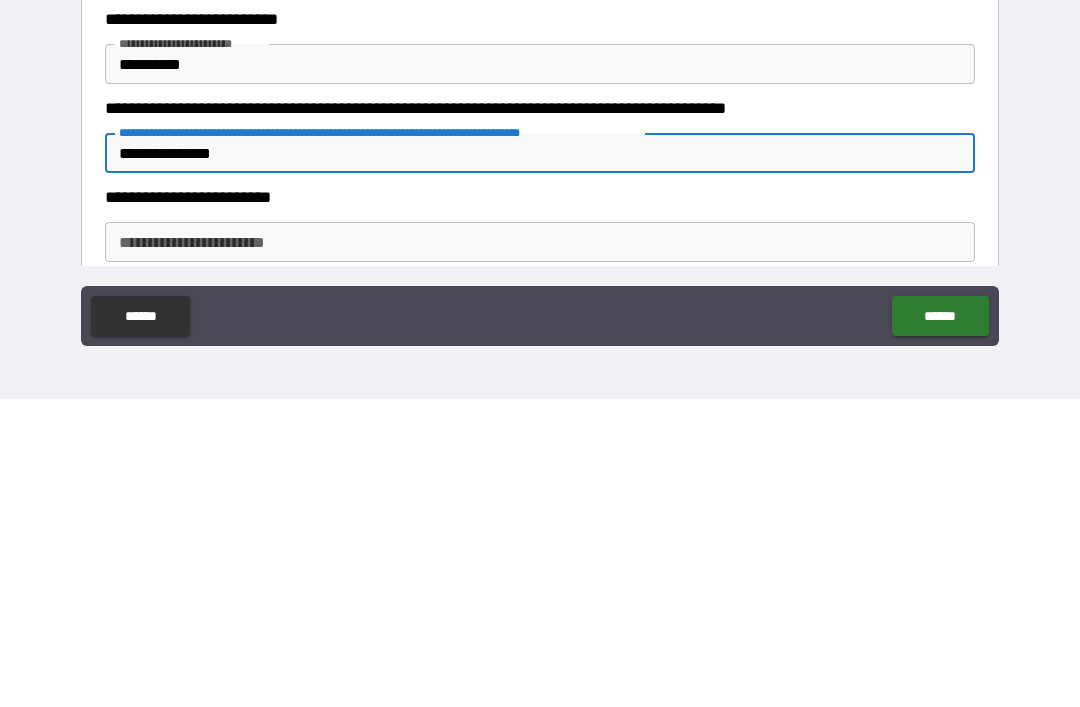 type on "**********" 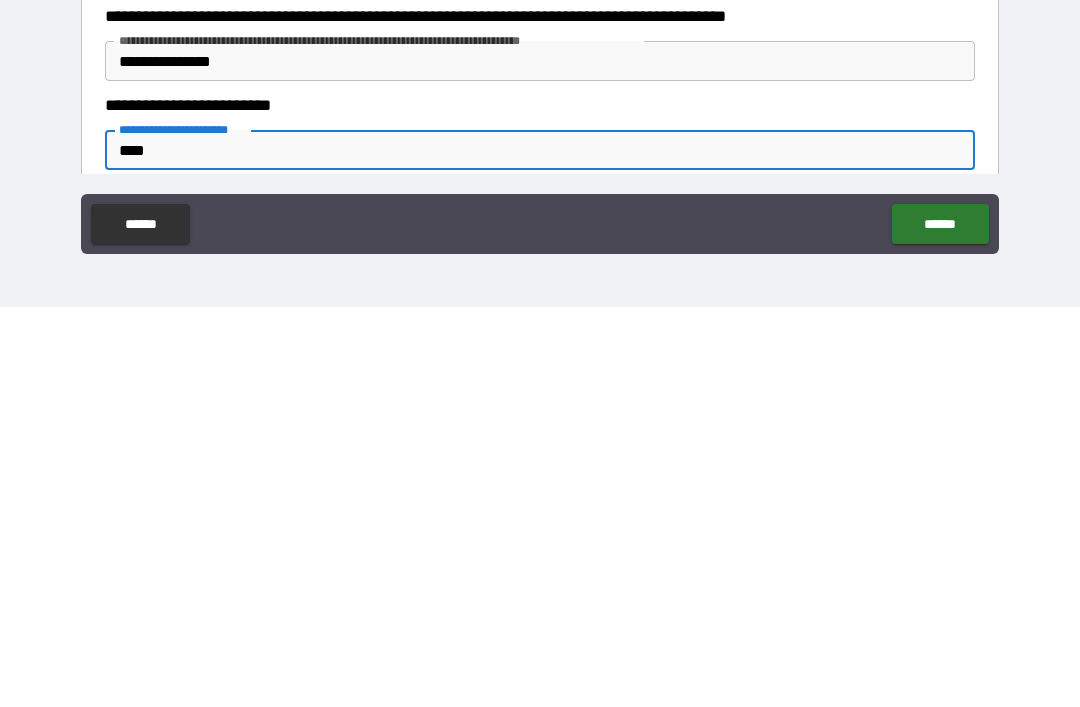 type on "****" 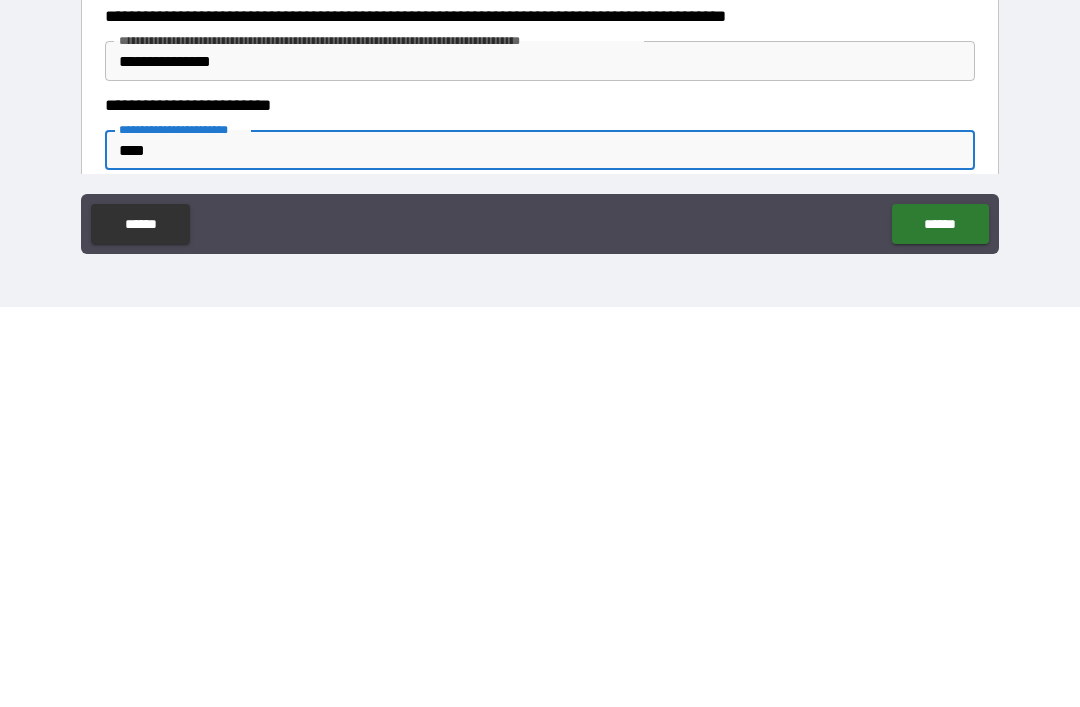 click on "******" at bounding box center [940, 624] 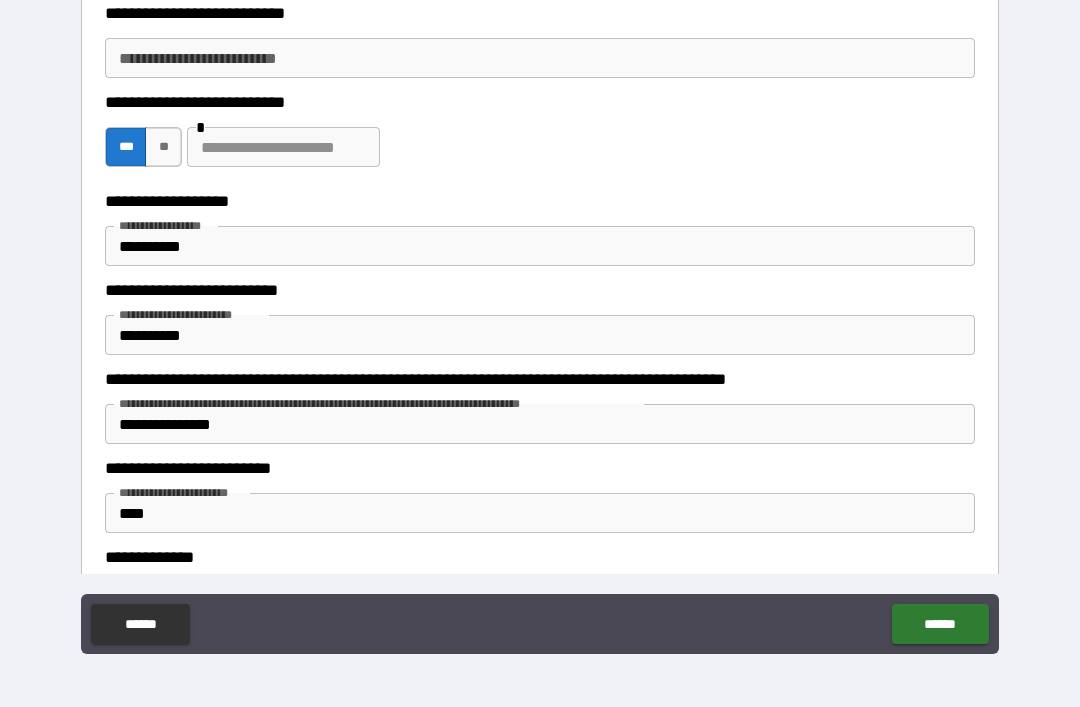 scroll, scrollTop: 2010, scrollLeft: 0, axis: vertical 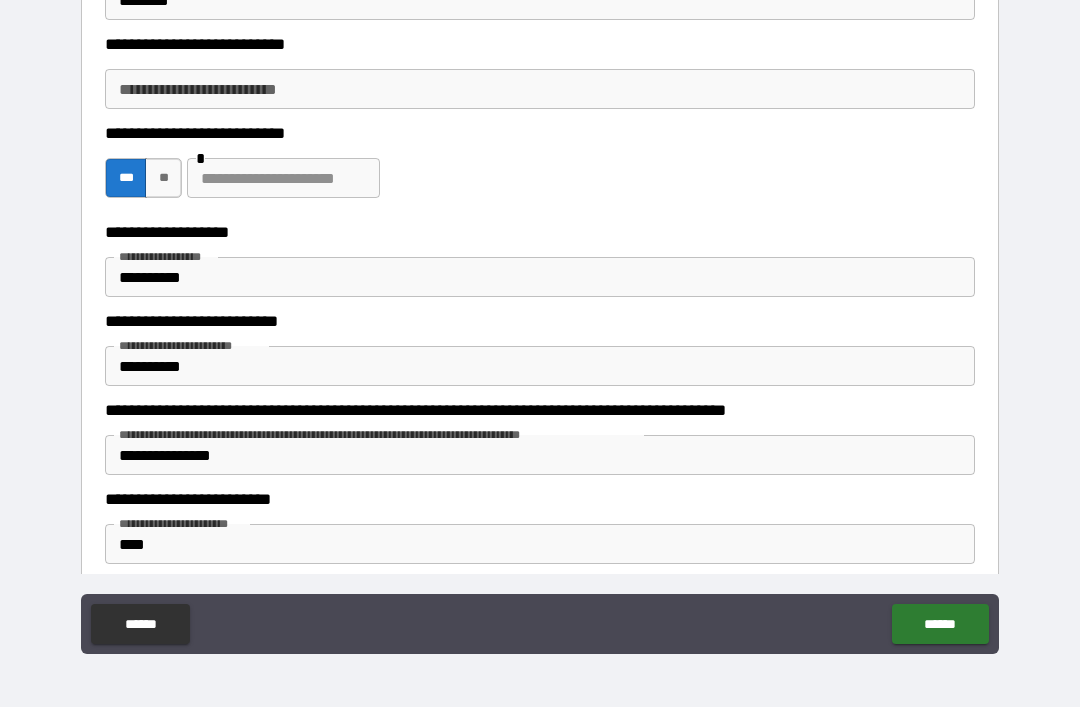 click on "**********" at bounding box center (540, 89) 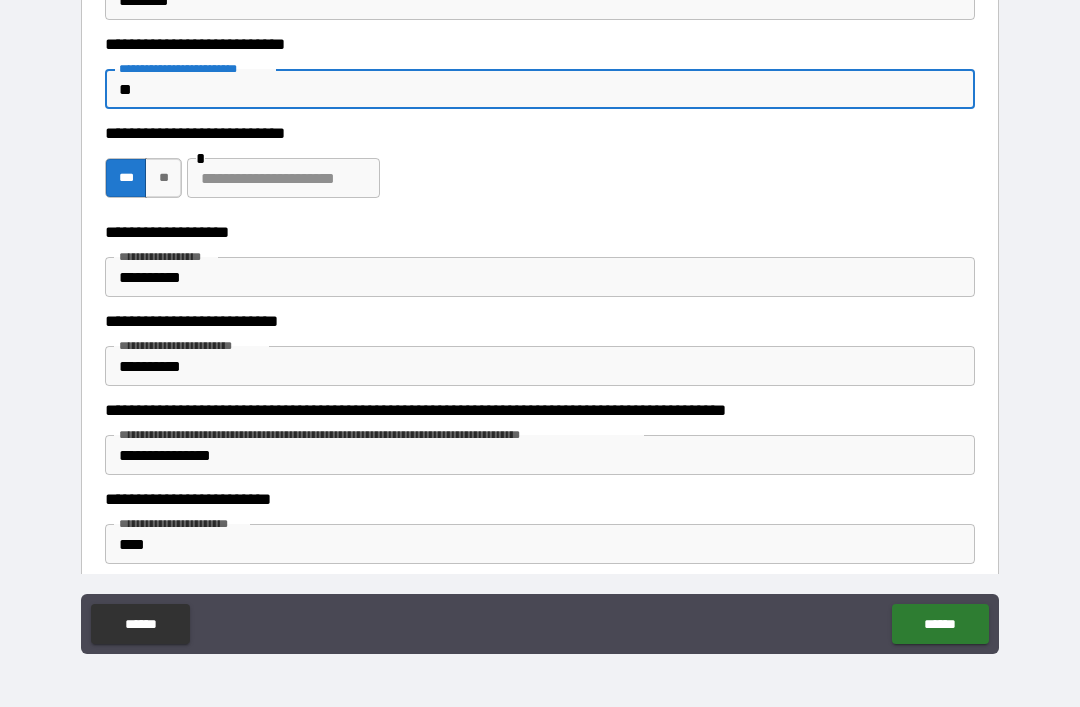 type on "*" 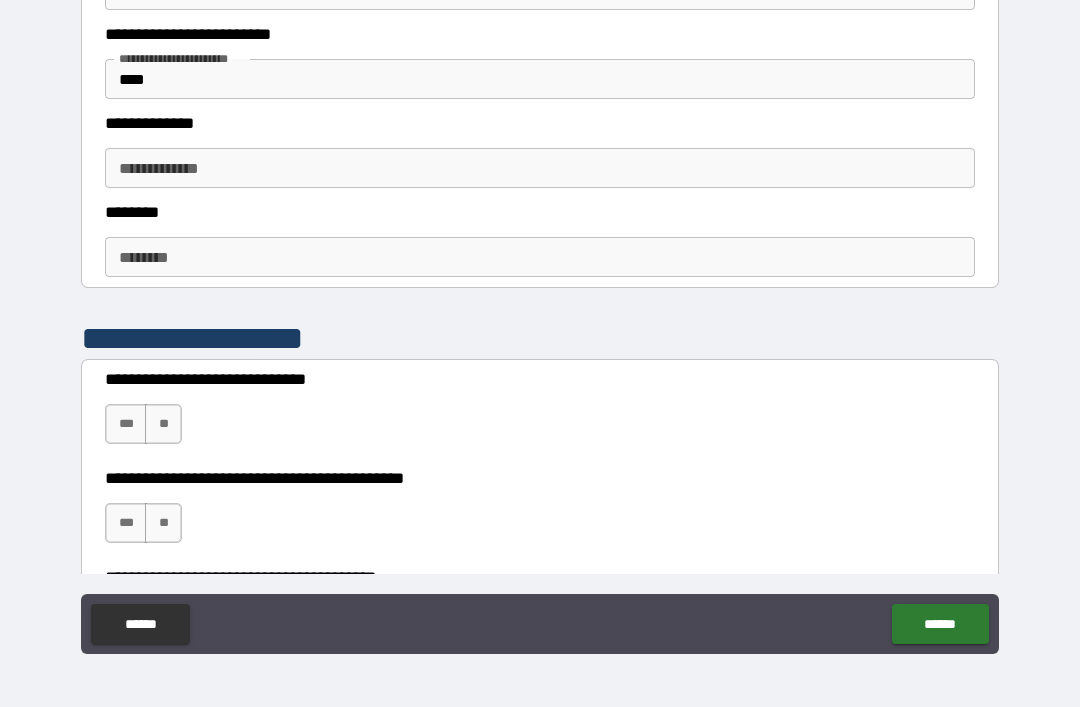 scroll, scrollTop: 2476, scrollLeft: 0, axis: vertical 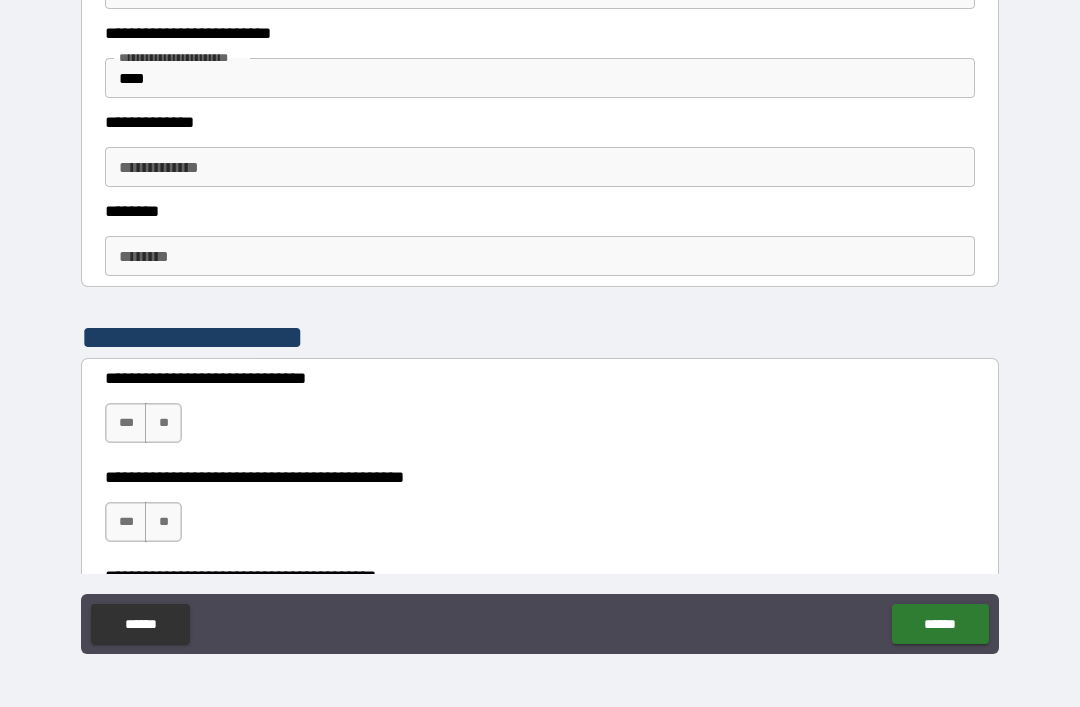 type on "**********" 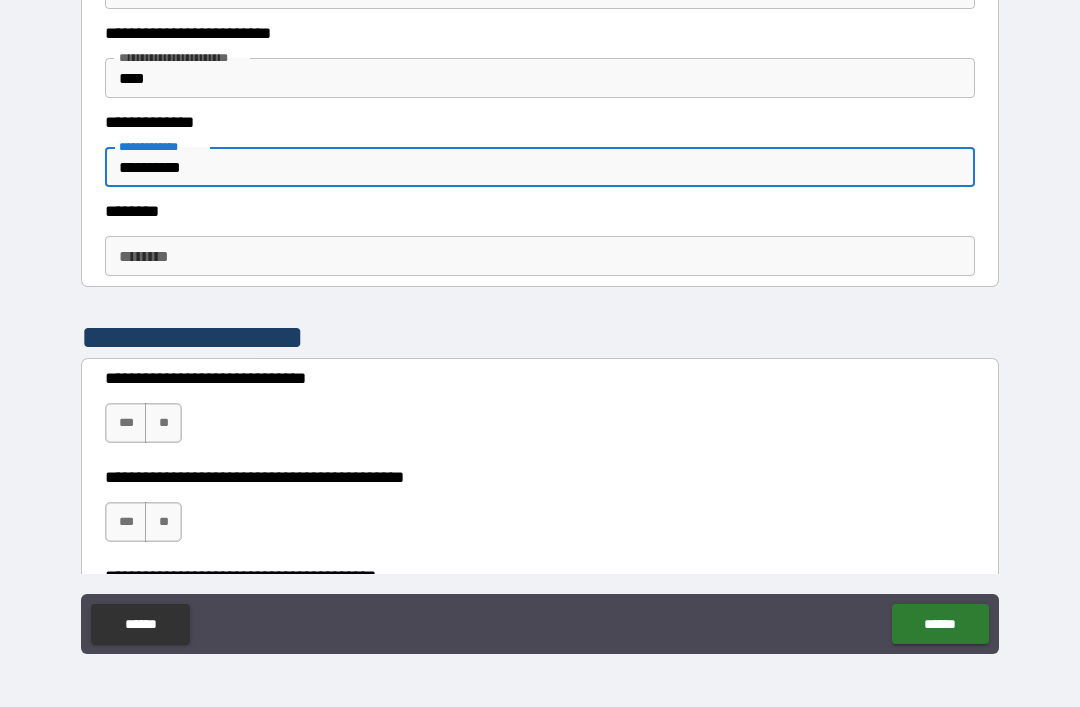 type on "**********" 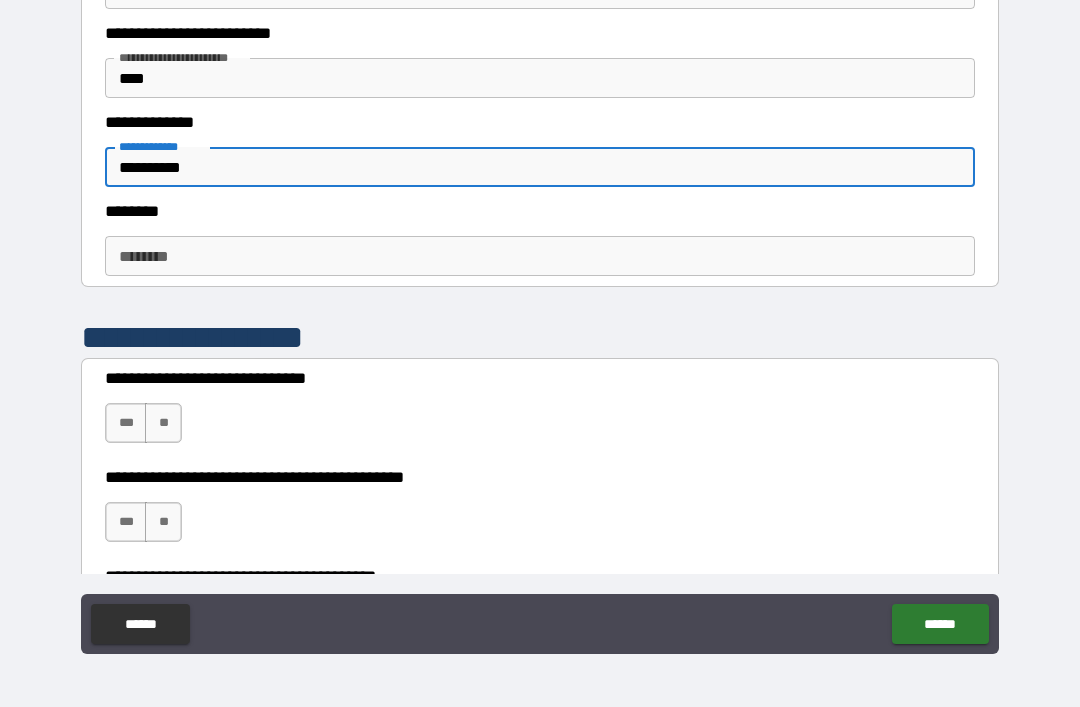 click on "********" at bounding box center (540, 256) 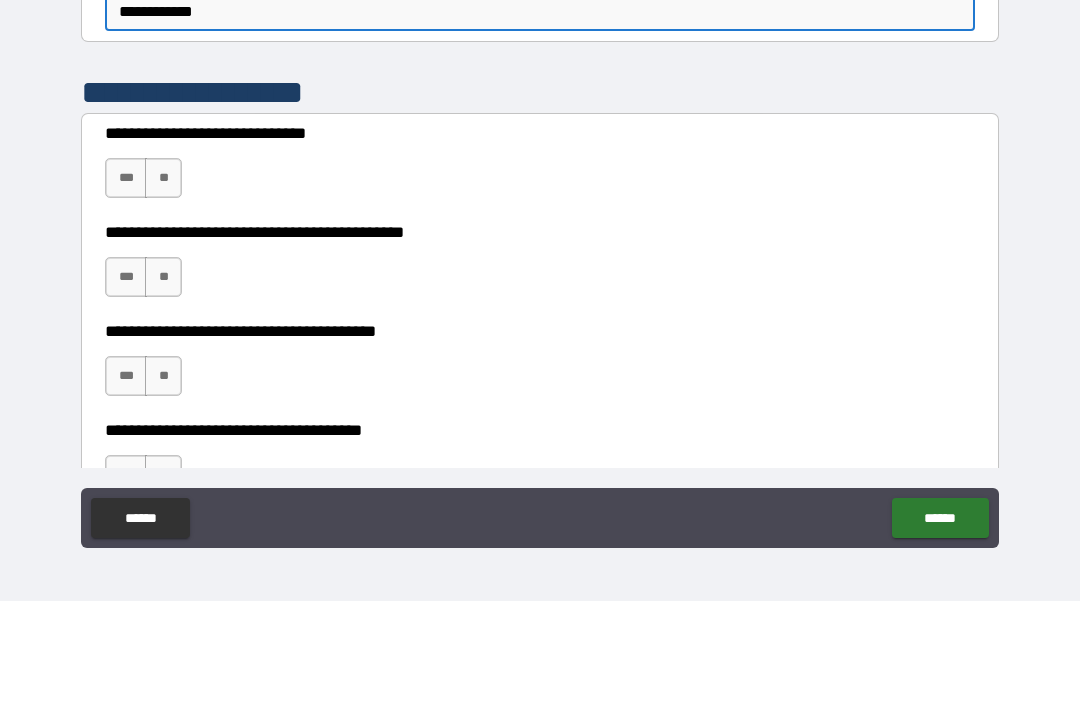 scroll, scrollTop: 2613, scrollLeft: 0, axis: vertical 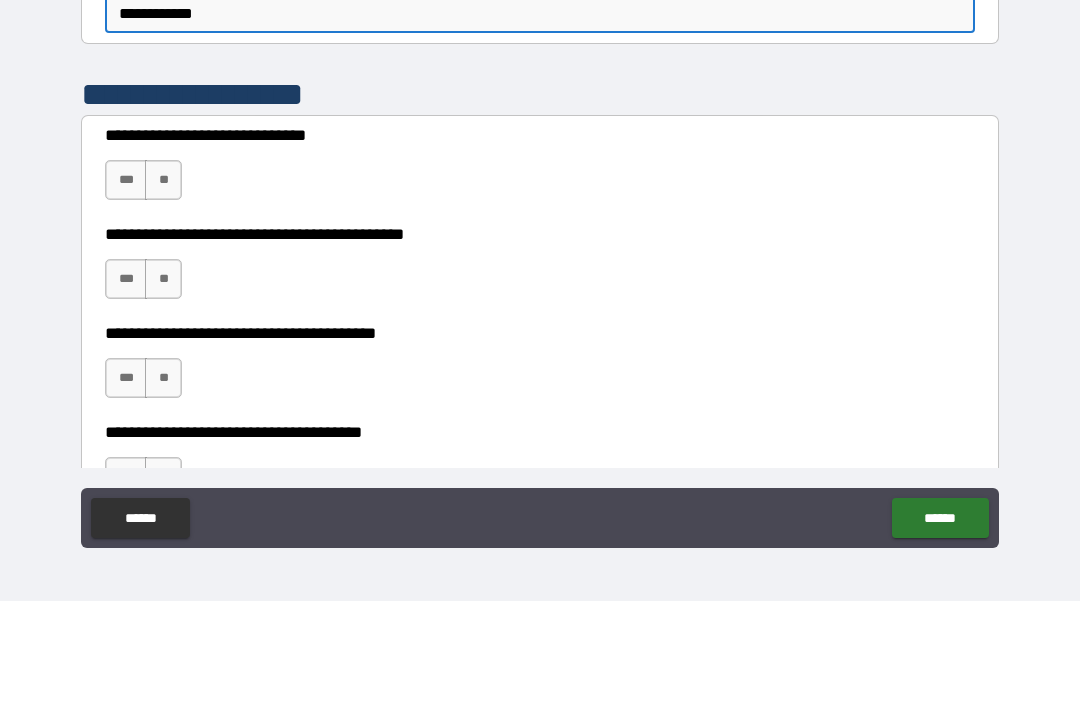 type on "**********" 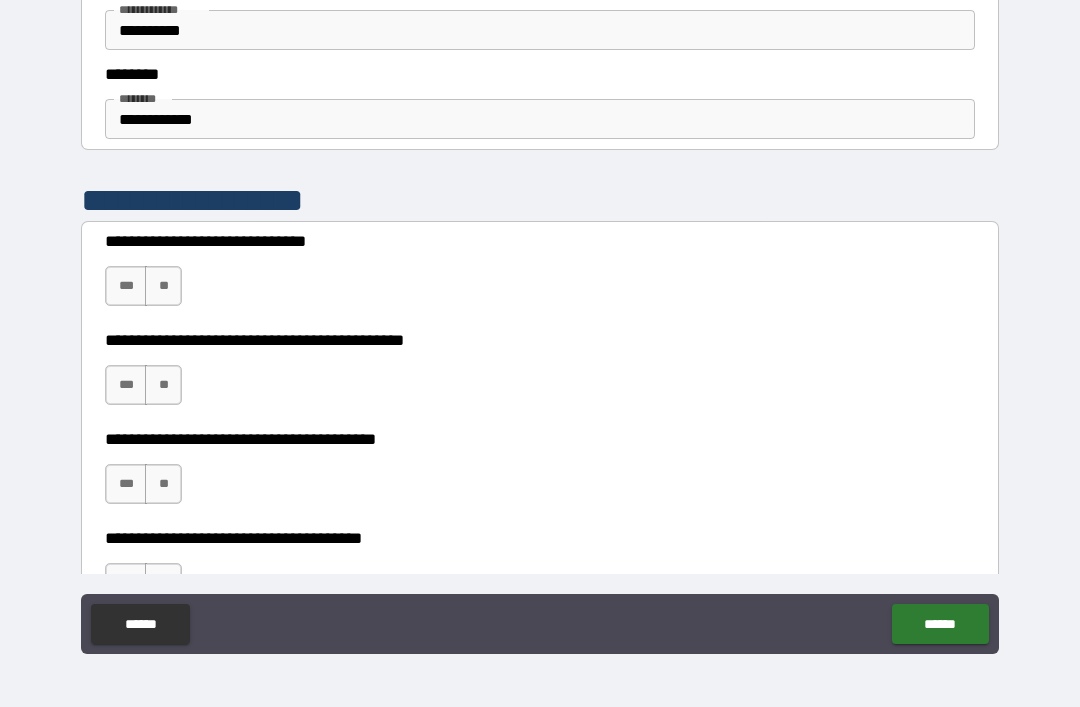 click on "***" at bounding box center (126, 286) 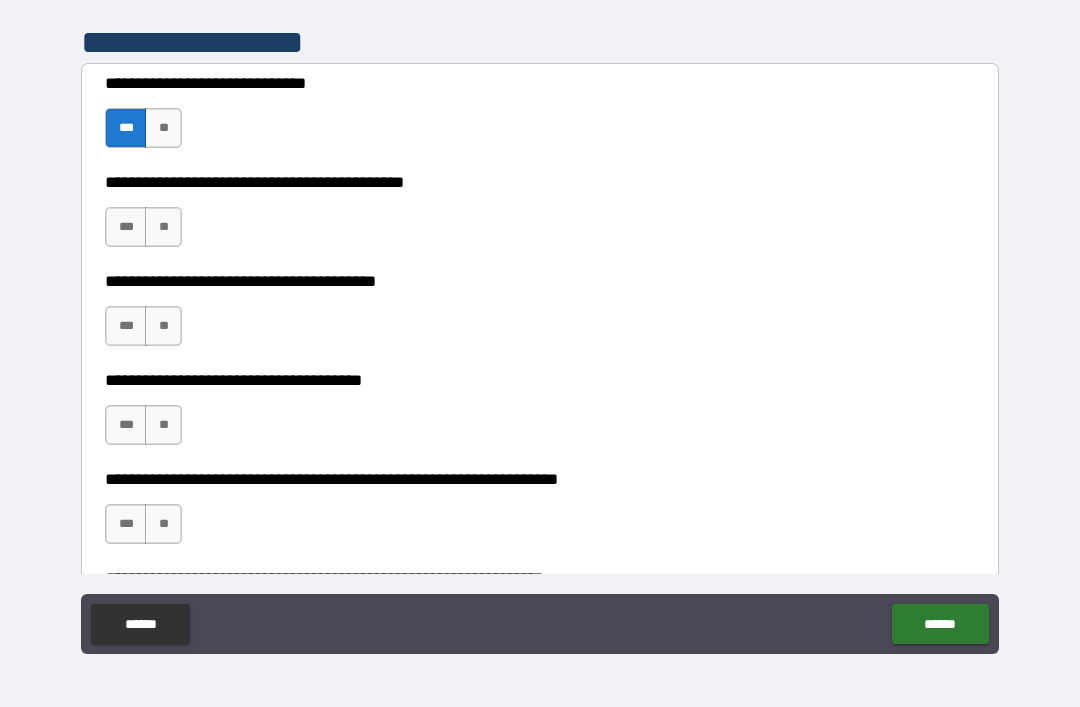 scroll, scrollTop: 2785, scrollLeft: 0, axis: vertical 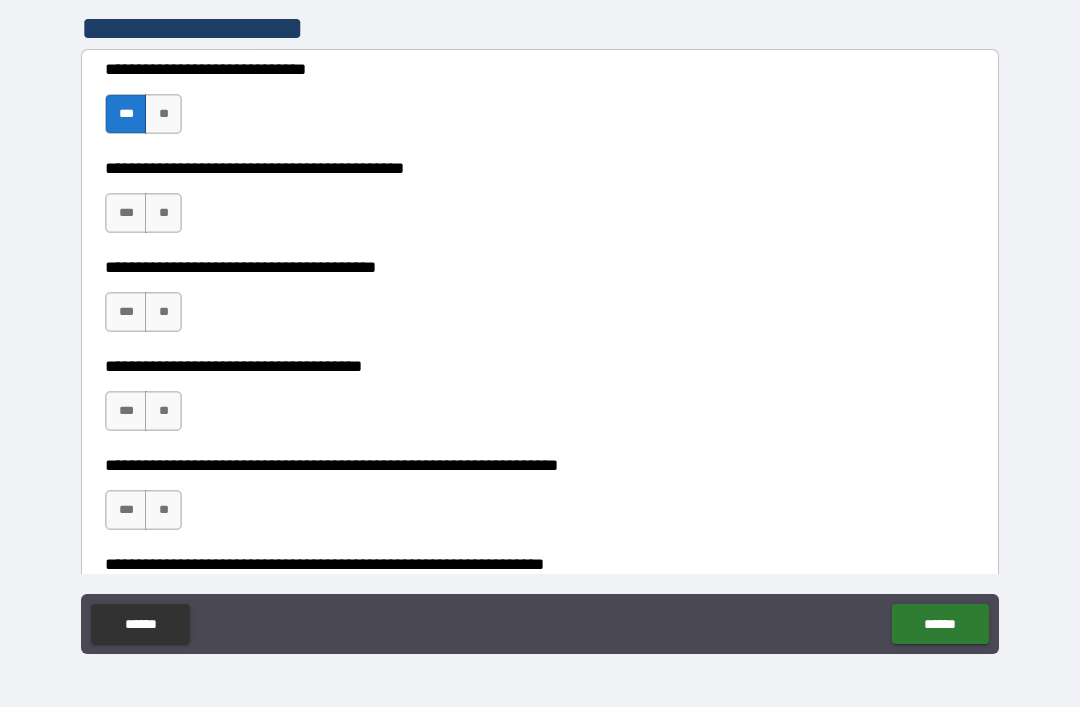 click on "***" at bounding box center (126, 213) 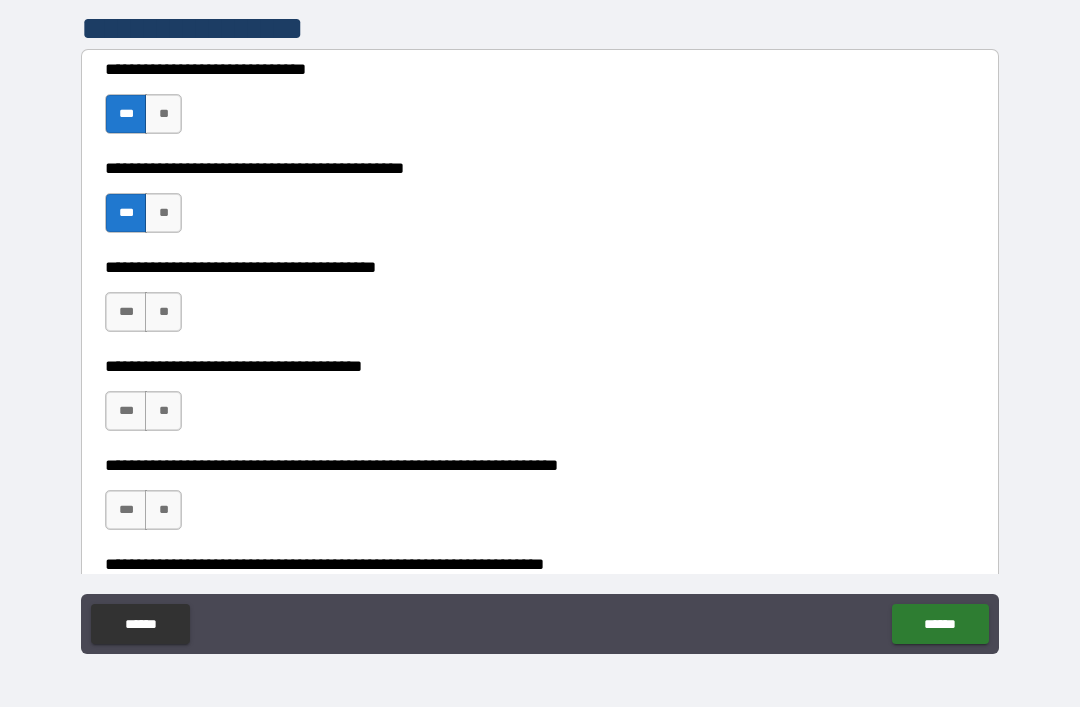 click on "***" at bounding box center [126, 312] 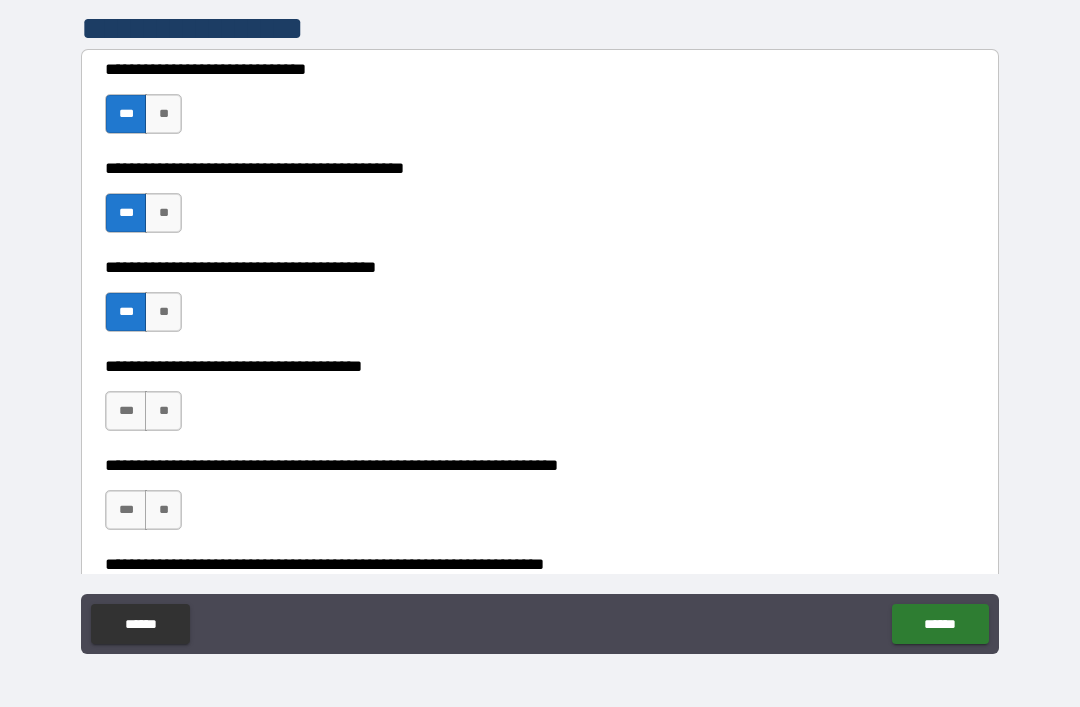 click on "***" at bounding box center (126, 411) 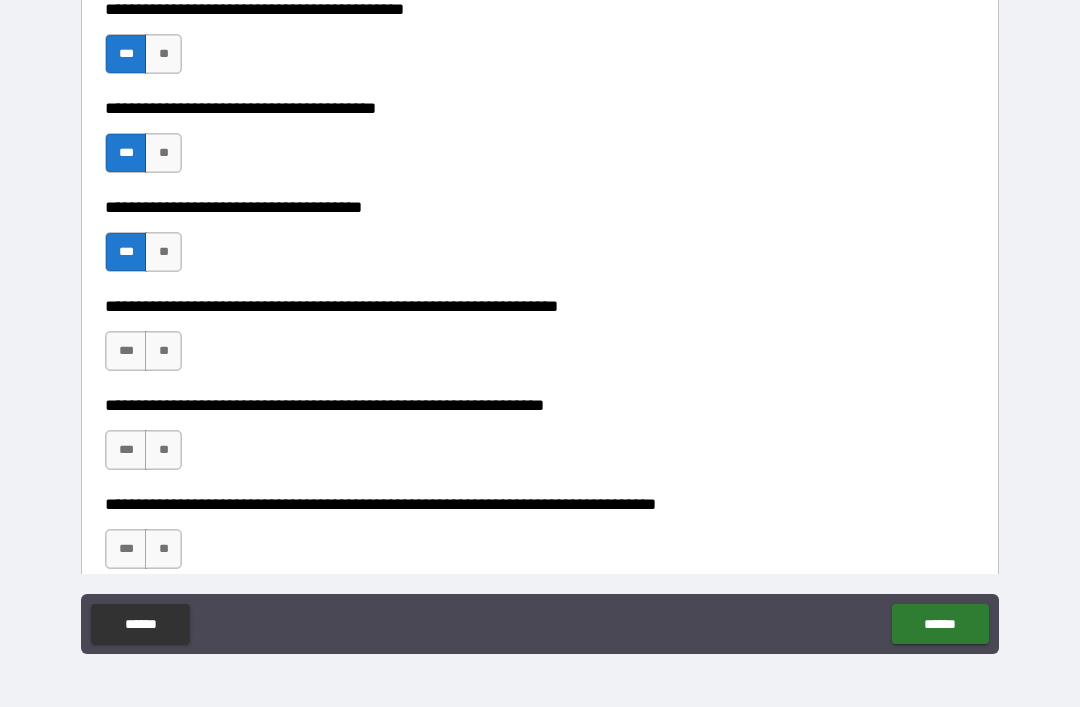 scroll, scrollTop: 3009, scrollLeft: 0, axis: vertical 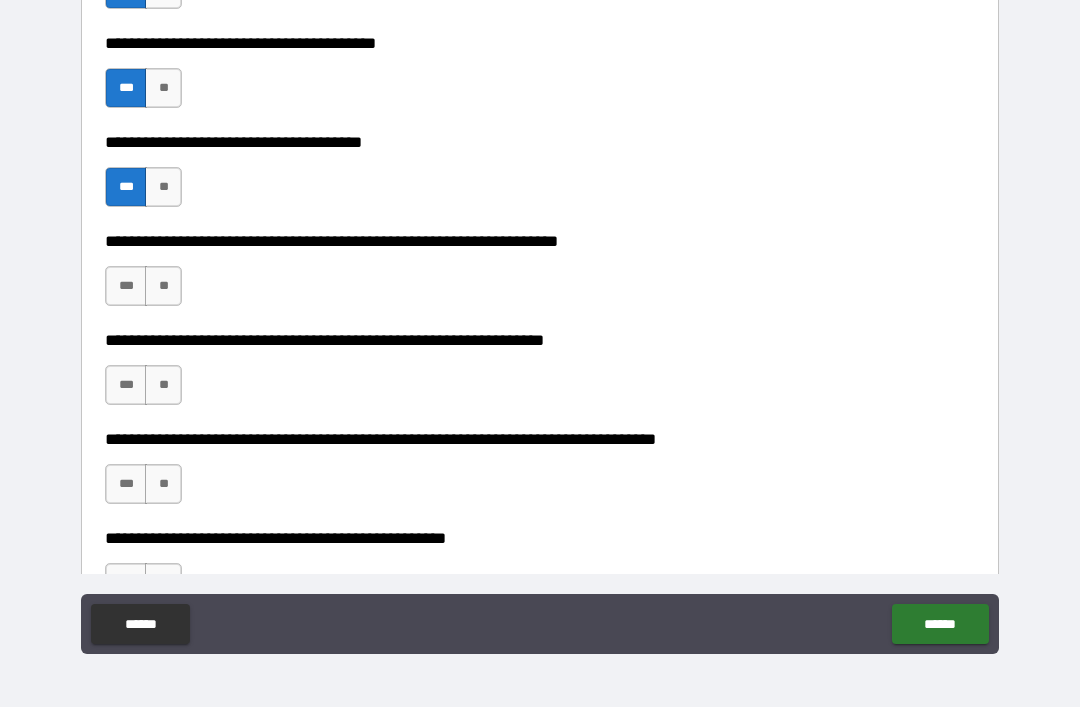 click on "***" at bounding box center (126, 286) 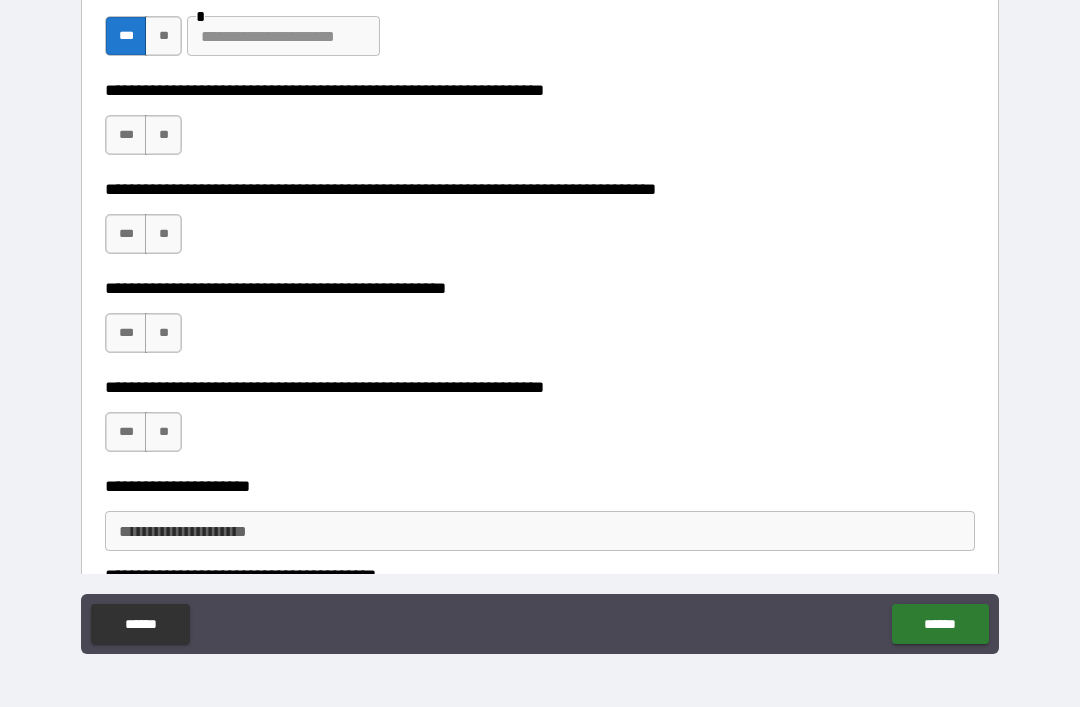 scroll, scrollTop: 3265, scrollLeft: 0, axis: vertical 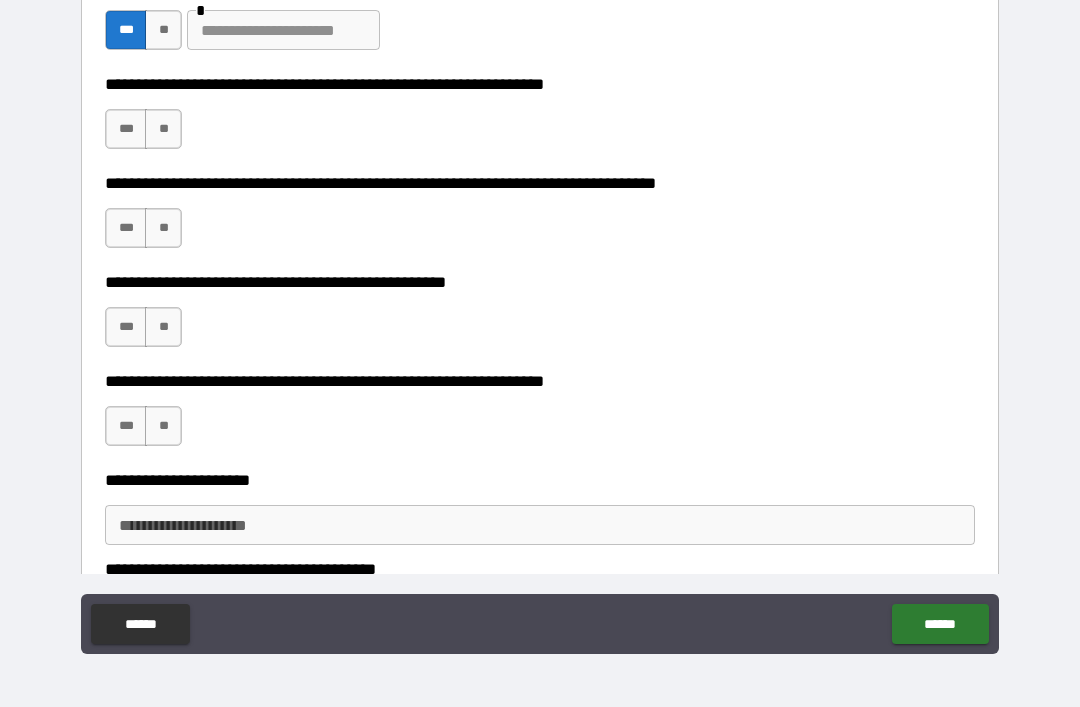 click on "***" at bounding box center (126, 129) 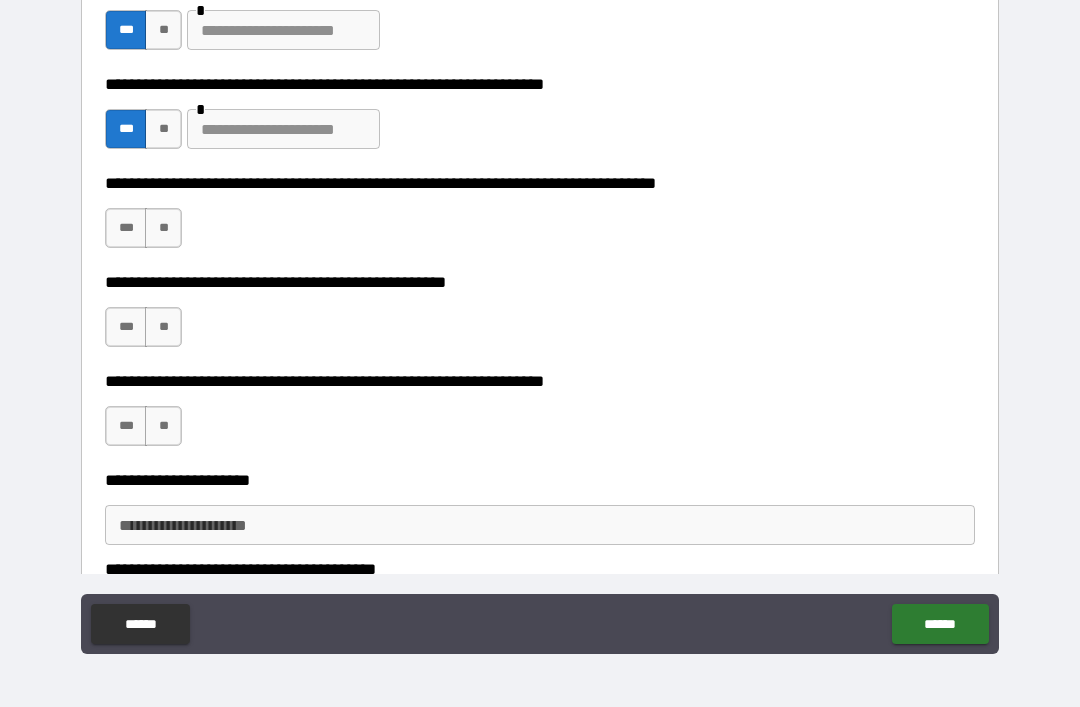 click on "**" at bounding box center (163, 129) 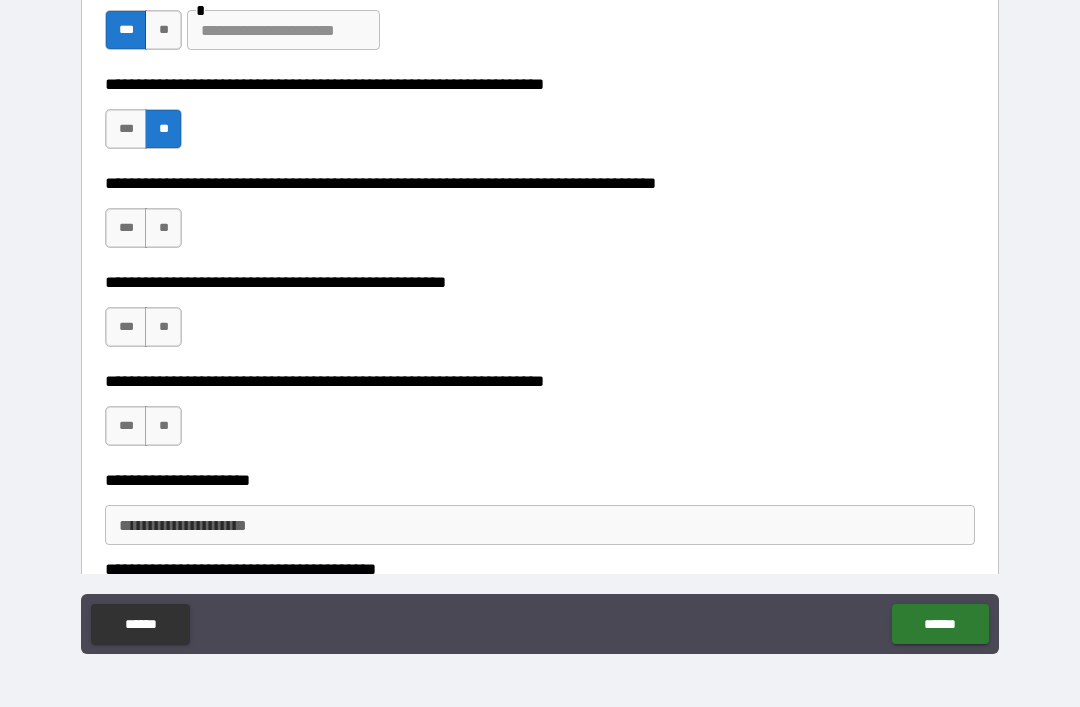 click on "***" at bounding box center [126, 228] 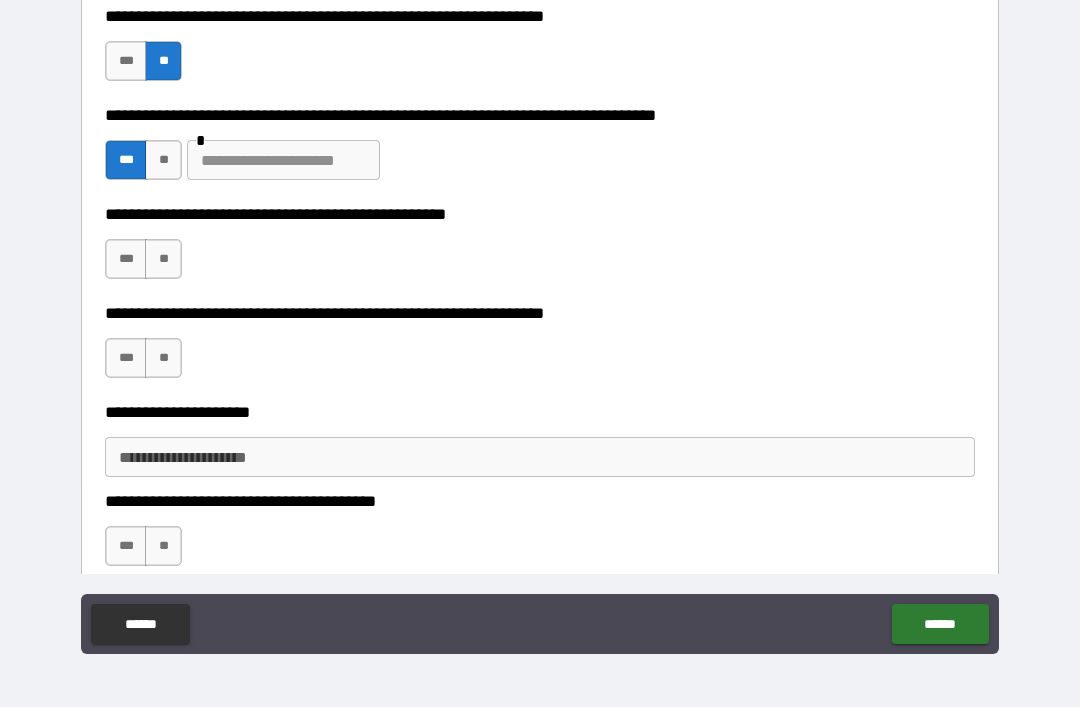 scroll, scrollTop: 3352, scrollLeft: 0, axis: vertical 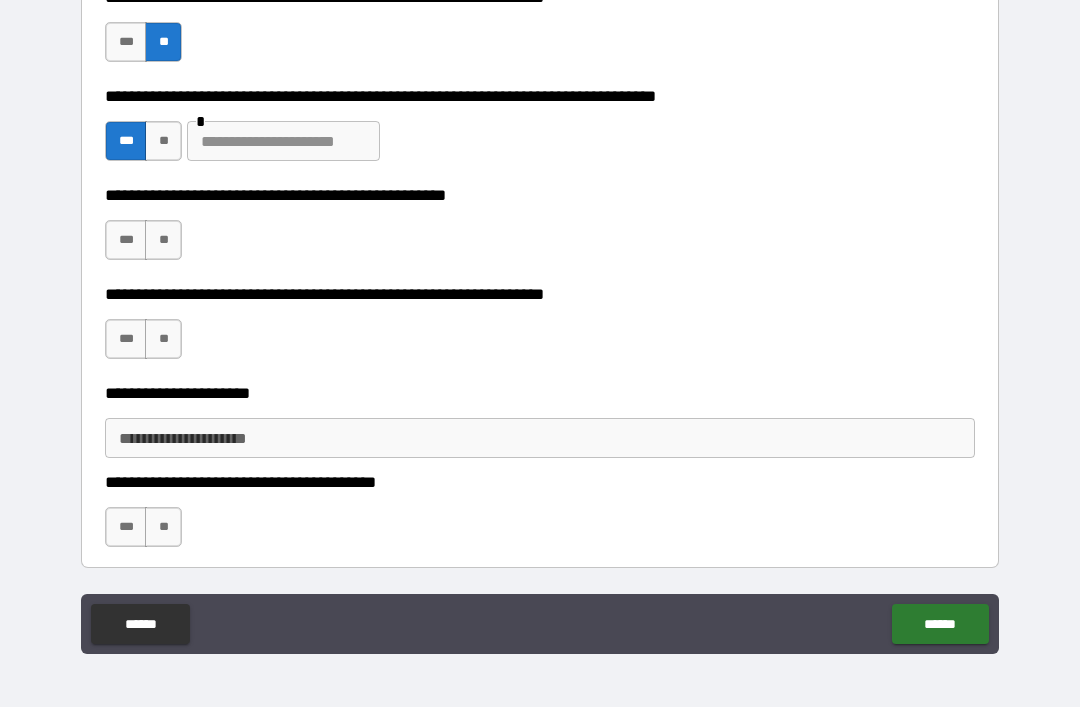 click on "**" at bounding box center [163, 339] 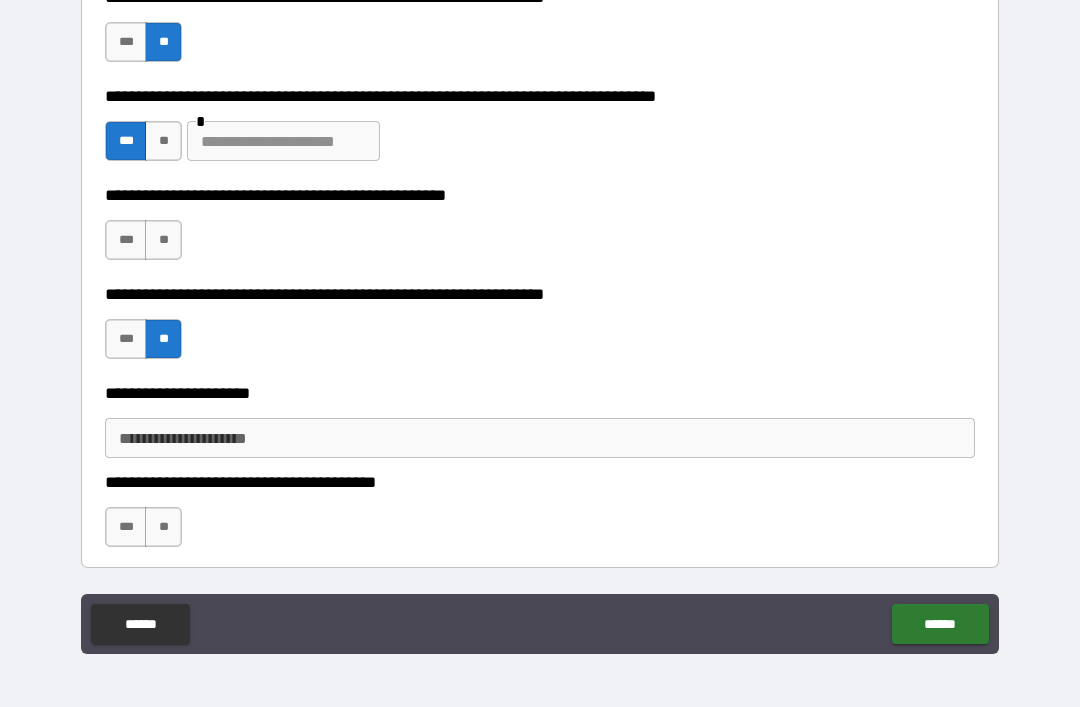 click on "**" at bounding box center (163, 527) 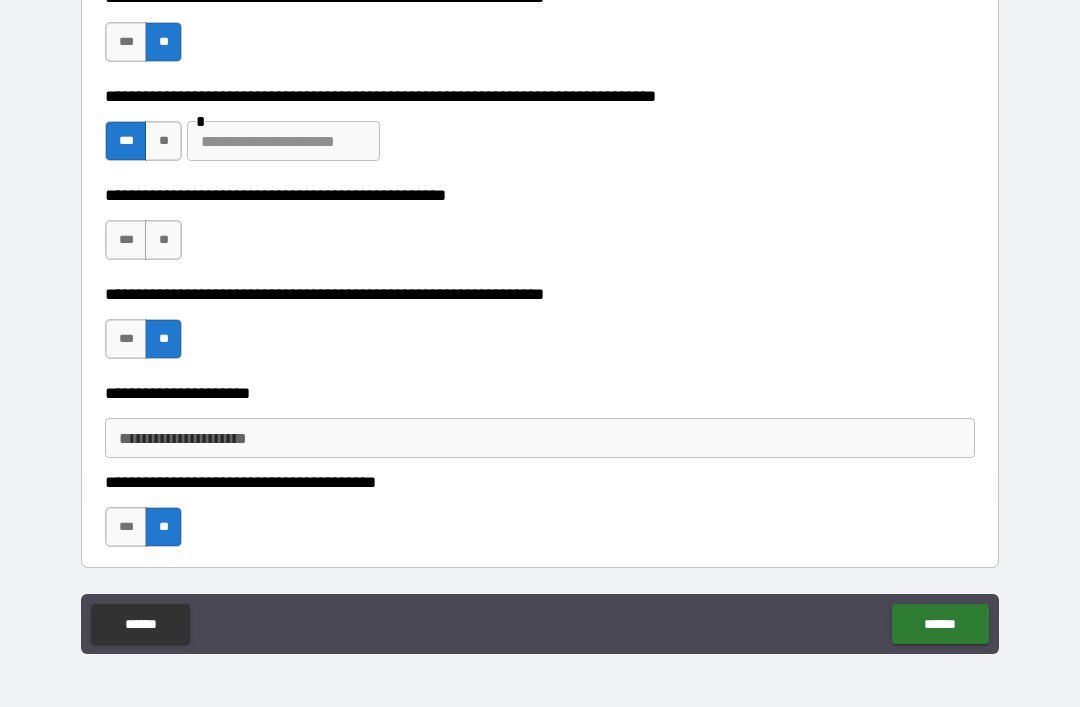 click on "***" at bounding box center [126, 240] 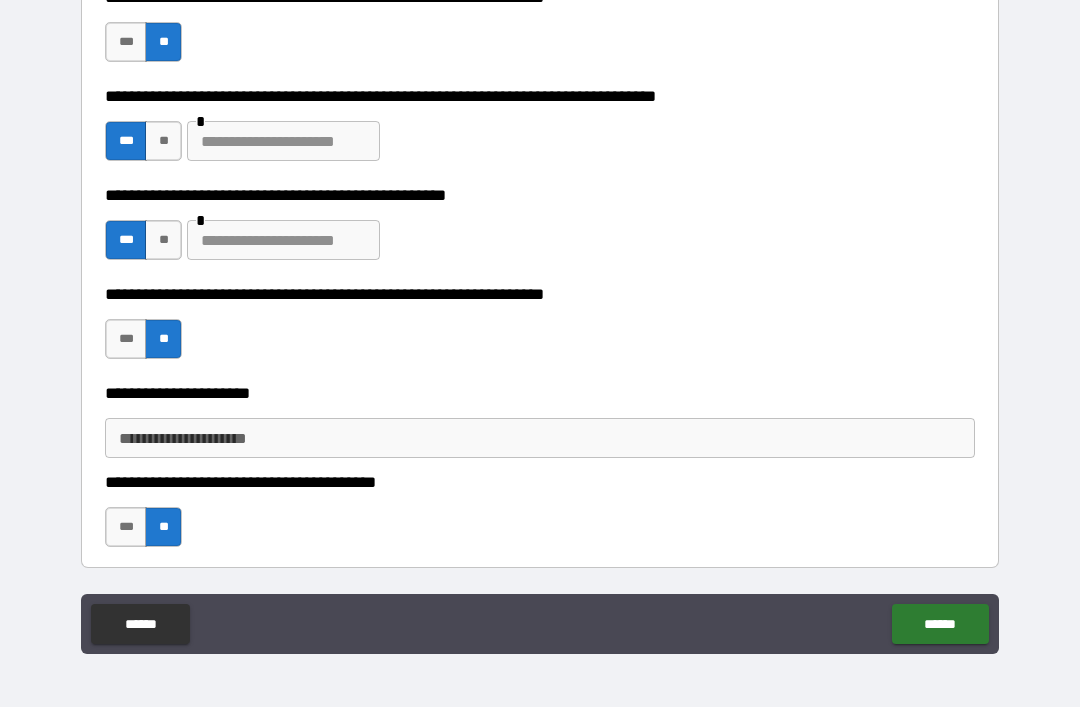 click at bounding box center [283, 141] 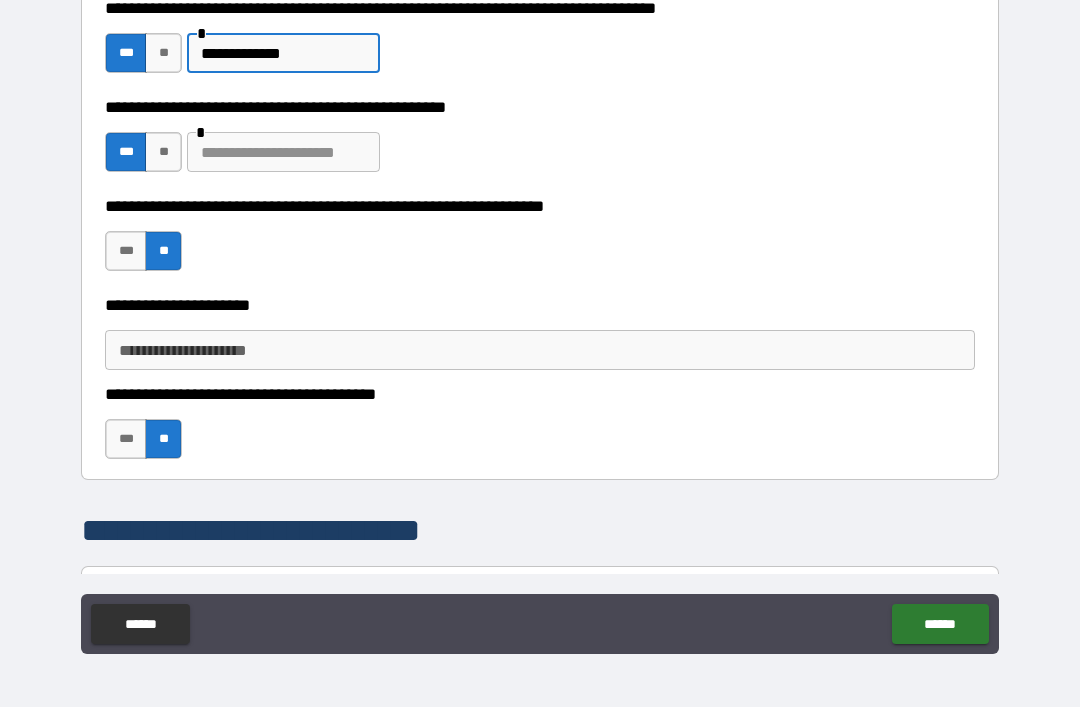 scroll, scrollTop: 3442, scrollLeft: 0, axis: vertical 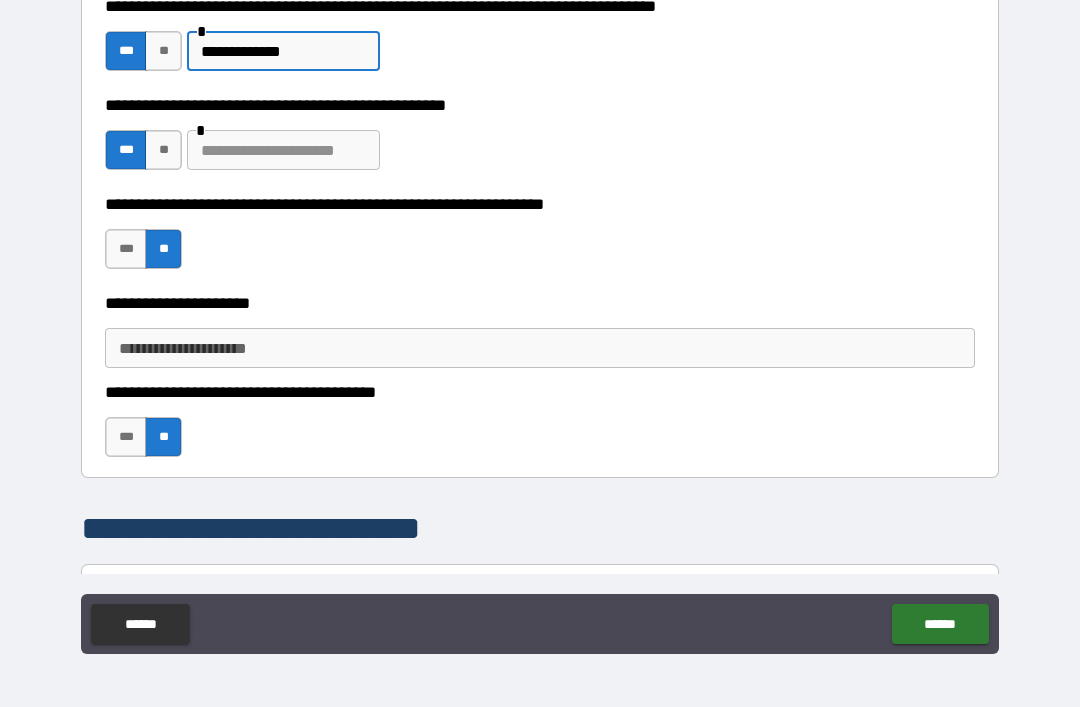 type on "**********" 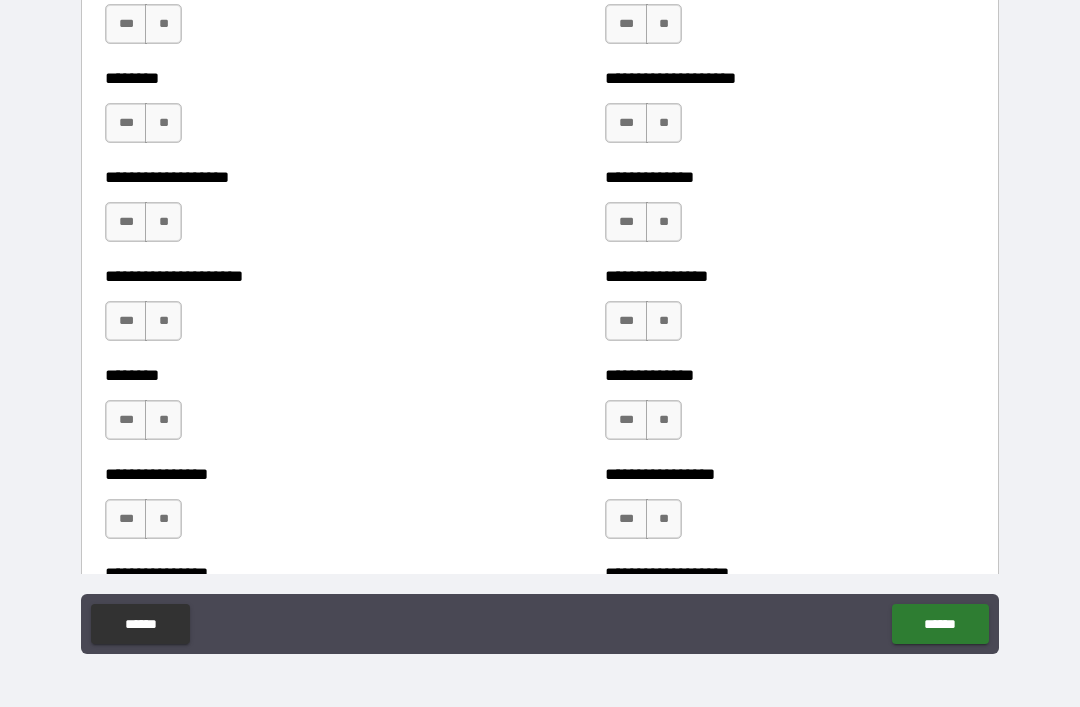 scroll, scrollTop: 4297, scrollLeft: 0, axis: vertical 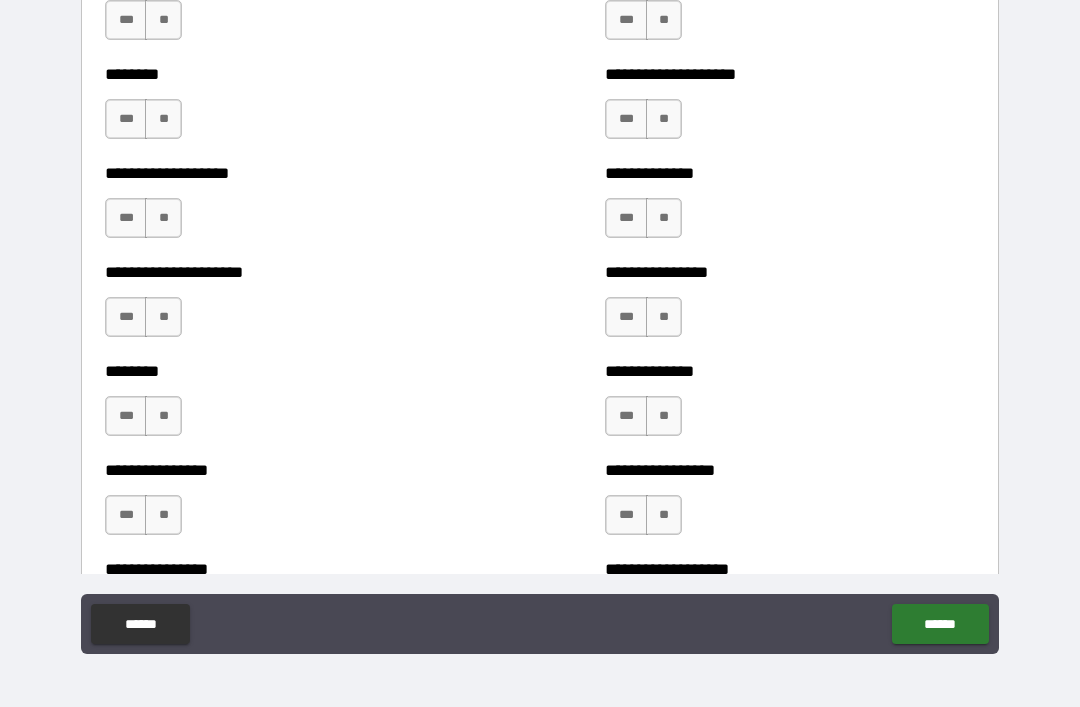 type on "**********" 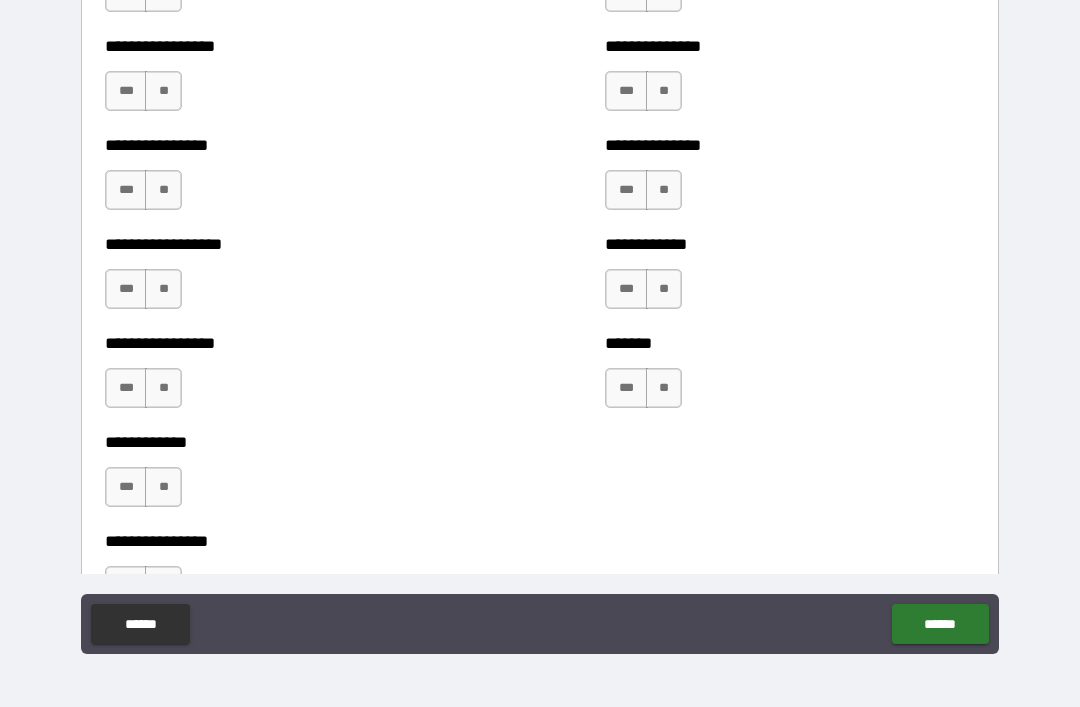 scroll, scrollTop: 4925, scrollLeft: 0, axis: vertical 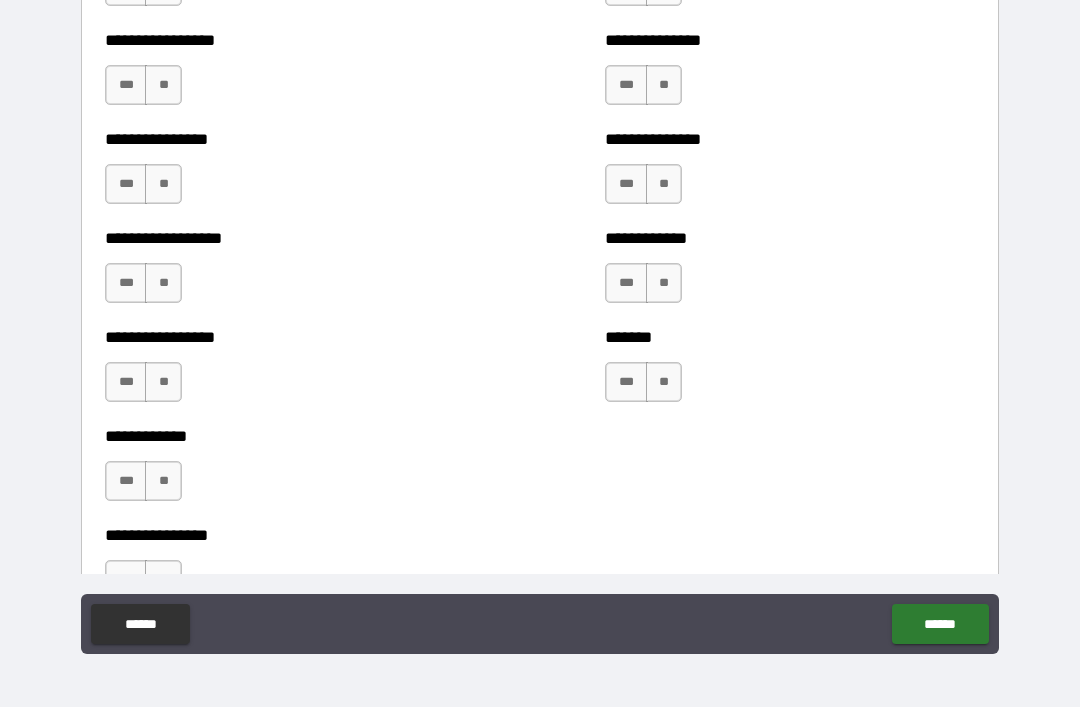 click on "***" at bounding box center [626, 382] 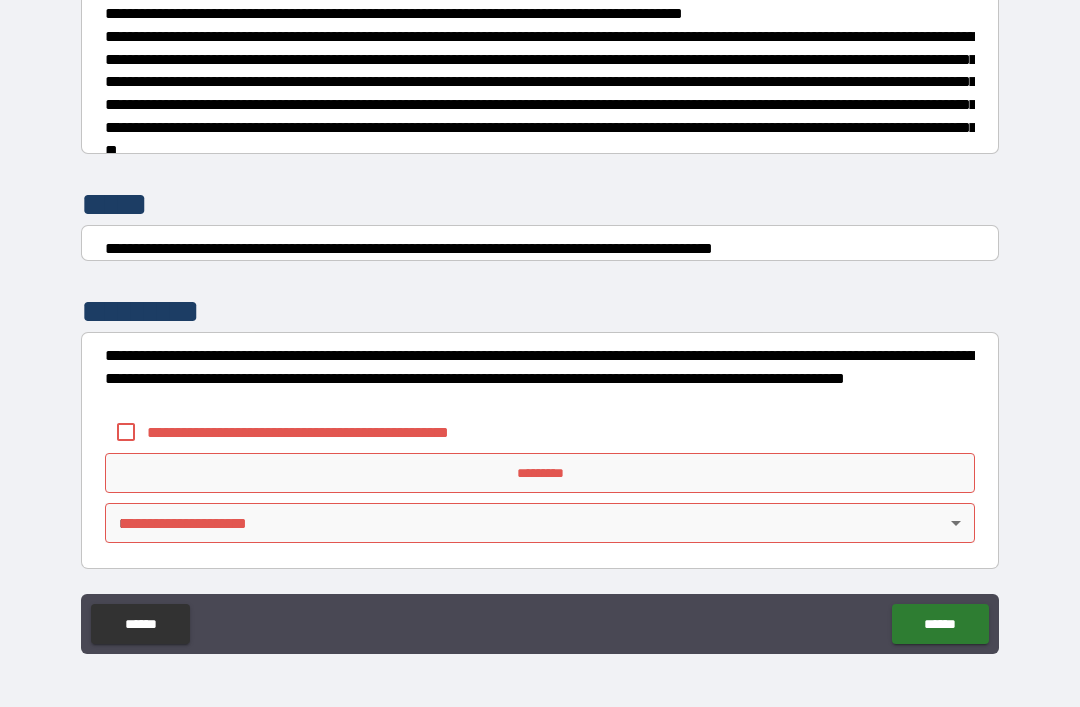 scroll, scrollTop: 7470, scrollLeft: 0, axis: vertical 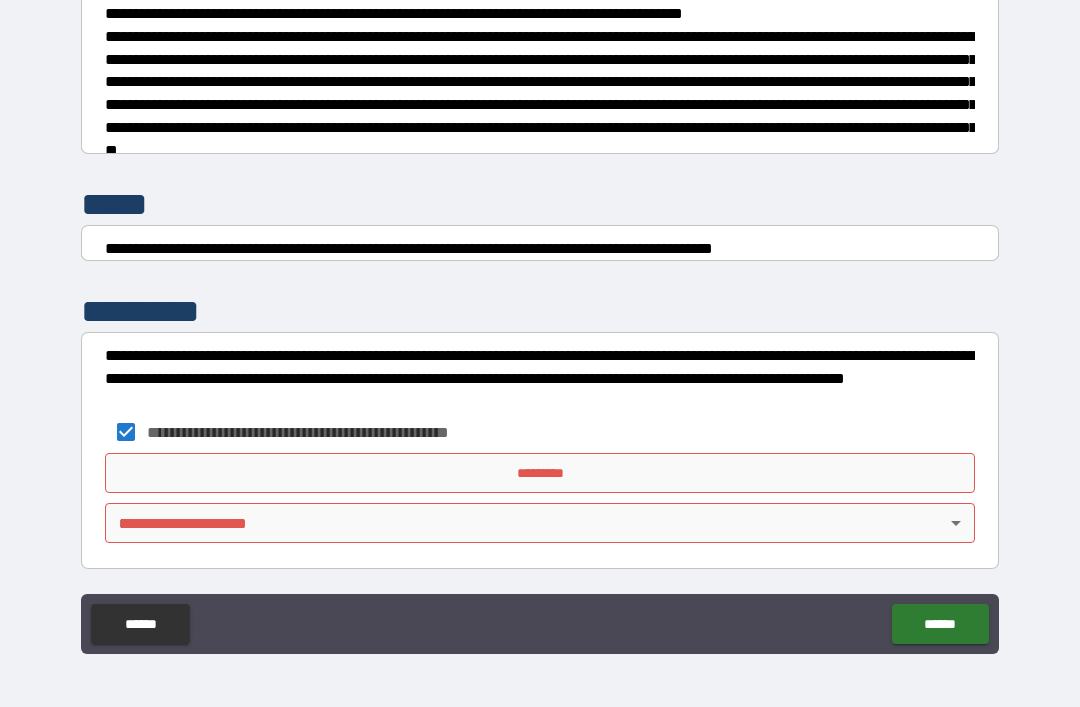 click on "*********" at bounding box center [540, 473] 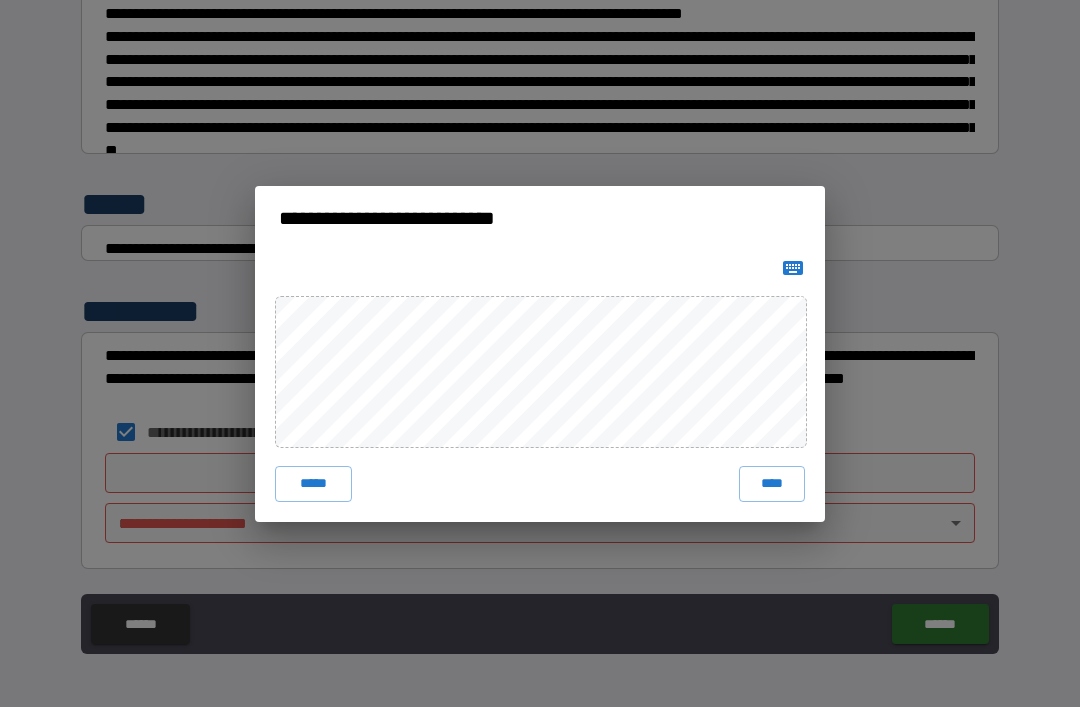 click on "****" at bounding box center (772, 484) 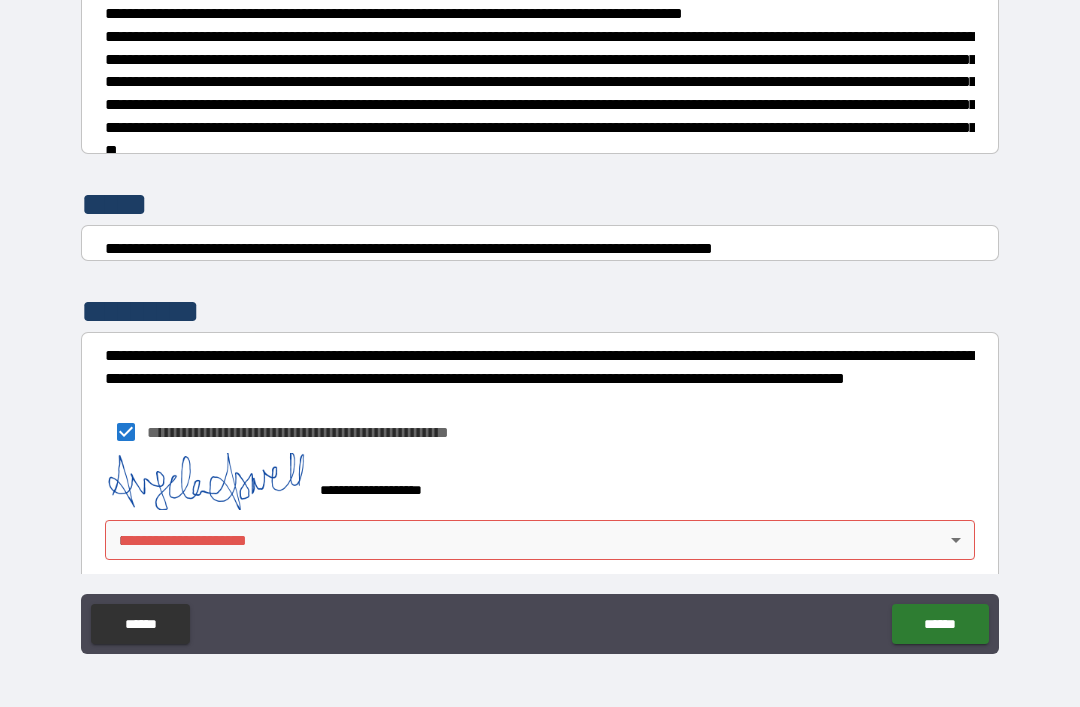 click on "**********" at bounding box center (540, 321) 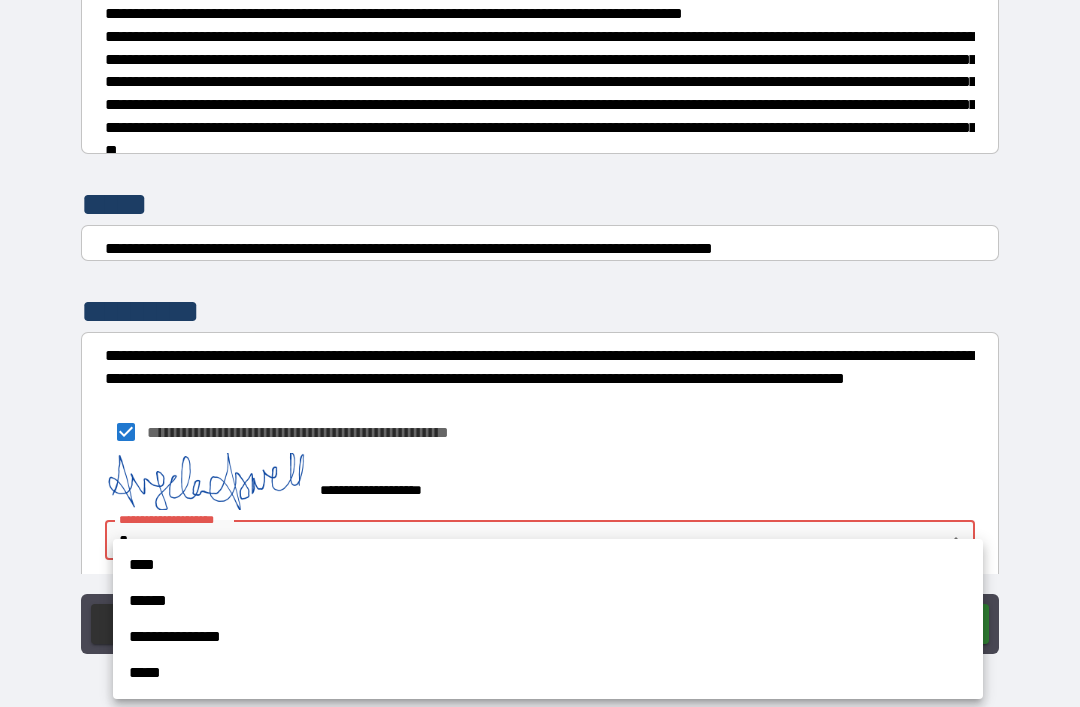 click on "**********" at bounding box center (548, 637) 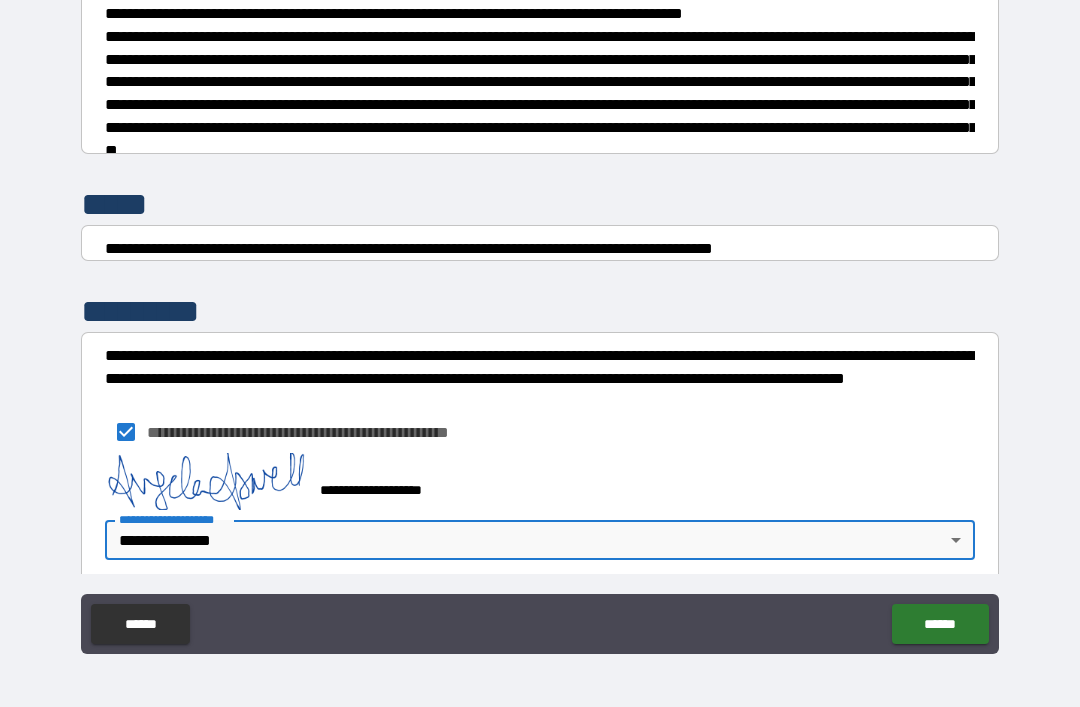 click on "******" at bounding box center (940, 624) 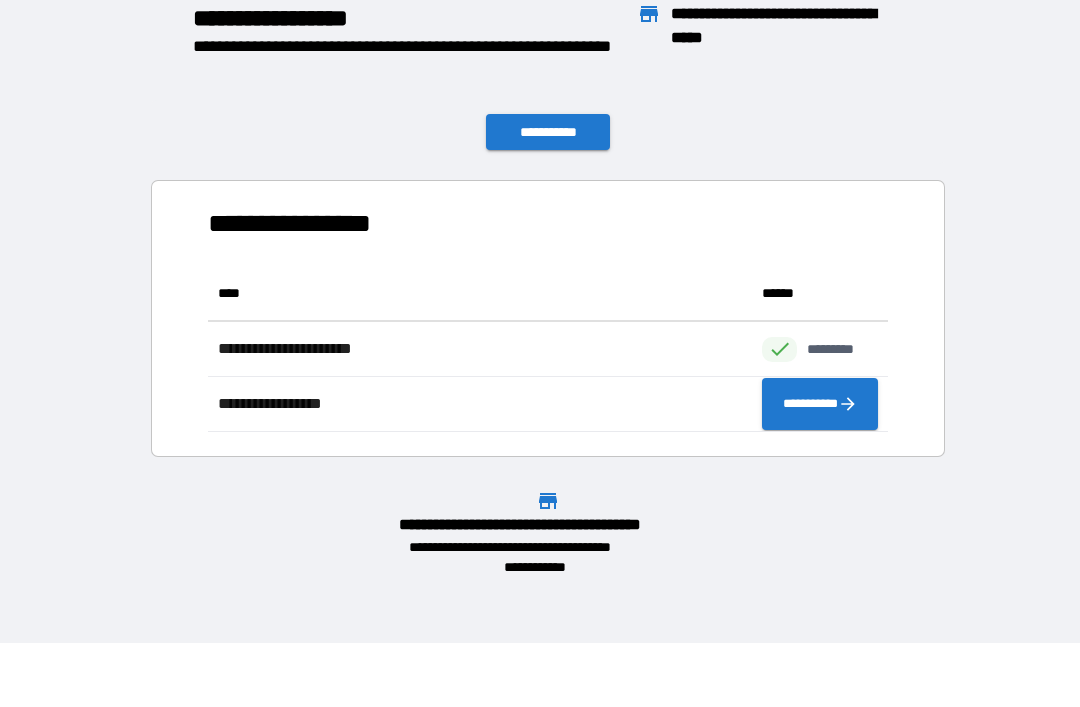 scroll, scrollTop: 1, scrollLeft: 1, axis: both 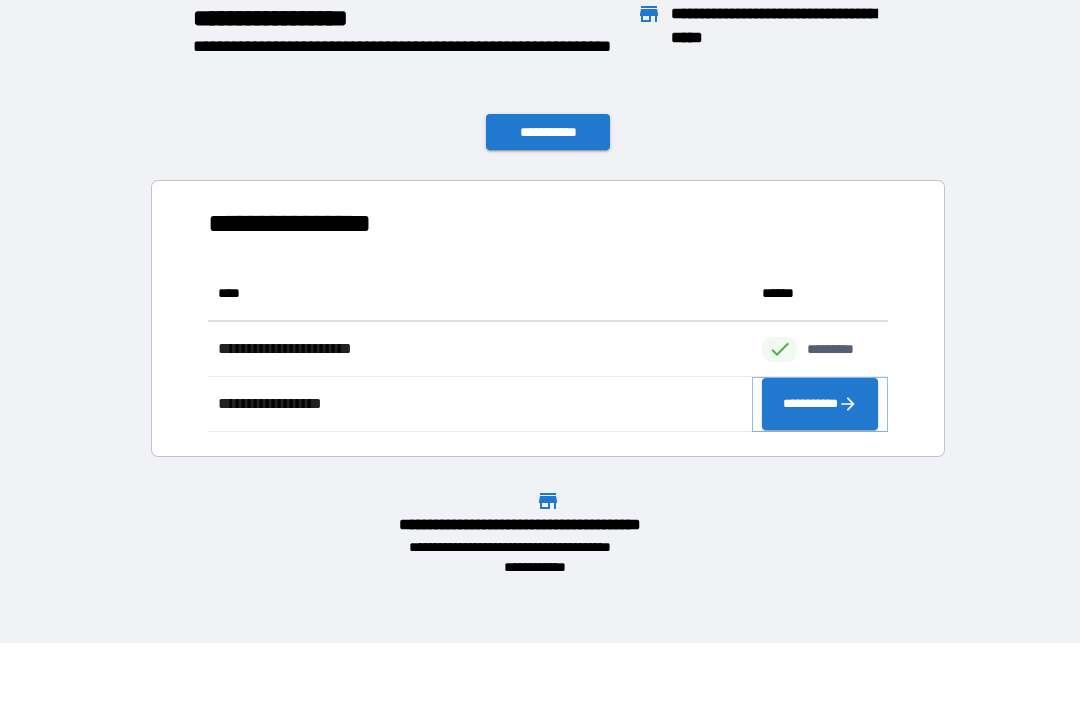 click on "**********" at bounding box center [820, 404] 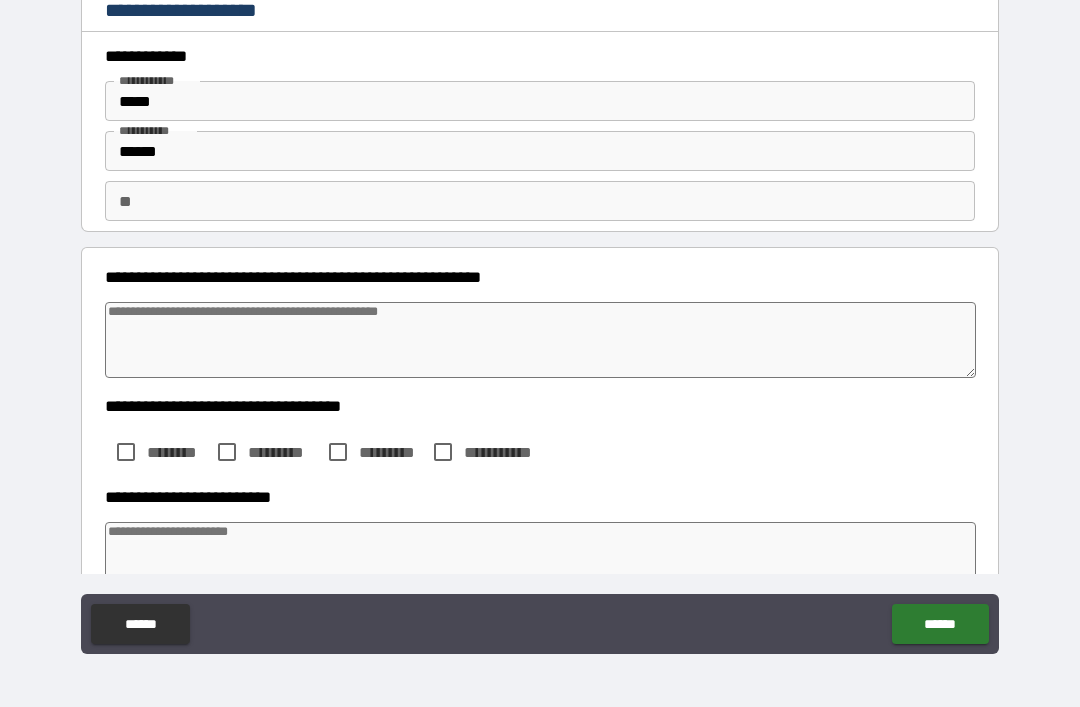 type on "*" 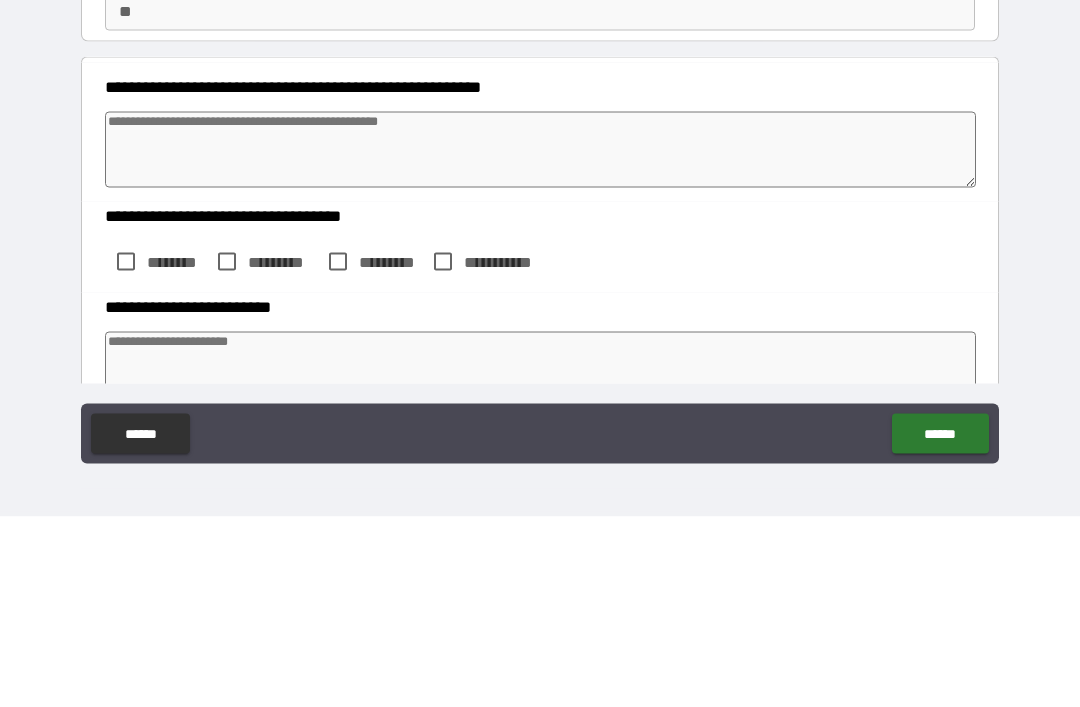 type on "*" 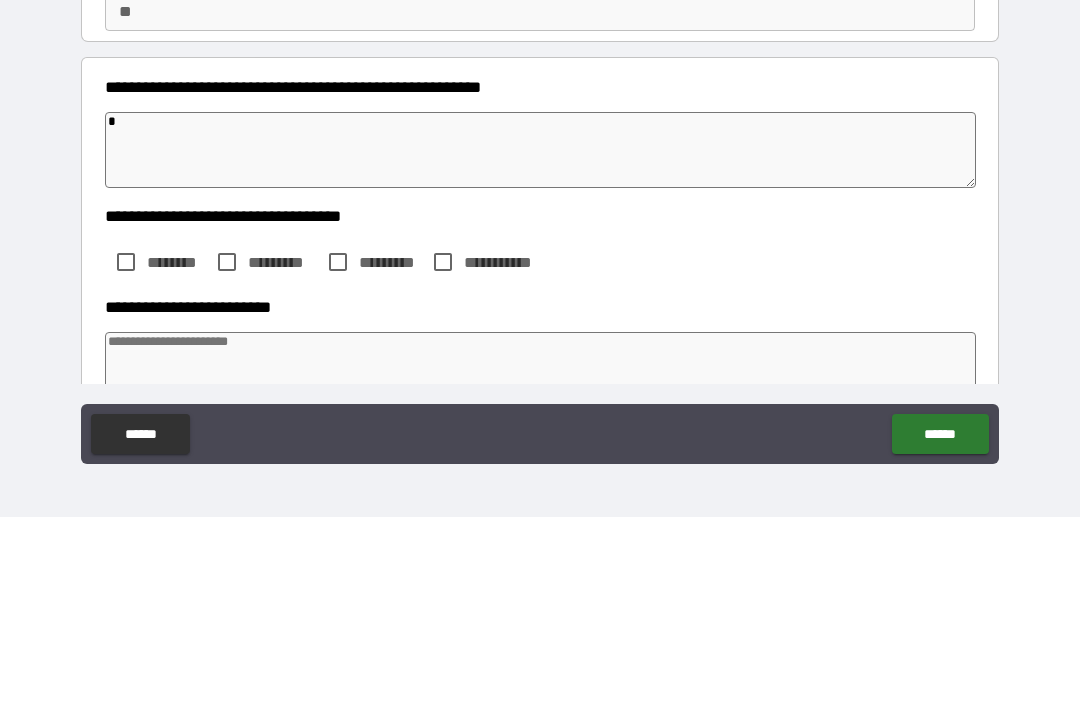 type on "*" 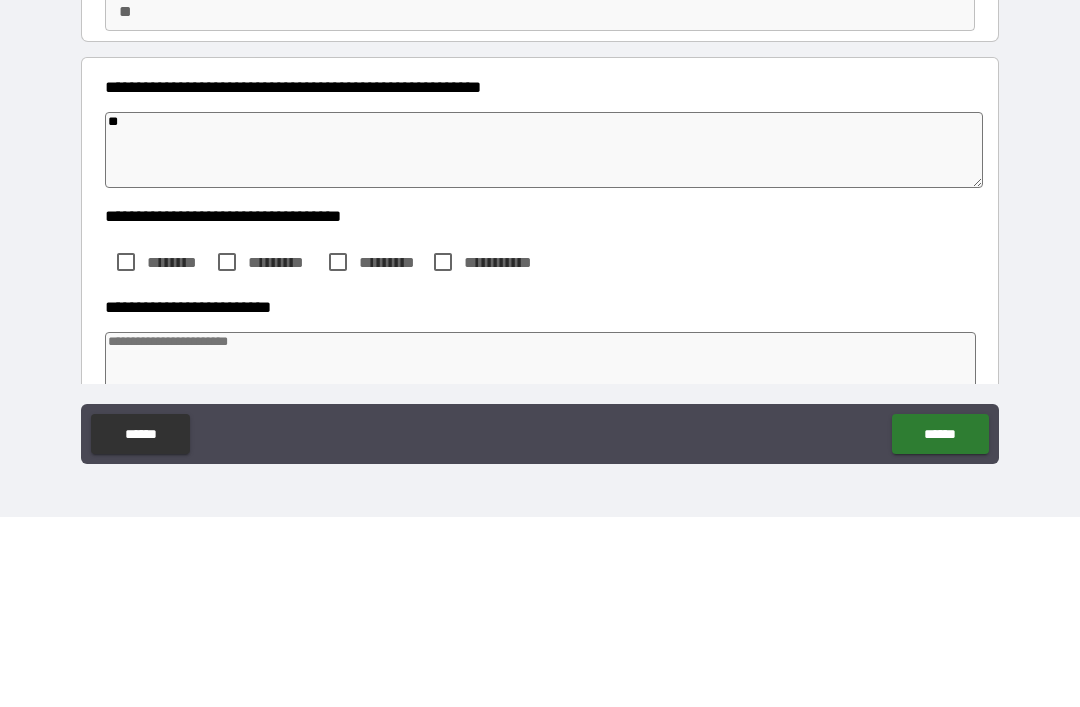 type on "*" 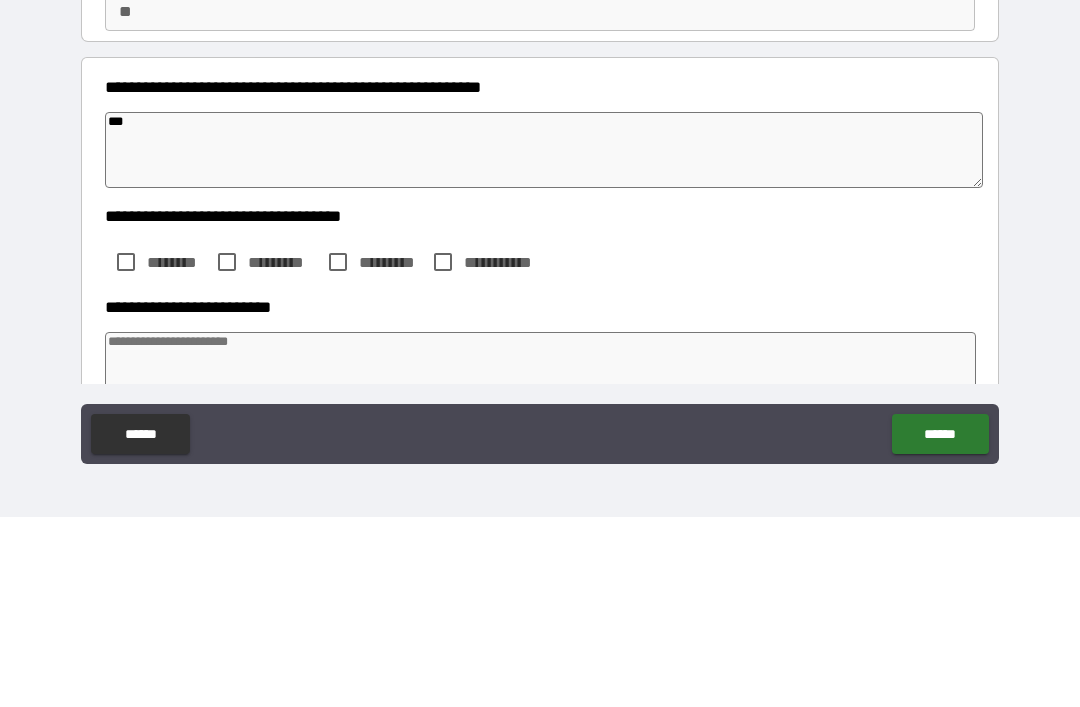 type on "*" 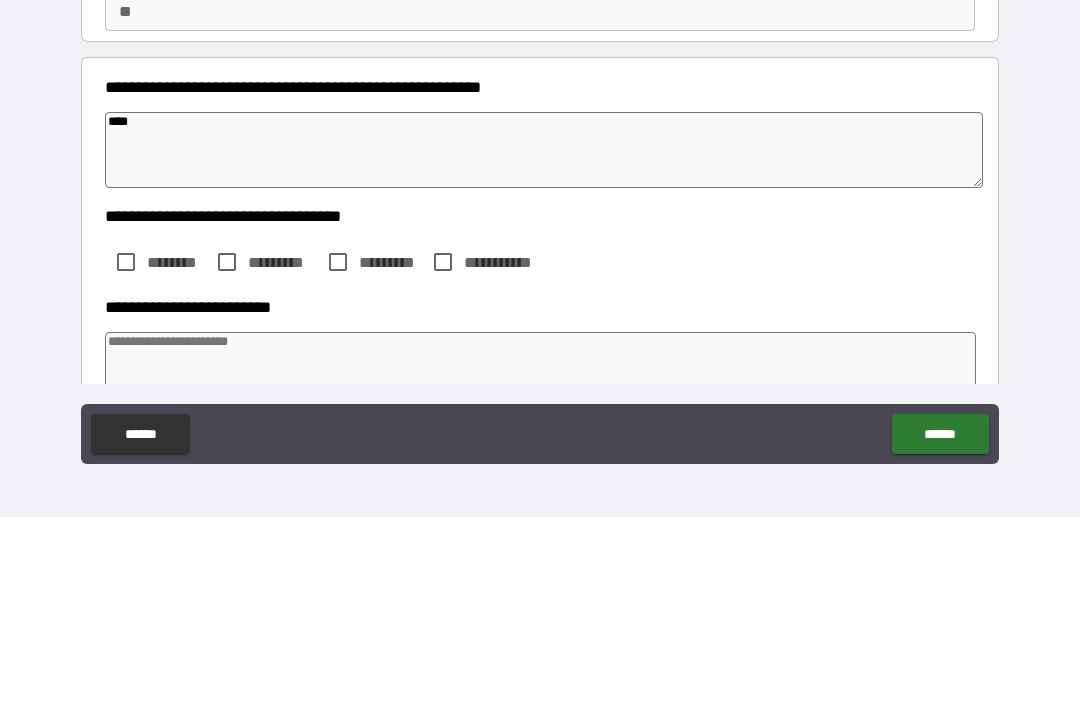 type on "*" 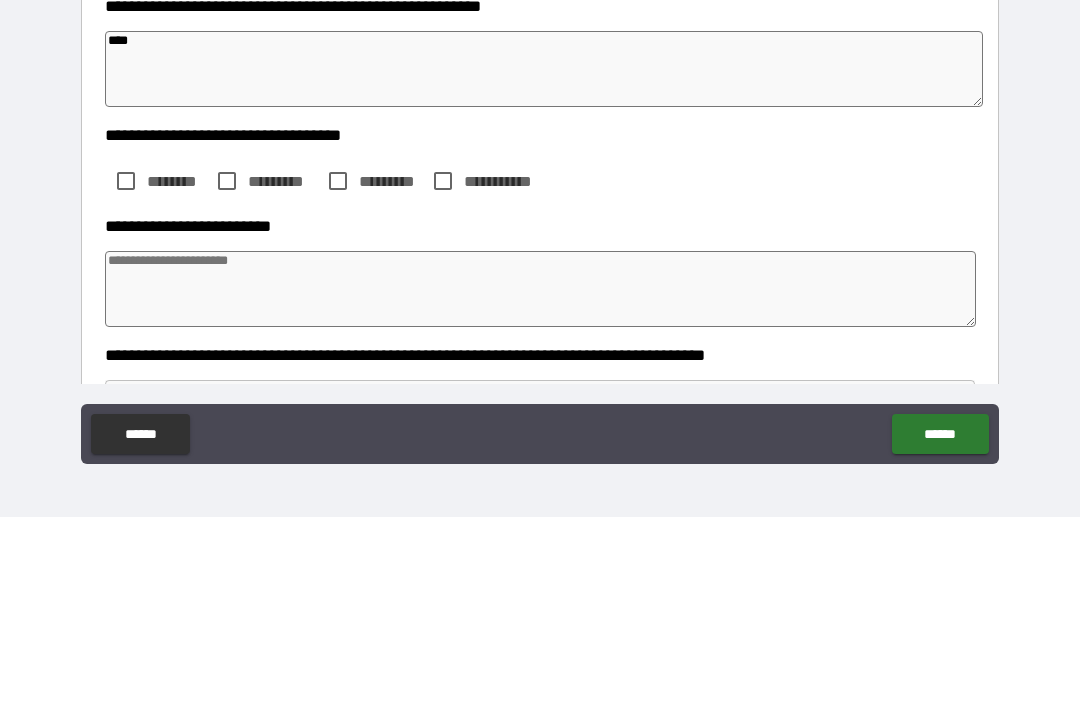 scroll, scrollTop: 82, scrollLeft: 0, axis: vertical 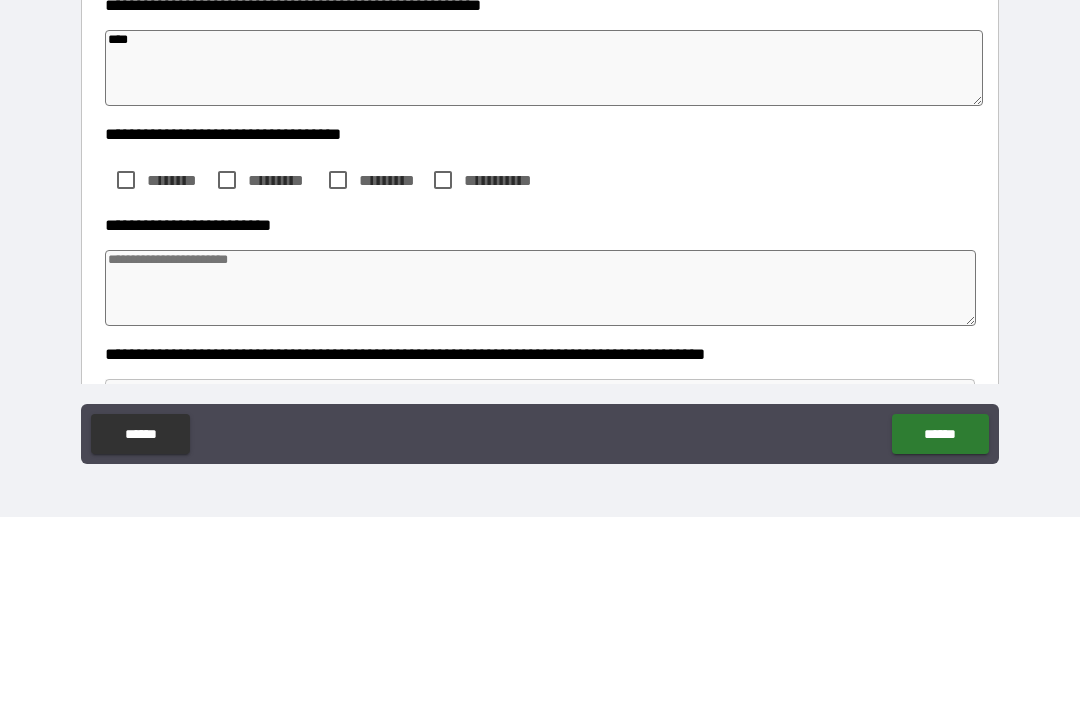 type on "****" 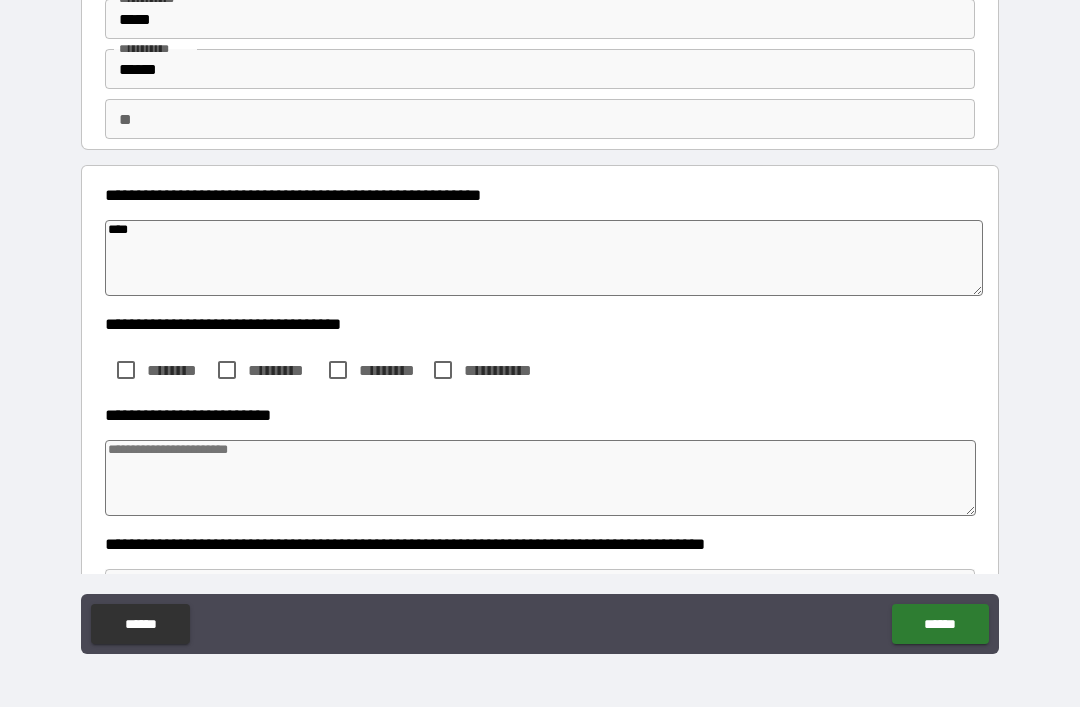type on "*" 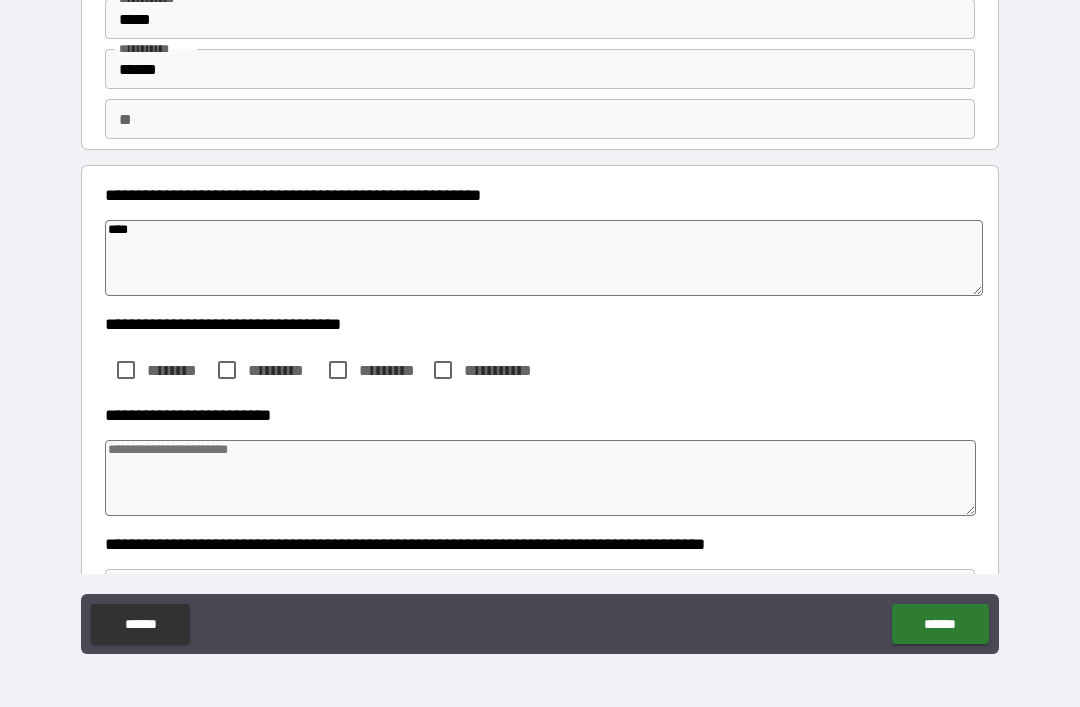 type on "*" 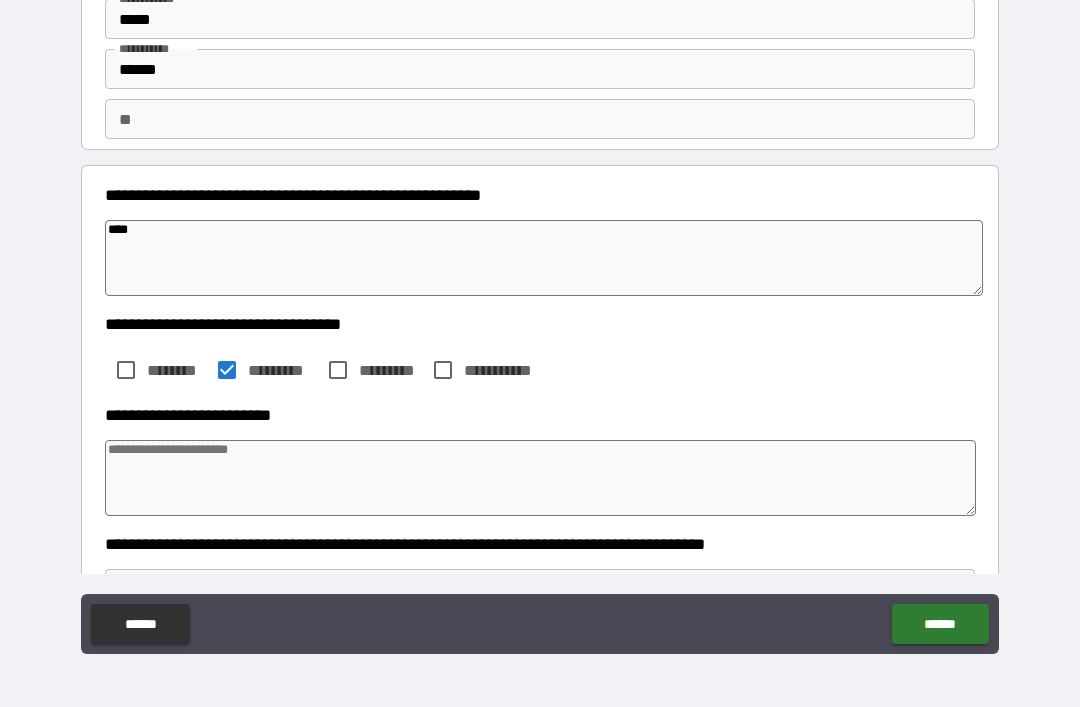 type on "*" 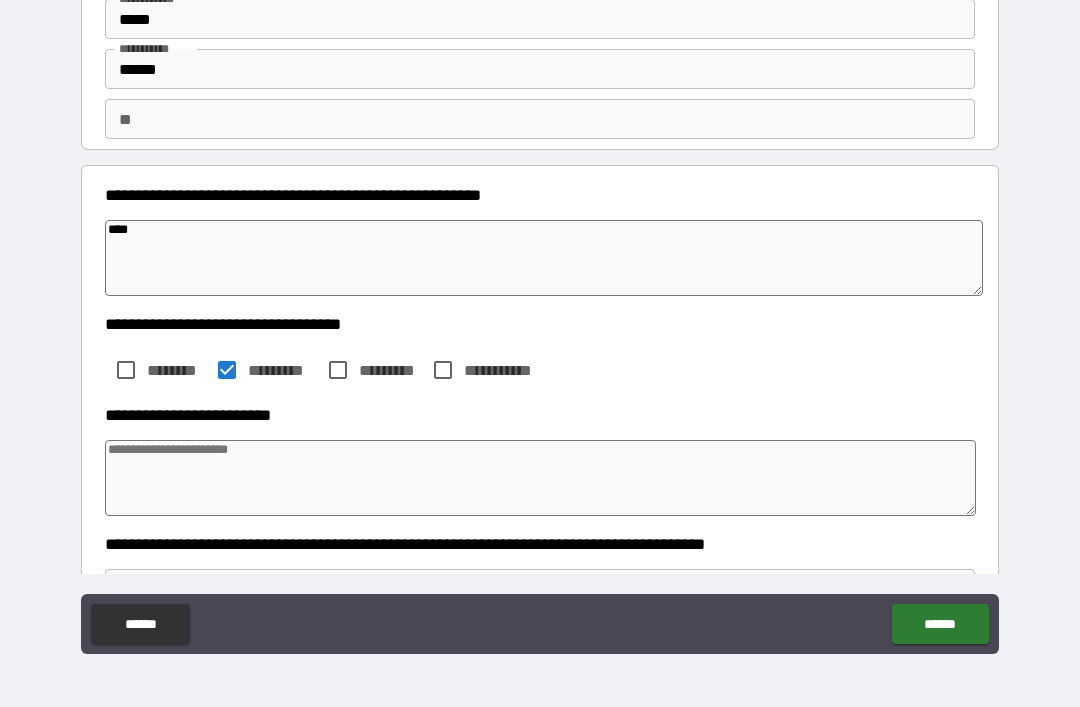 type on "*" 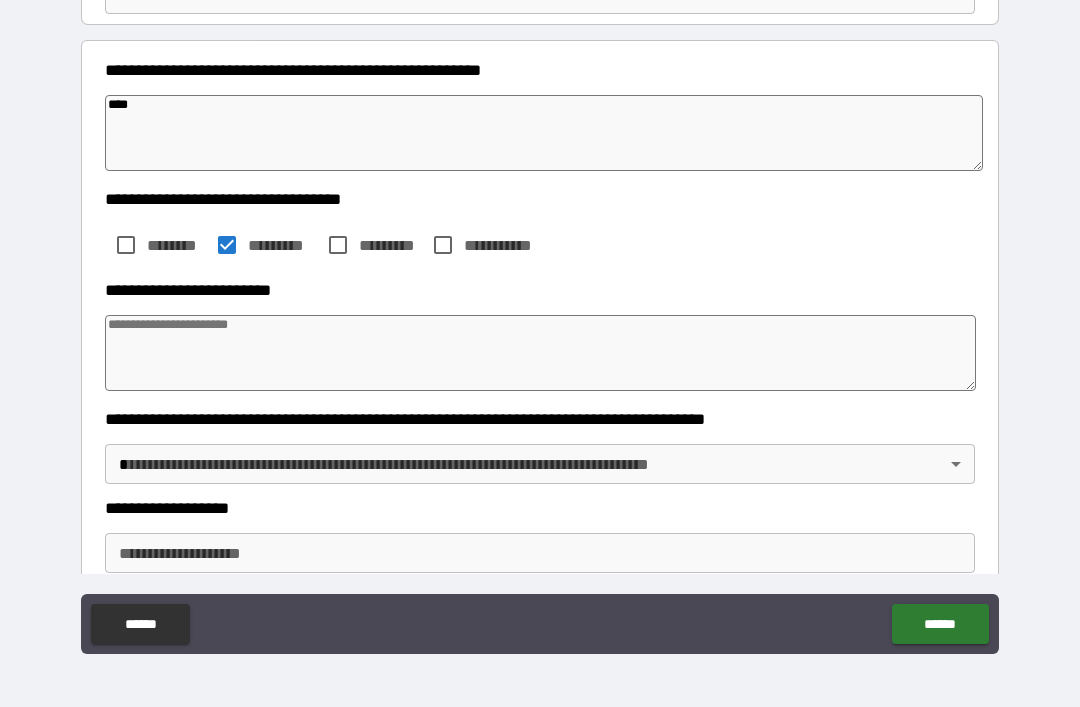scroll, scrollTop: 209, scrollLeft: 0, axis: vertical 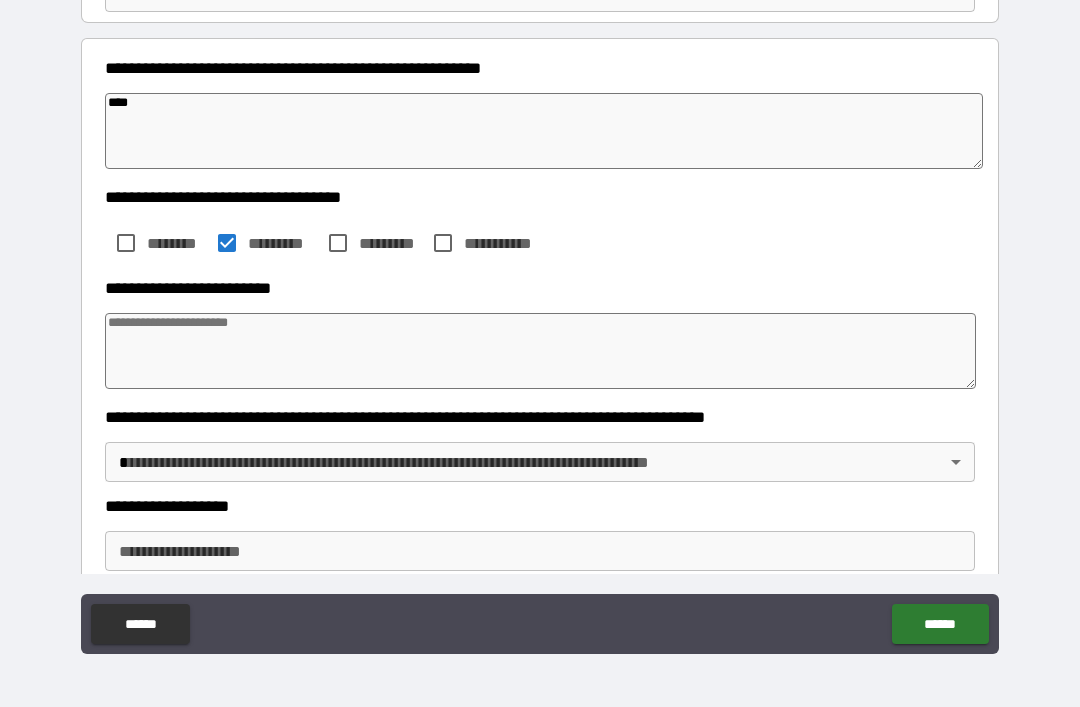 click at bounding box center (540, 351) 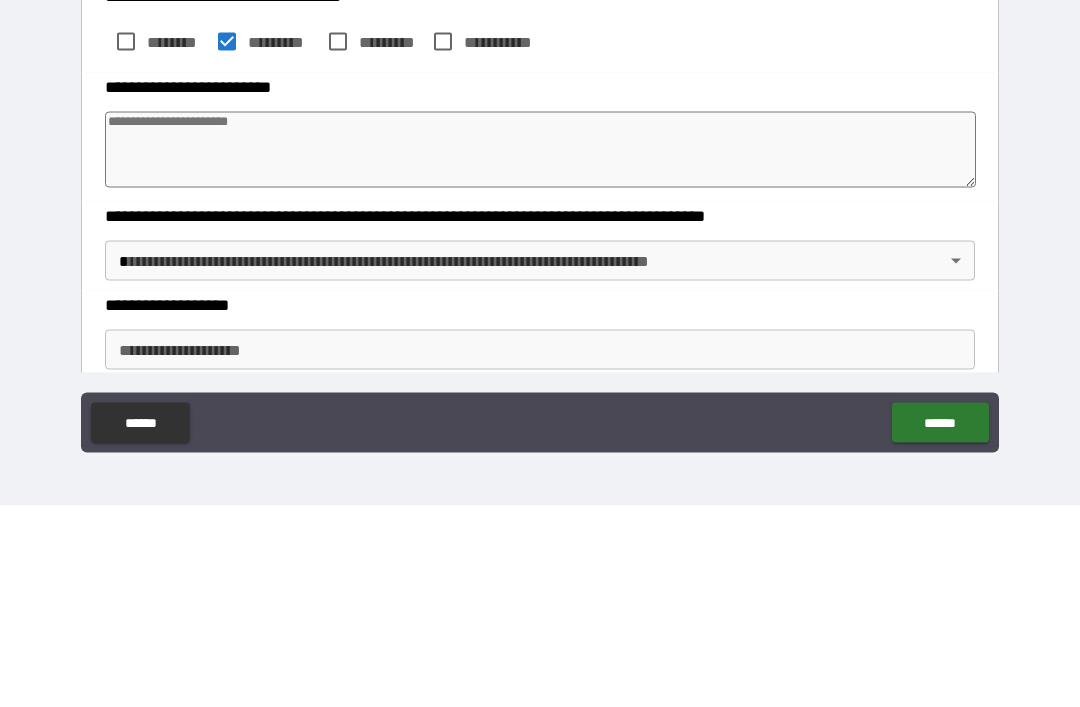 type on "*" 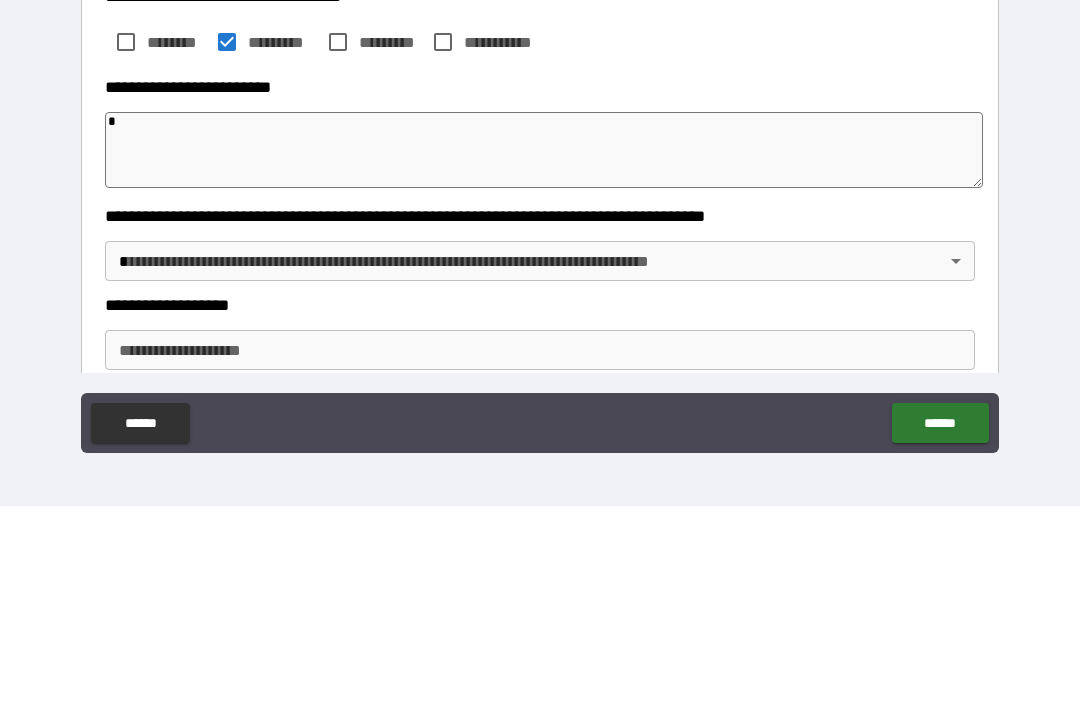 type on "*" 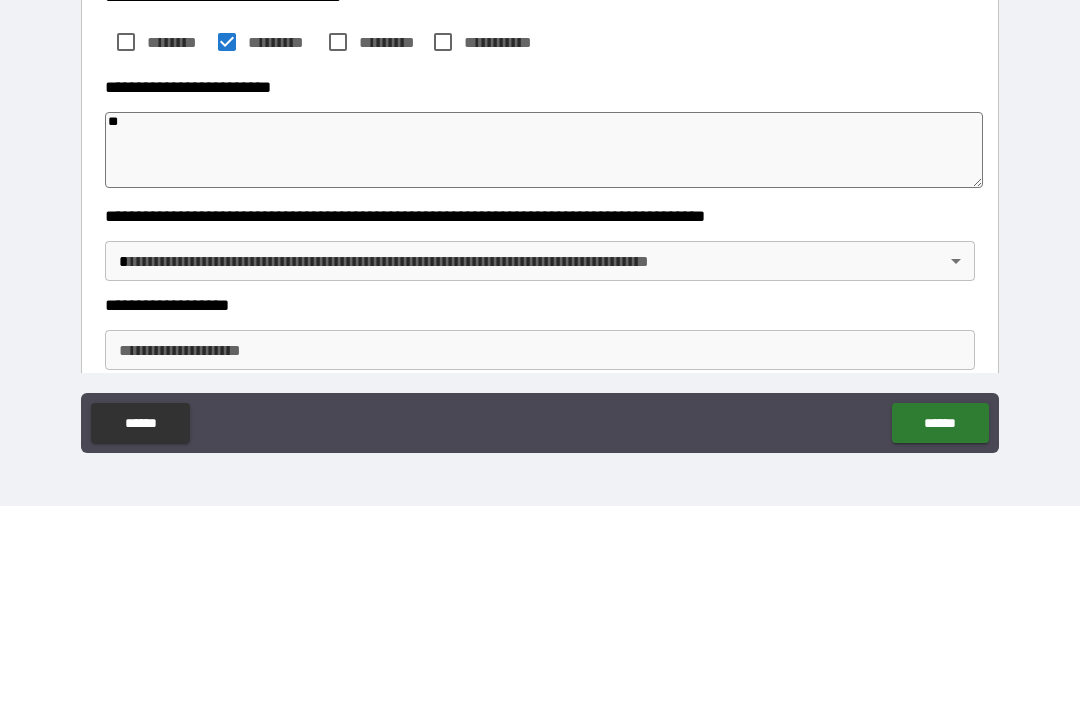 type on "*" 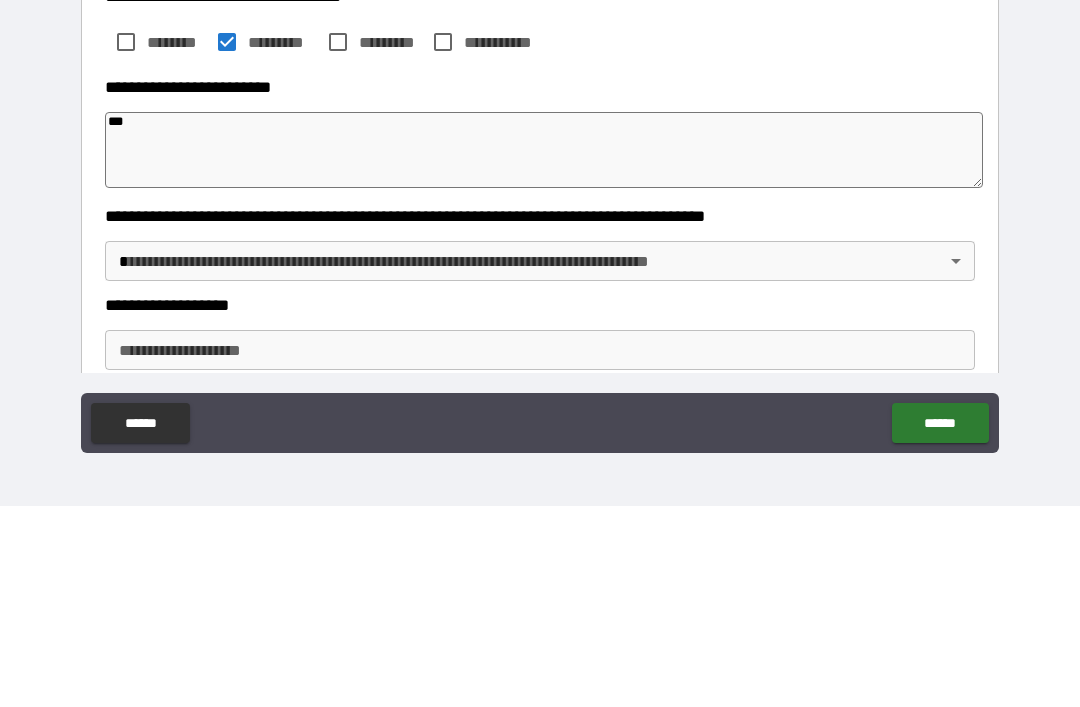 type on "*" 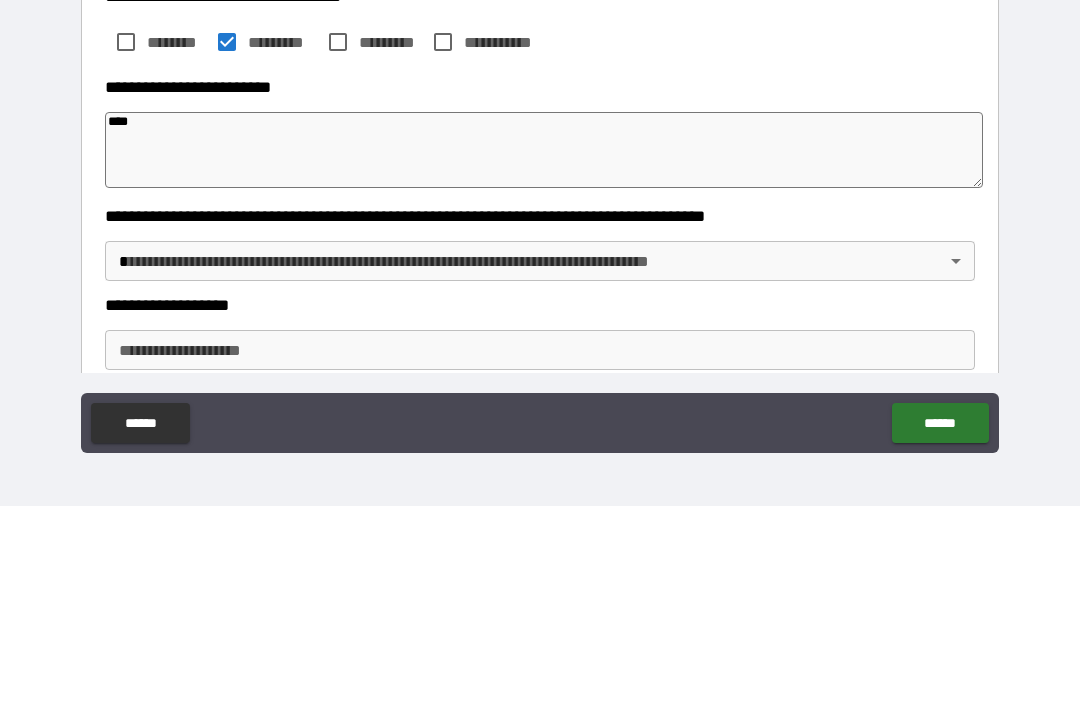 type on "*" 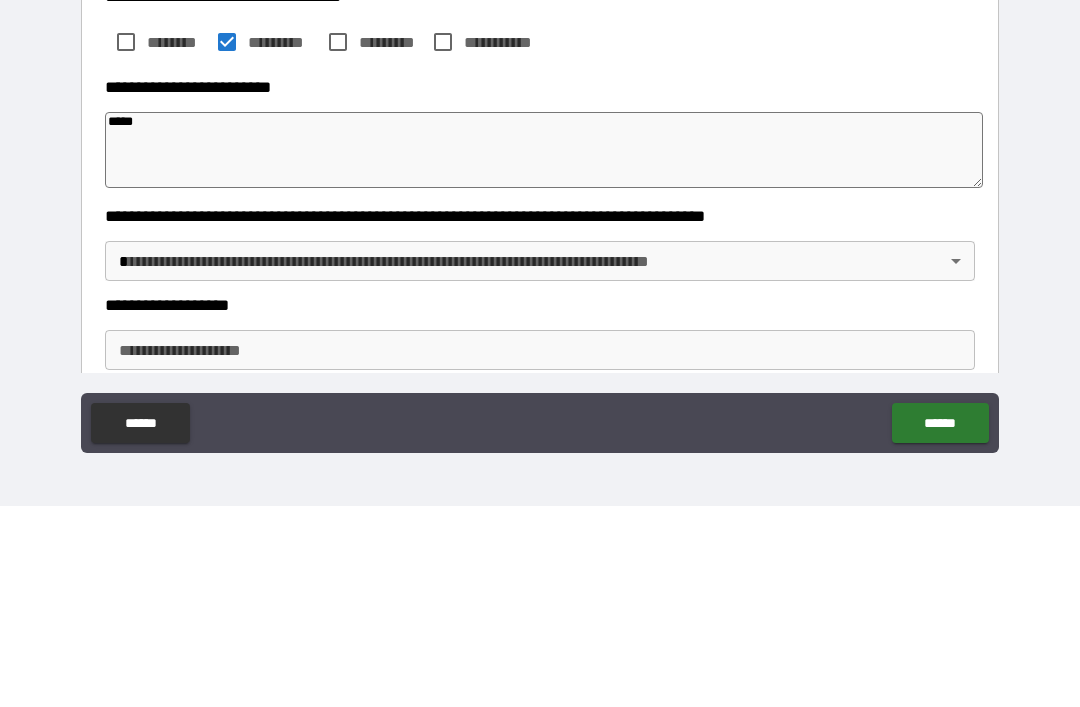 type on "*" 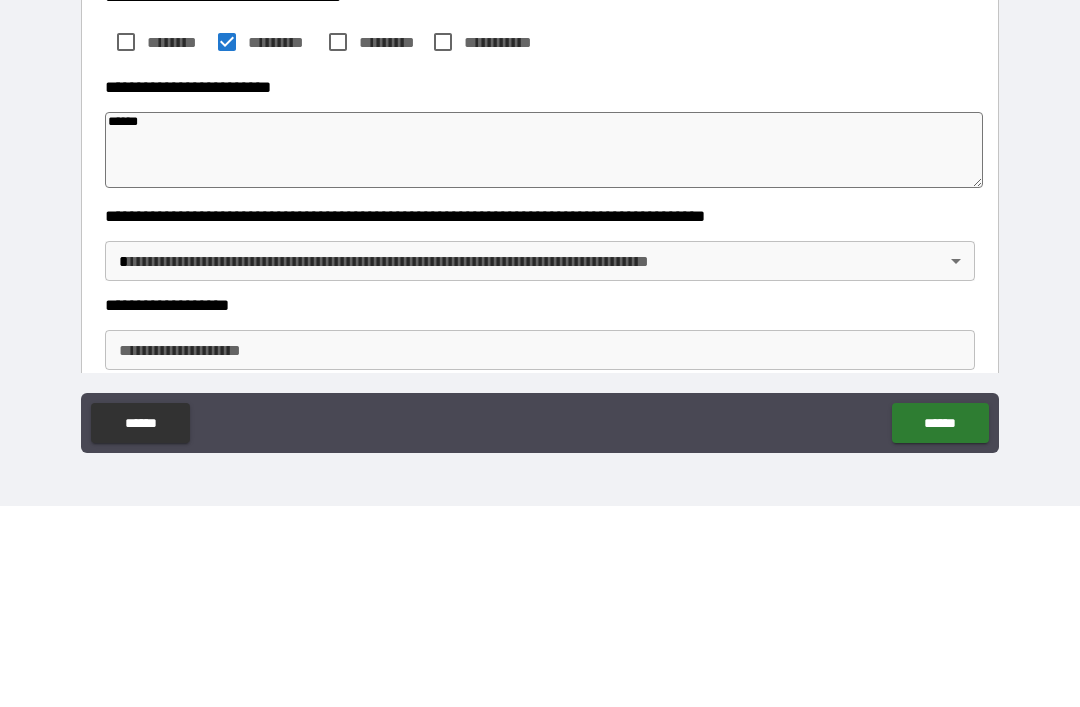 type on "*******" 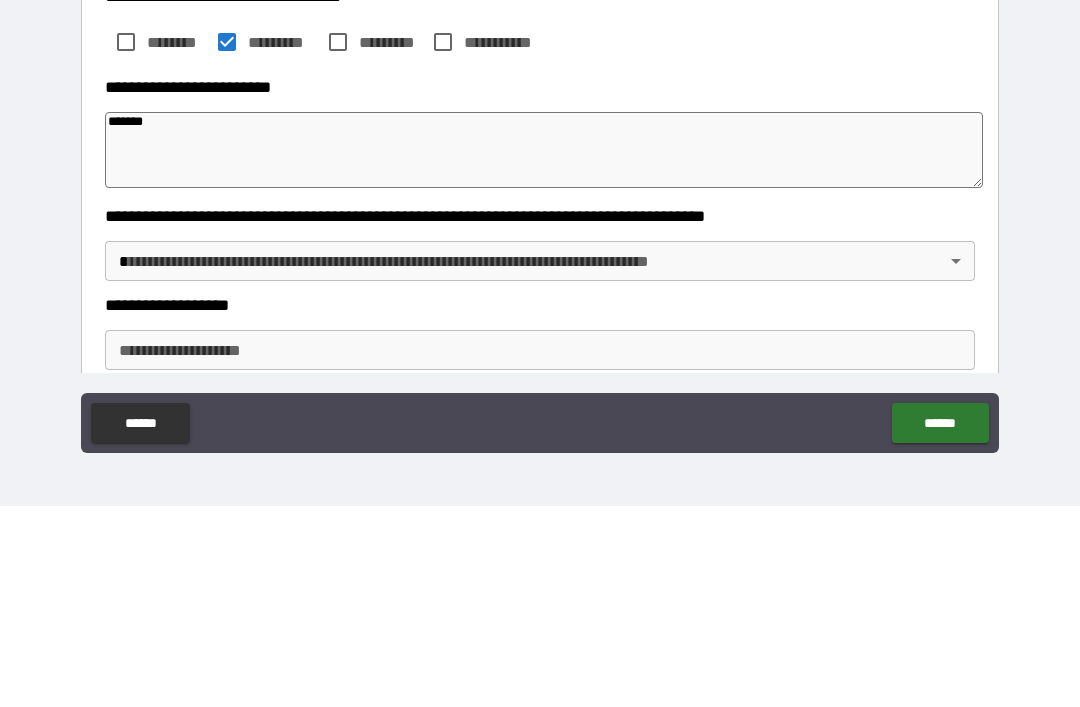 type on "*" 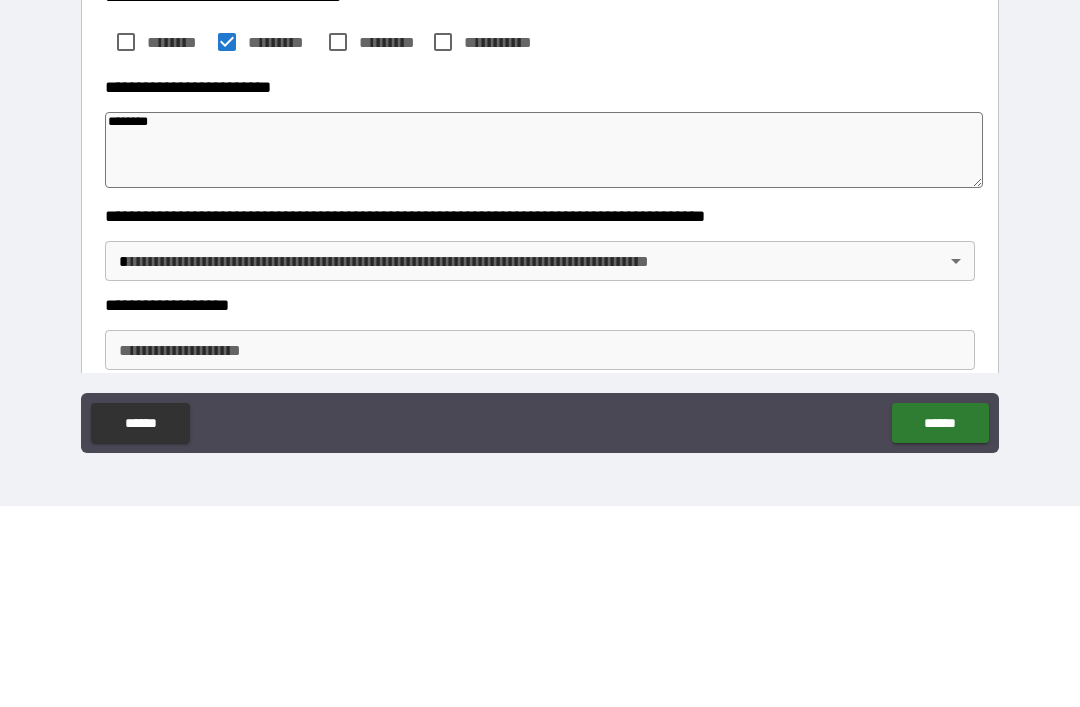 type on "*" 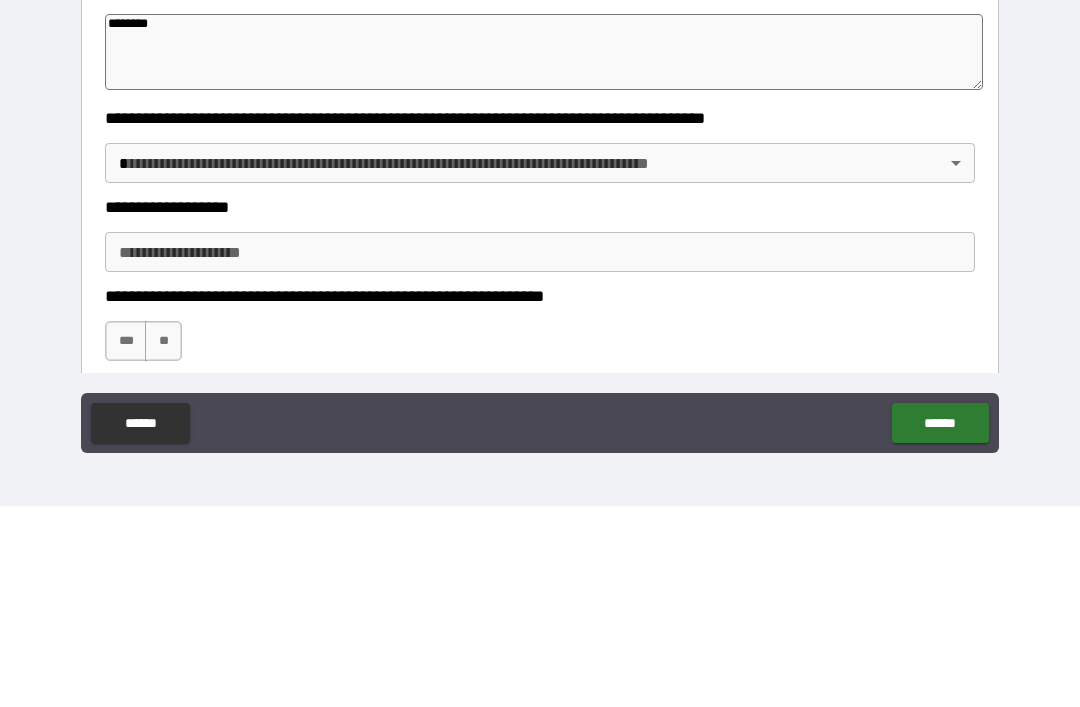 scroll, scrollTop: 309, scrollLeft: 0, axis: vertical 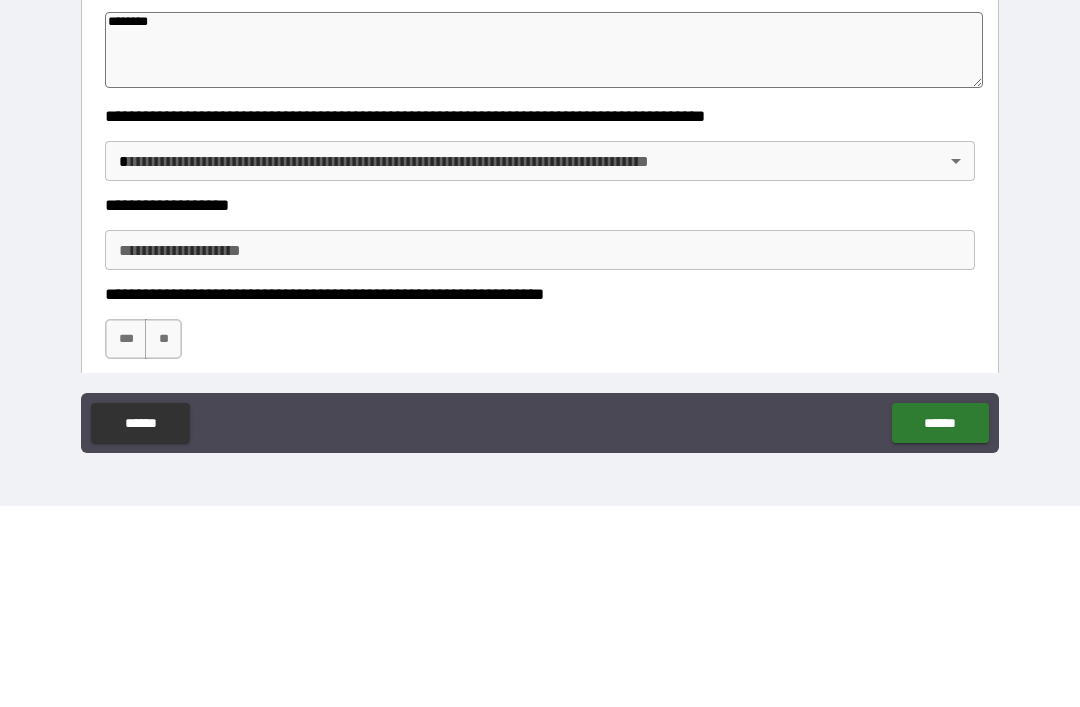 type on "********" 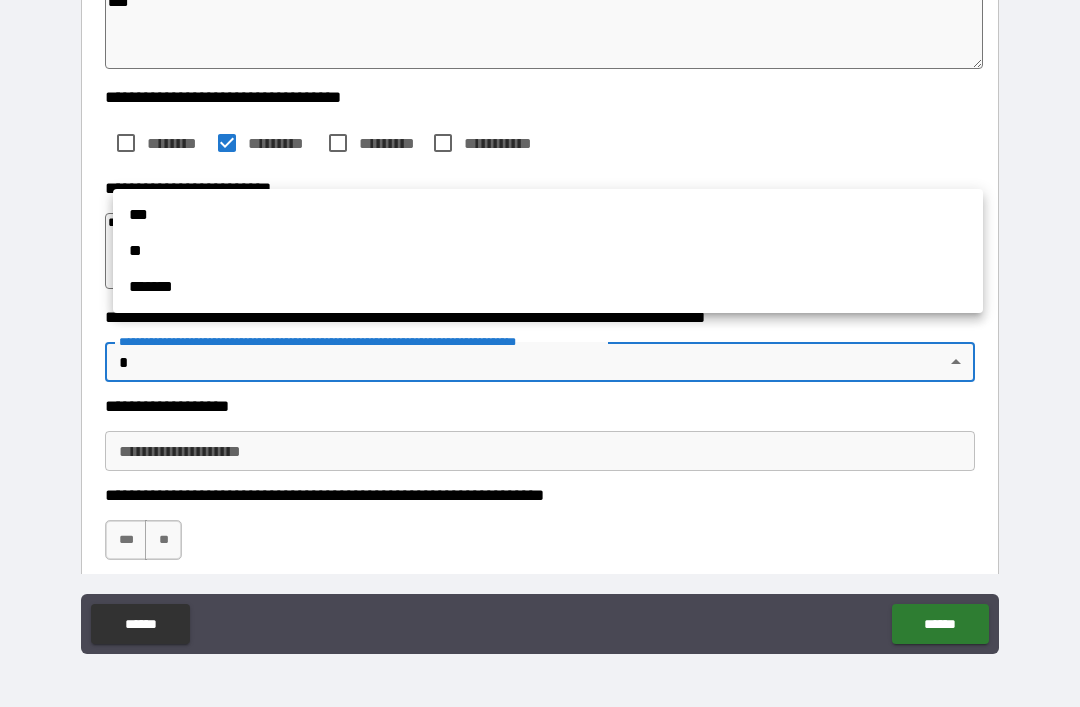 click on "**" at bounding box center (548, 251) 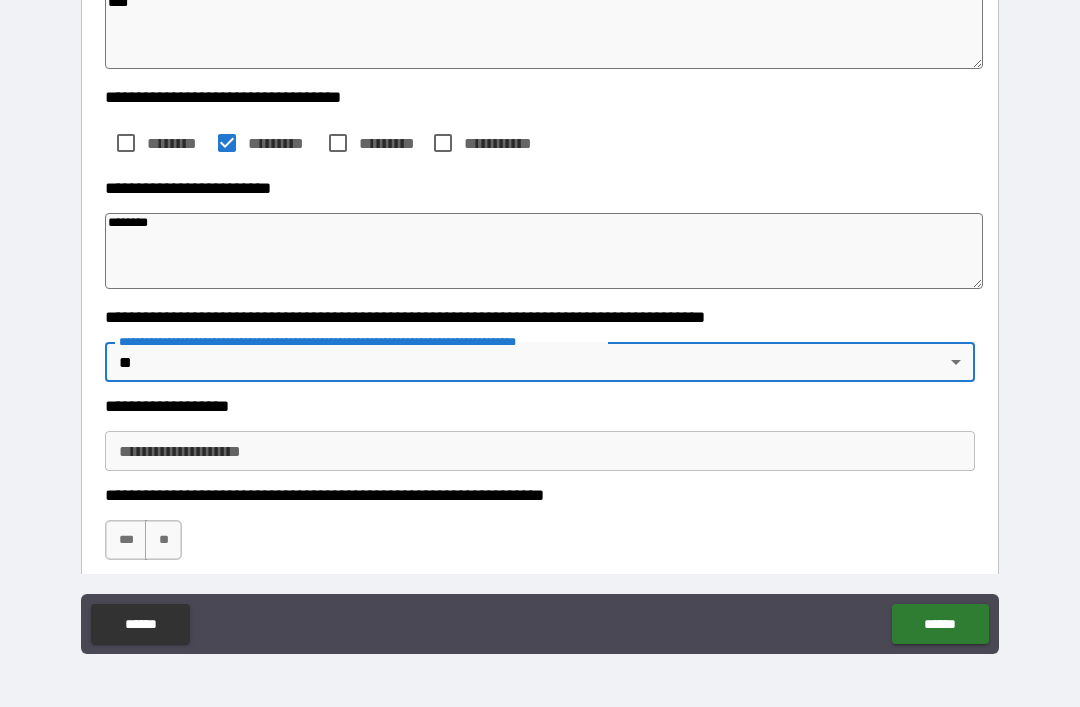 type on "*" 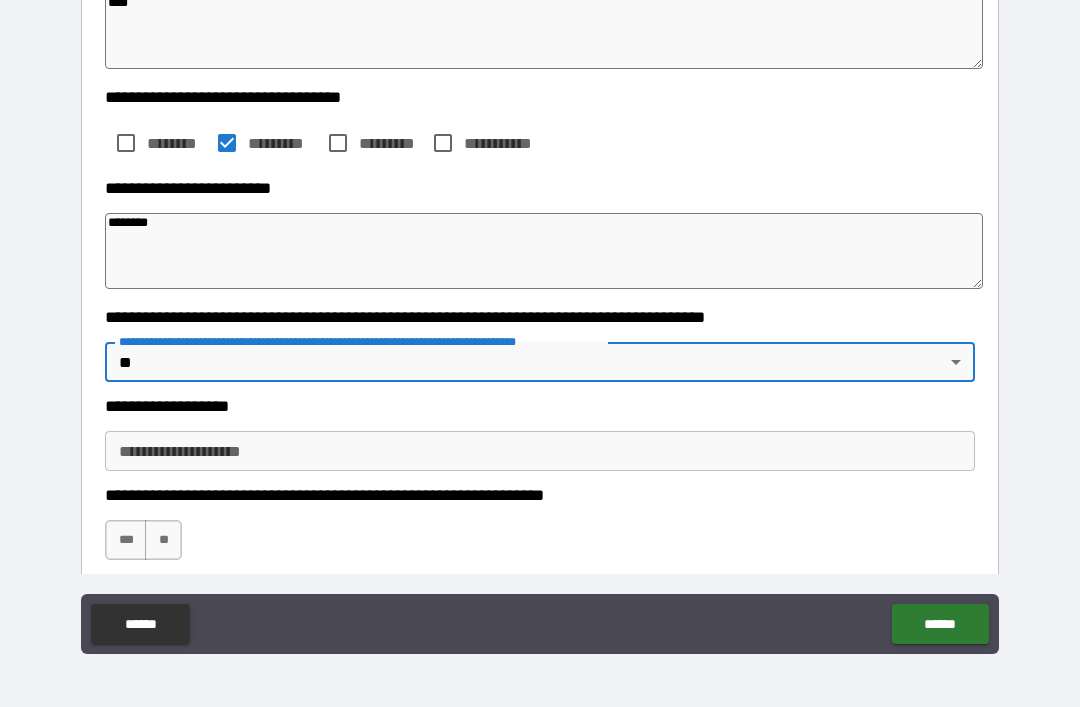 type on "*" 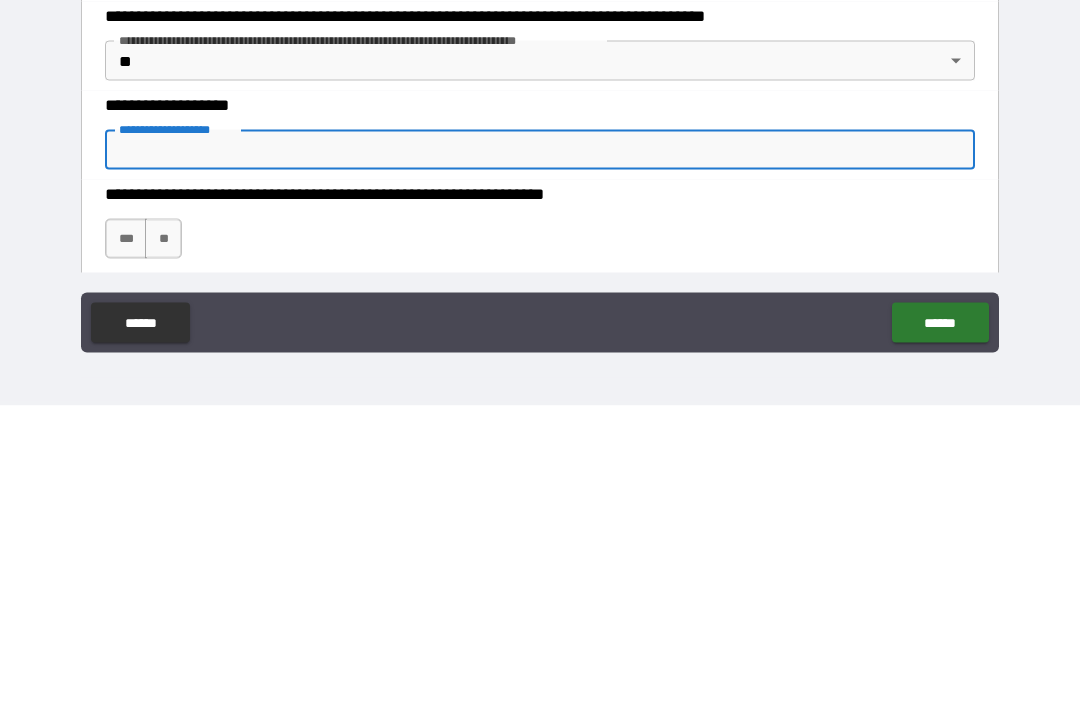 type on "*" 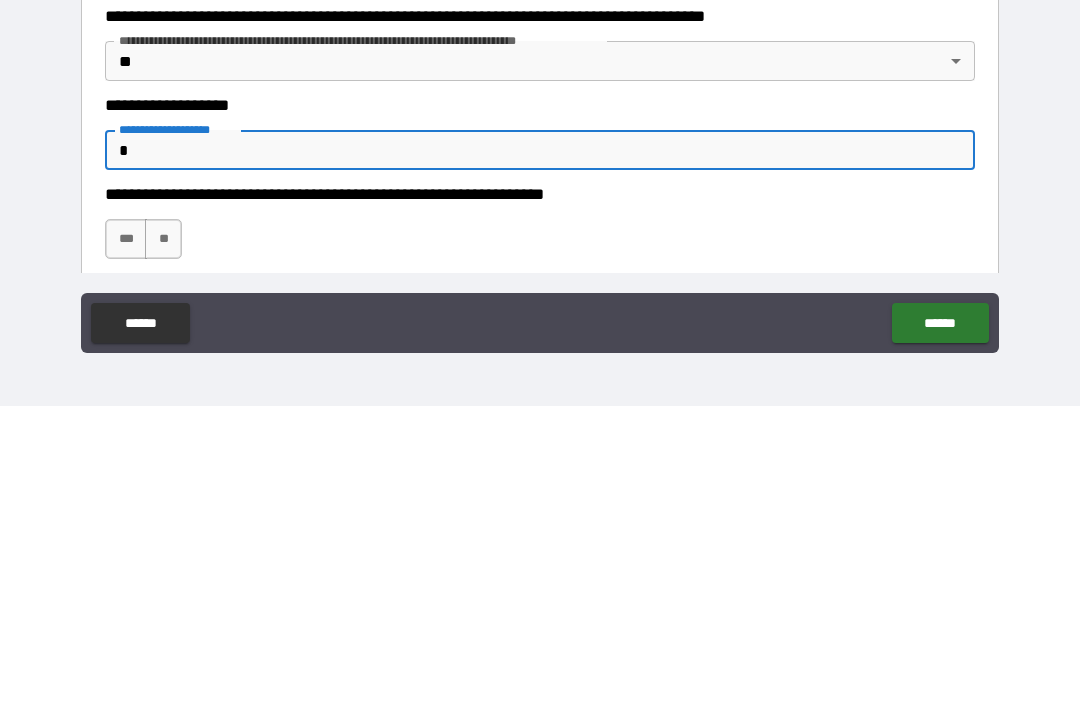 type on "*" 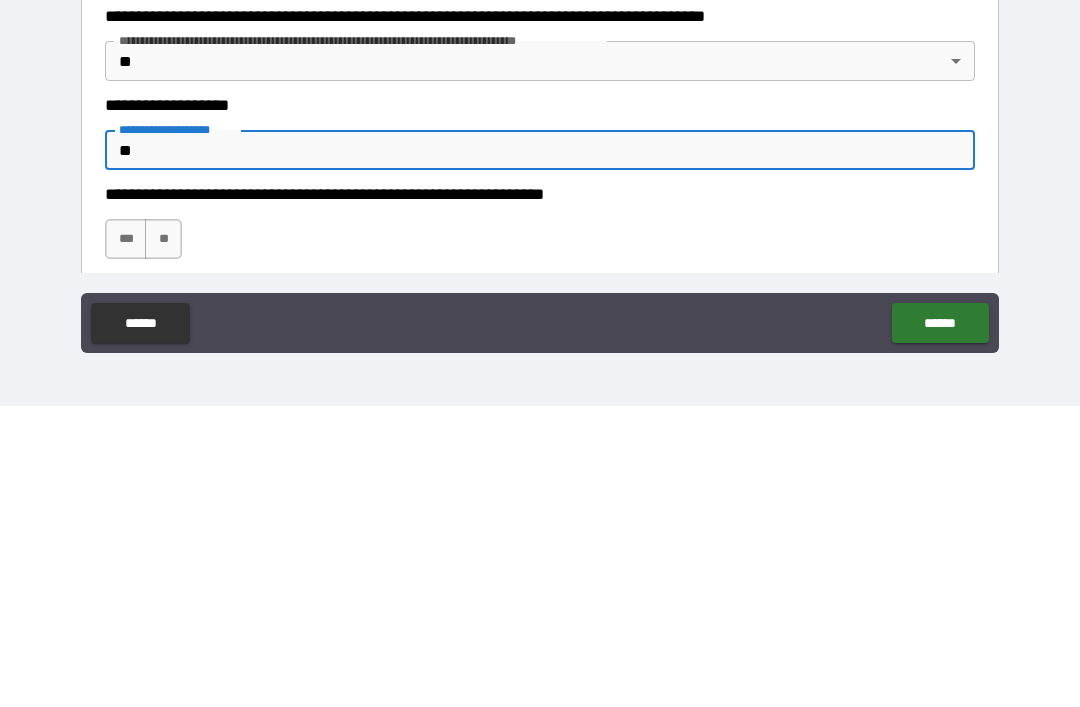 type on "*" 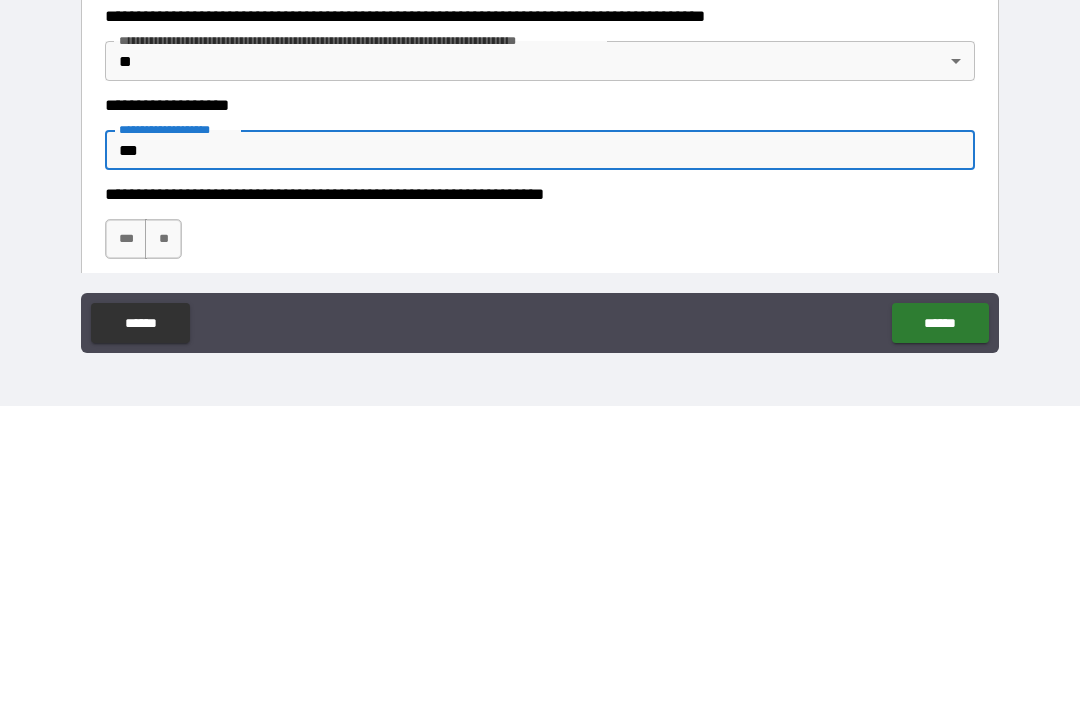 type on "*" 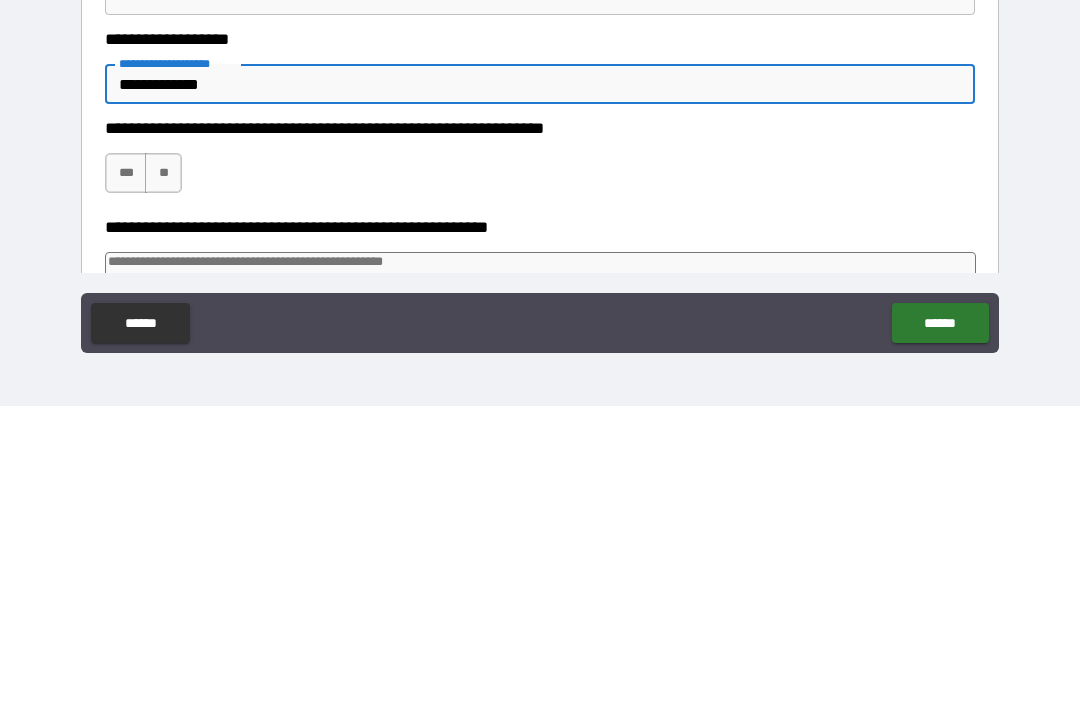 scroll, scrollTop: 379, scrollLeft: 0, axis: vertical 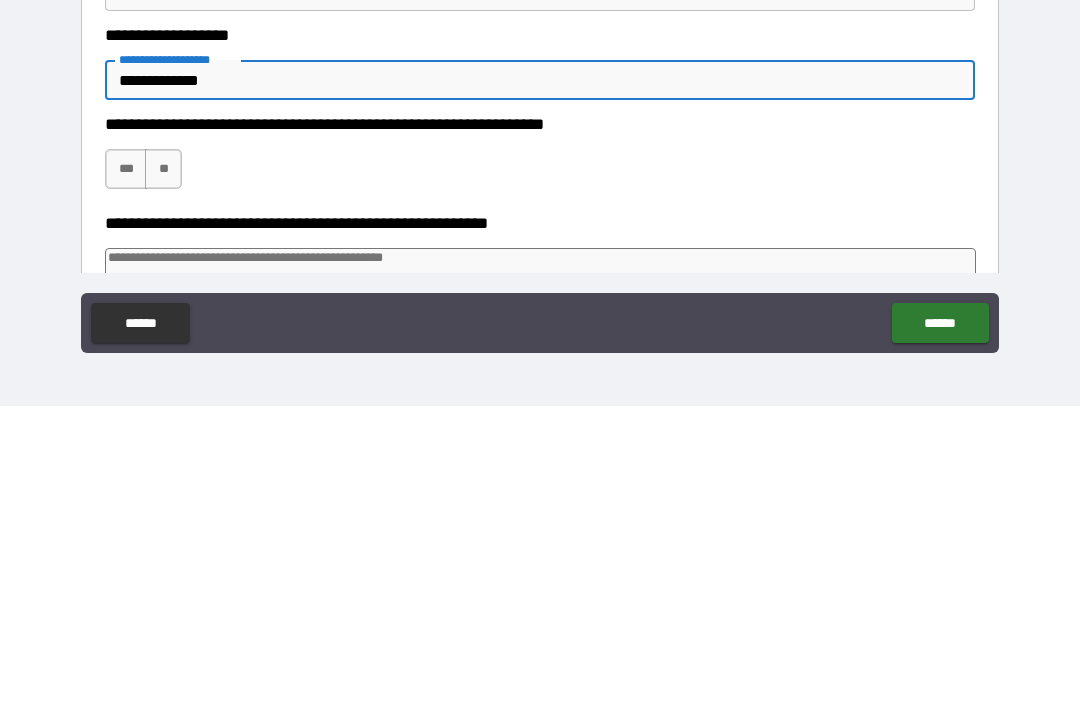 click on "***" at bounding box center [126, 470] 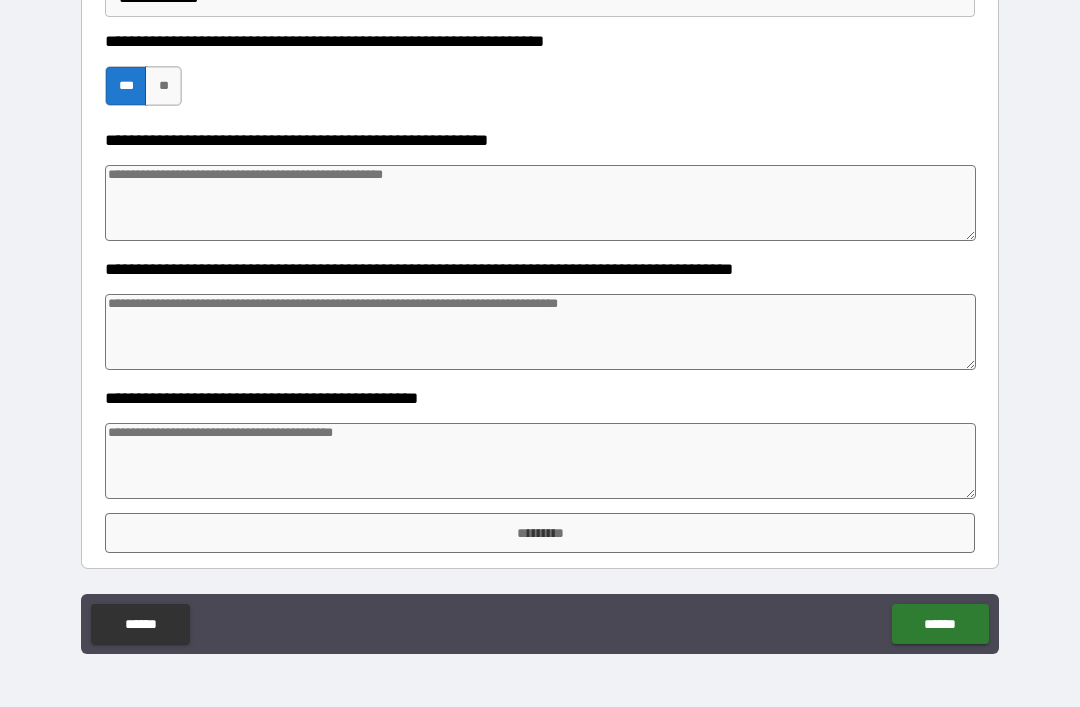 scroll, scrollTop: 763, scrollLeft: 0, axis: vertical 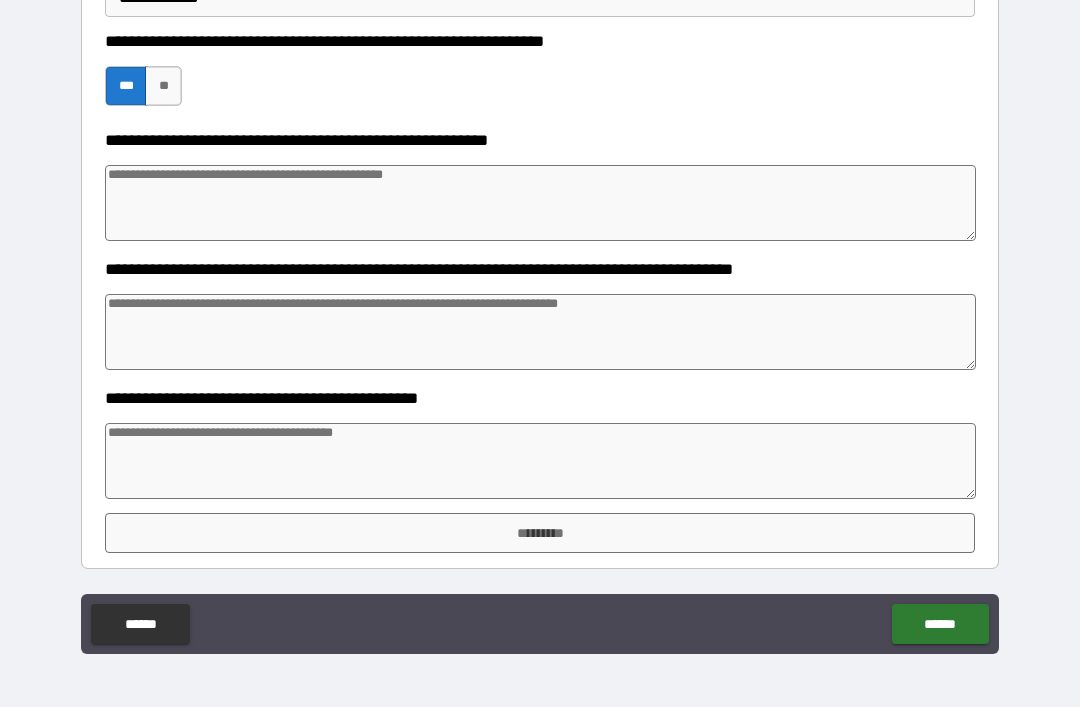 click at bounding box center [540, 332] 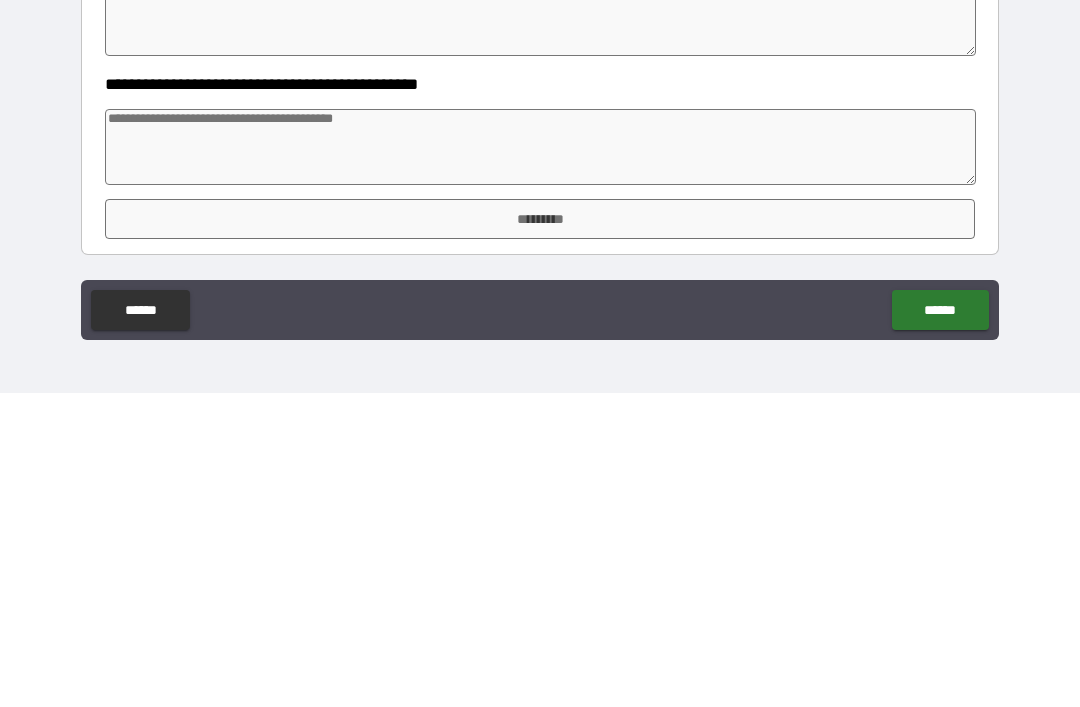 click at bounding box center [540, 461] 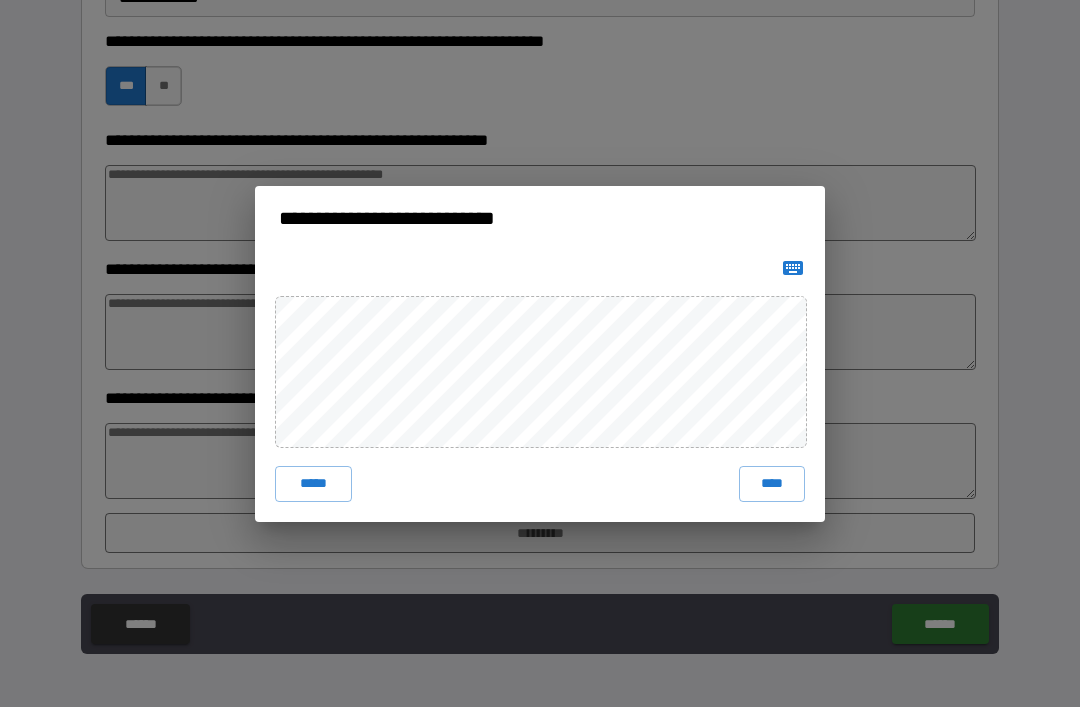 click on "****" at bounding box center (772, 484) 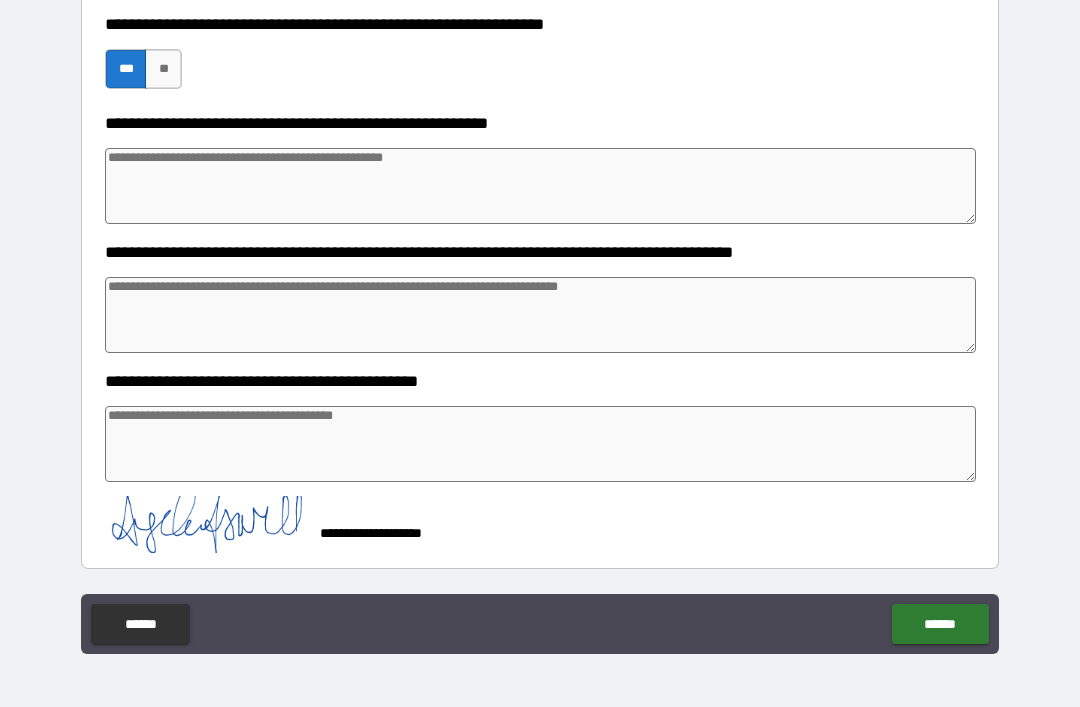 scroll, scrollTop: 780, scrollLeft: 0, axis: vertical 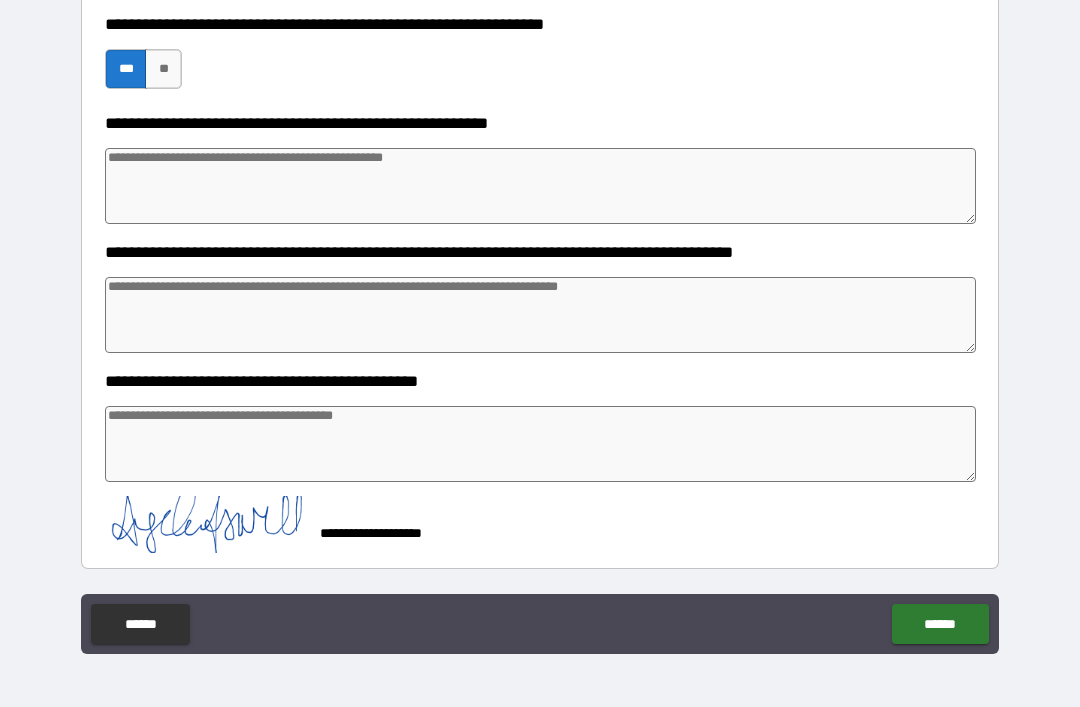 click on "******" at bounding box center [940, 624] 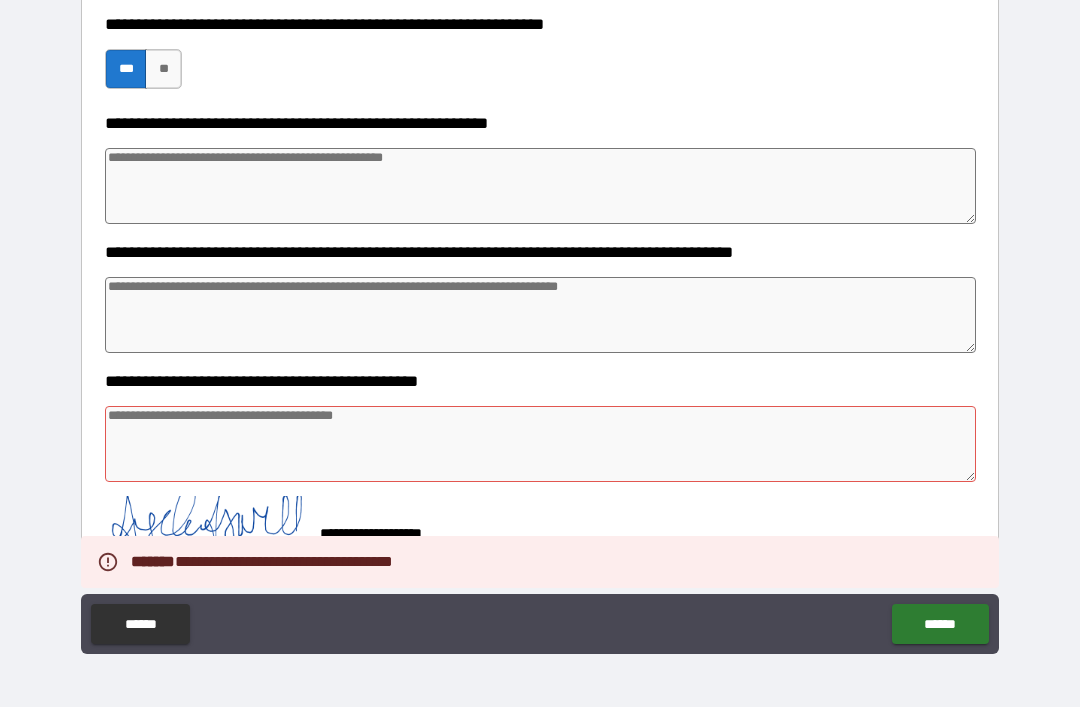 click at bounding box center (540, 444) 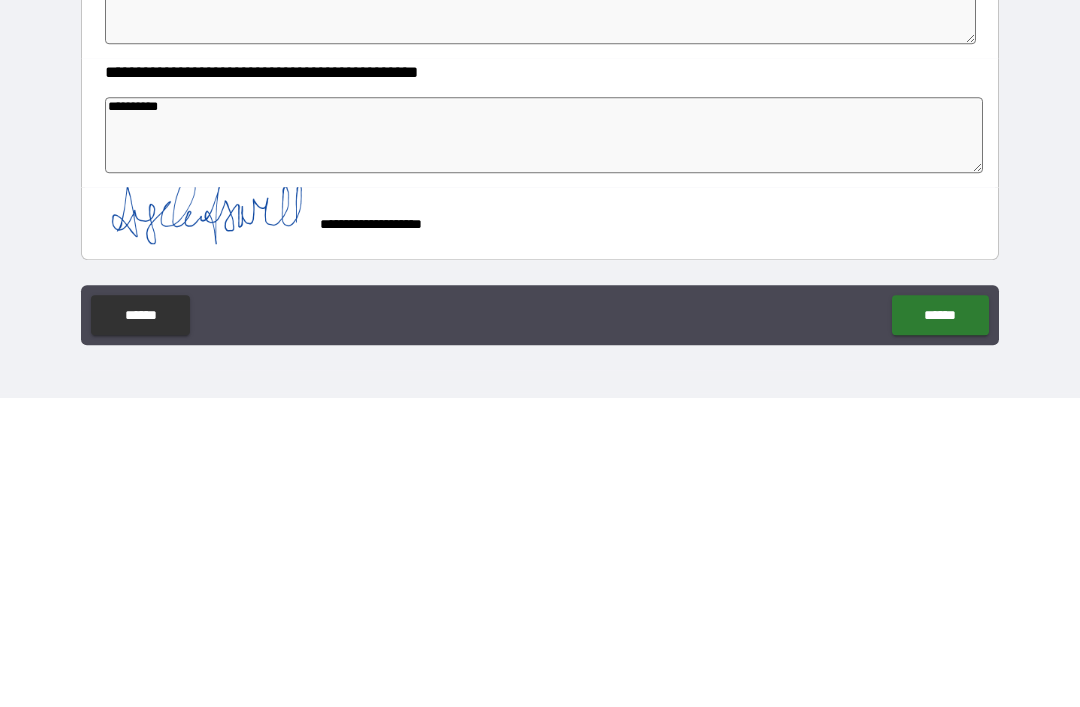 click on "******" at bounding box center [940, 624] 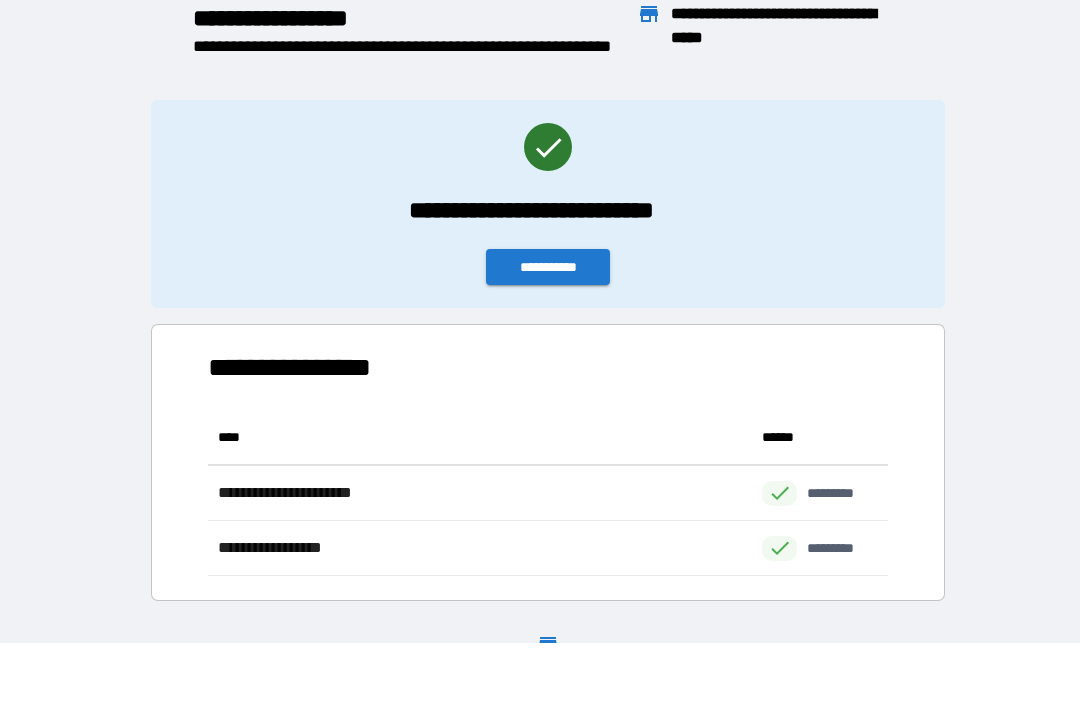 scroll, scrollTop: 166, scrollLeft: 680, axis: both 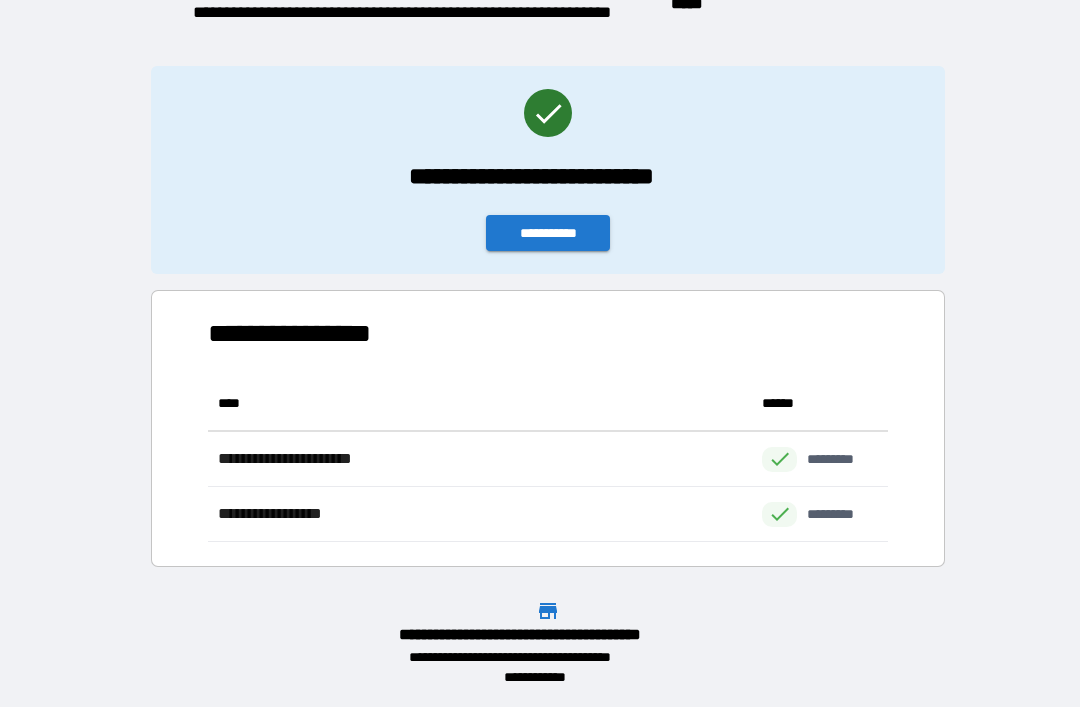 click on "**********" at bounding box center (548, 233) 